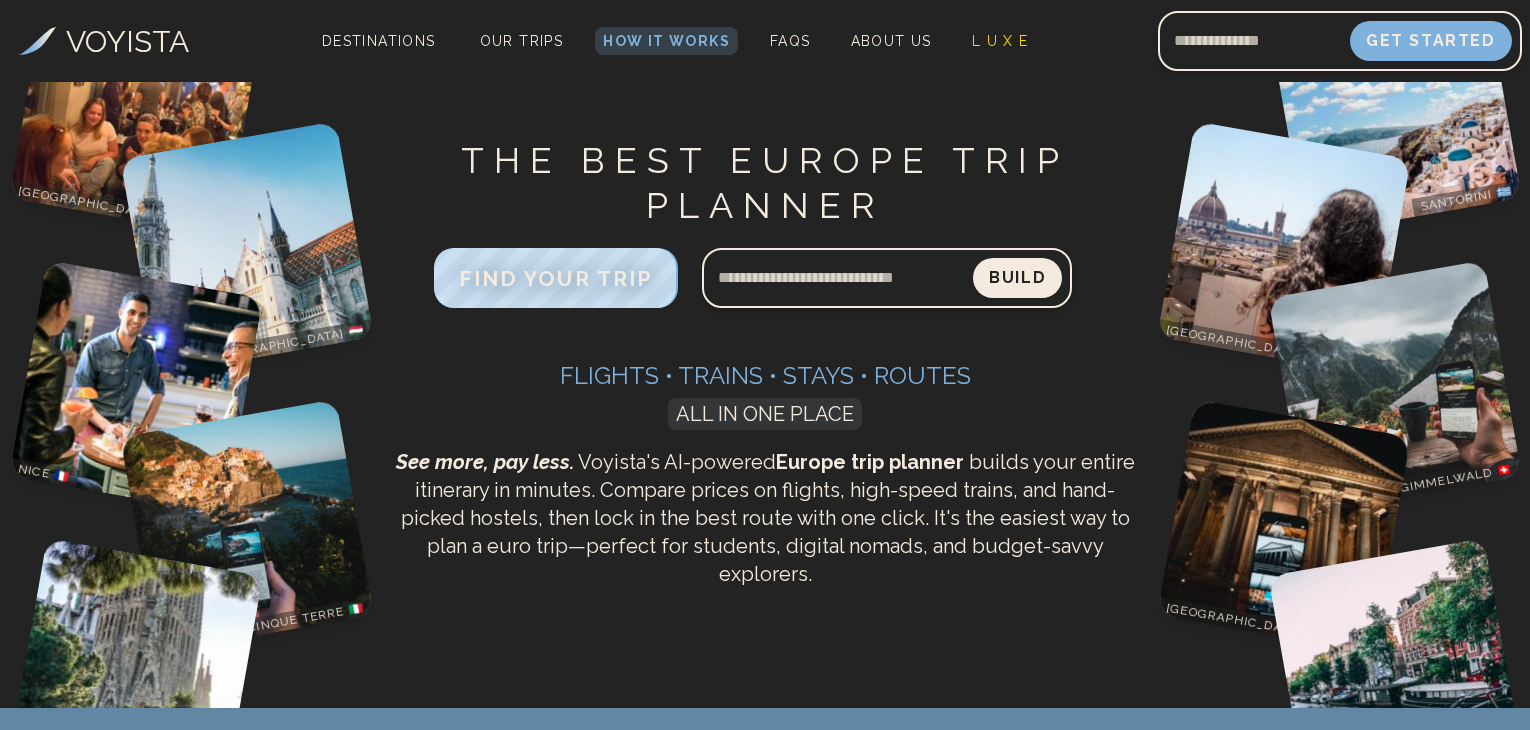 scroll, scrollTop: 666, scrollLeft: 0, axis: vertical 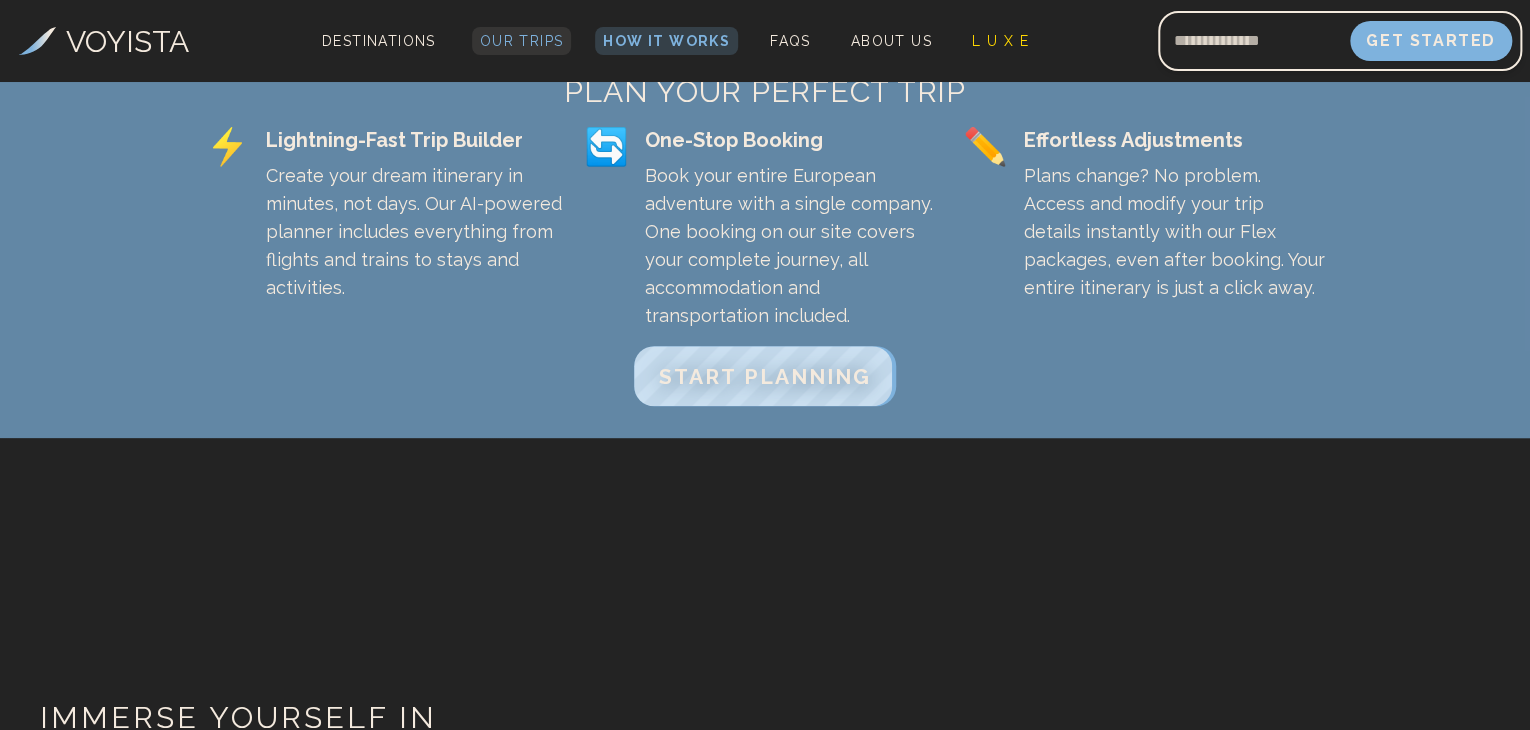 click on "Our Trips" at bounding box center [522, 41] 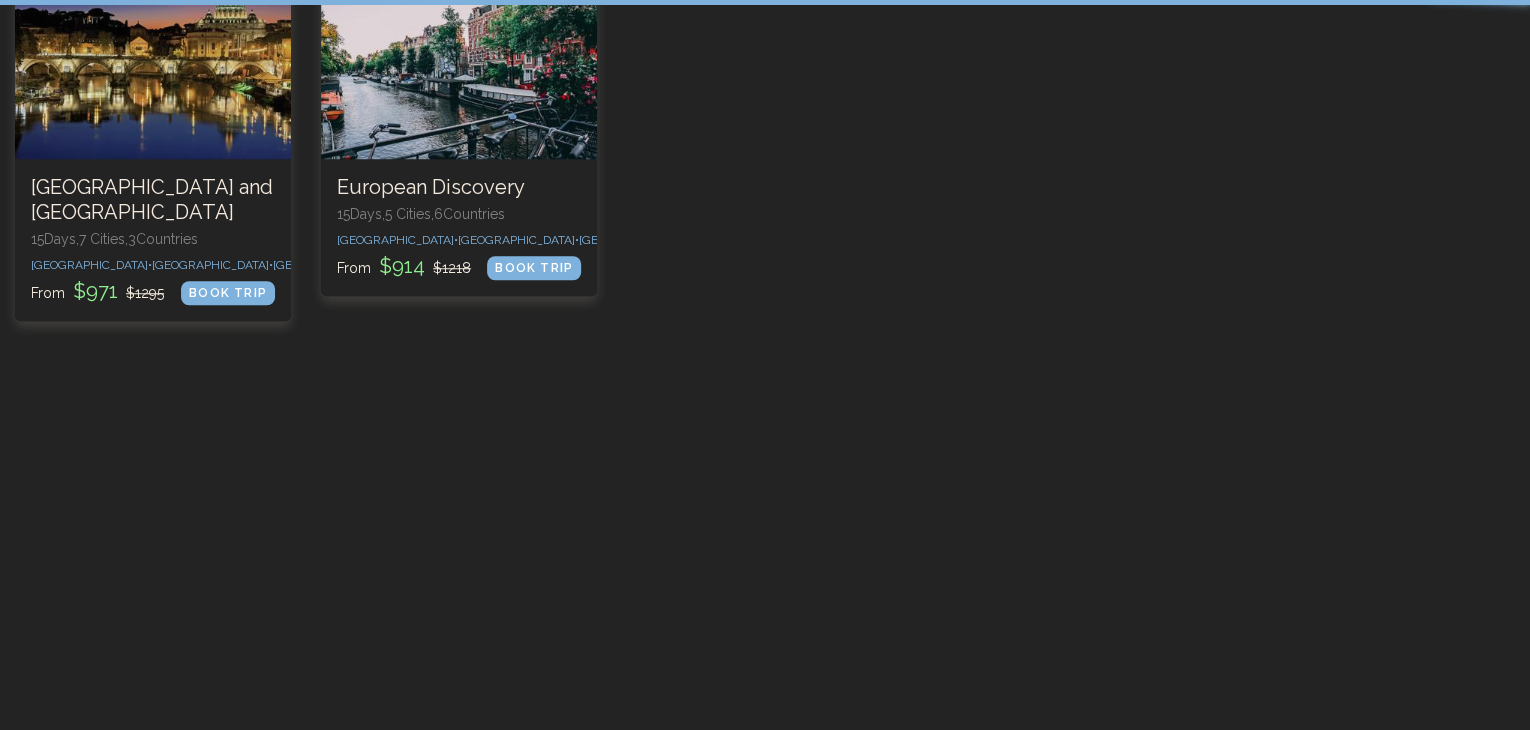 scroll, scrollTop: 0, scrollLeft: 0, axis: both 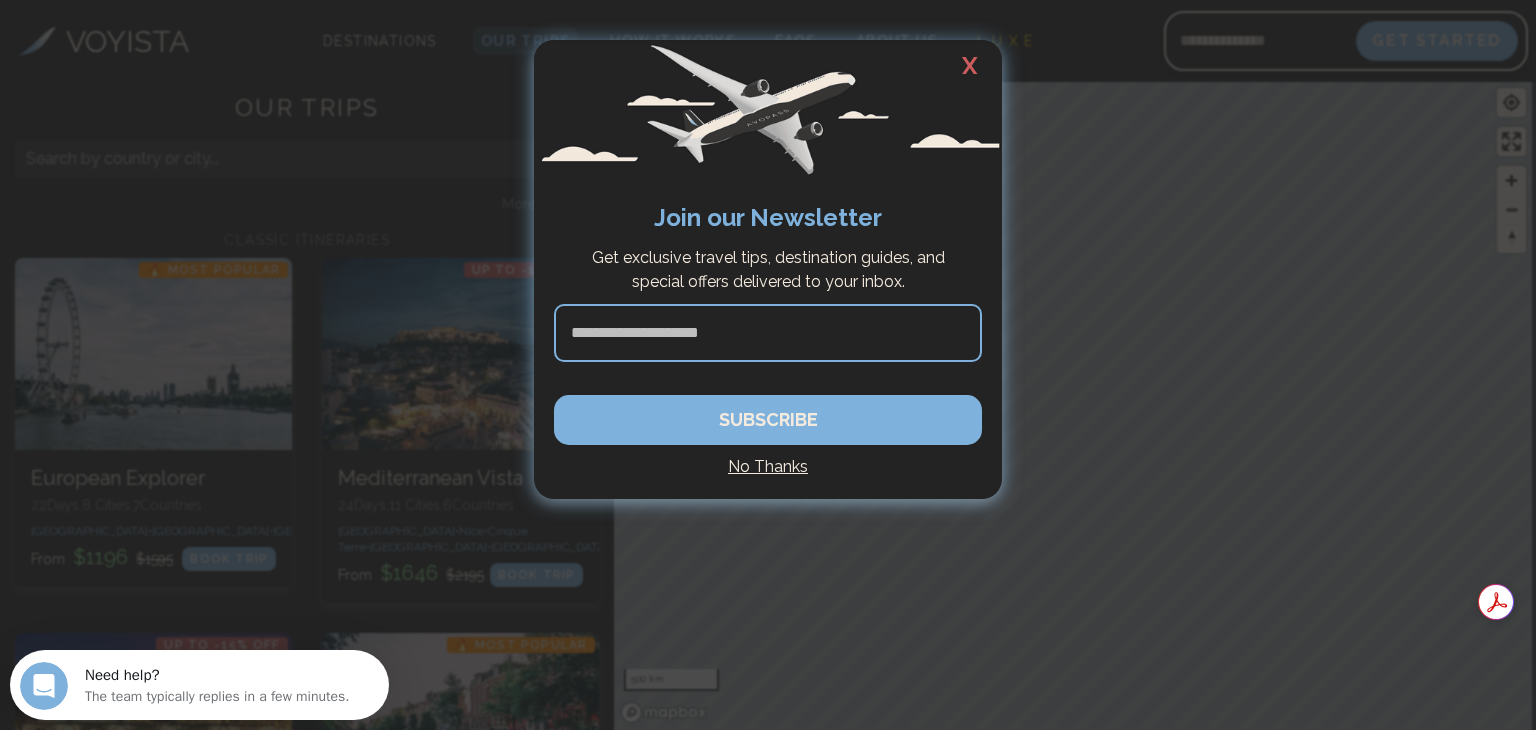 click on "X" at bounding box center (970, 66) 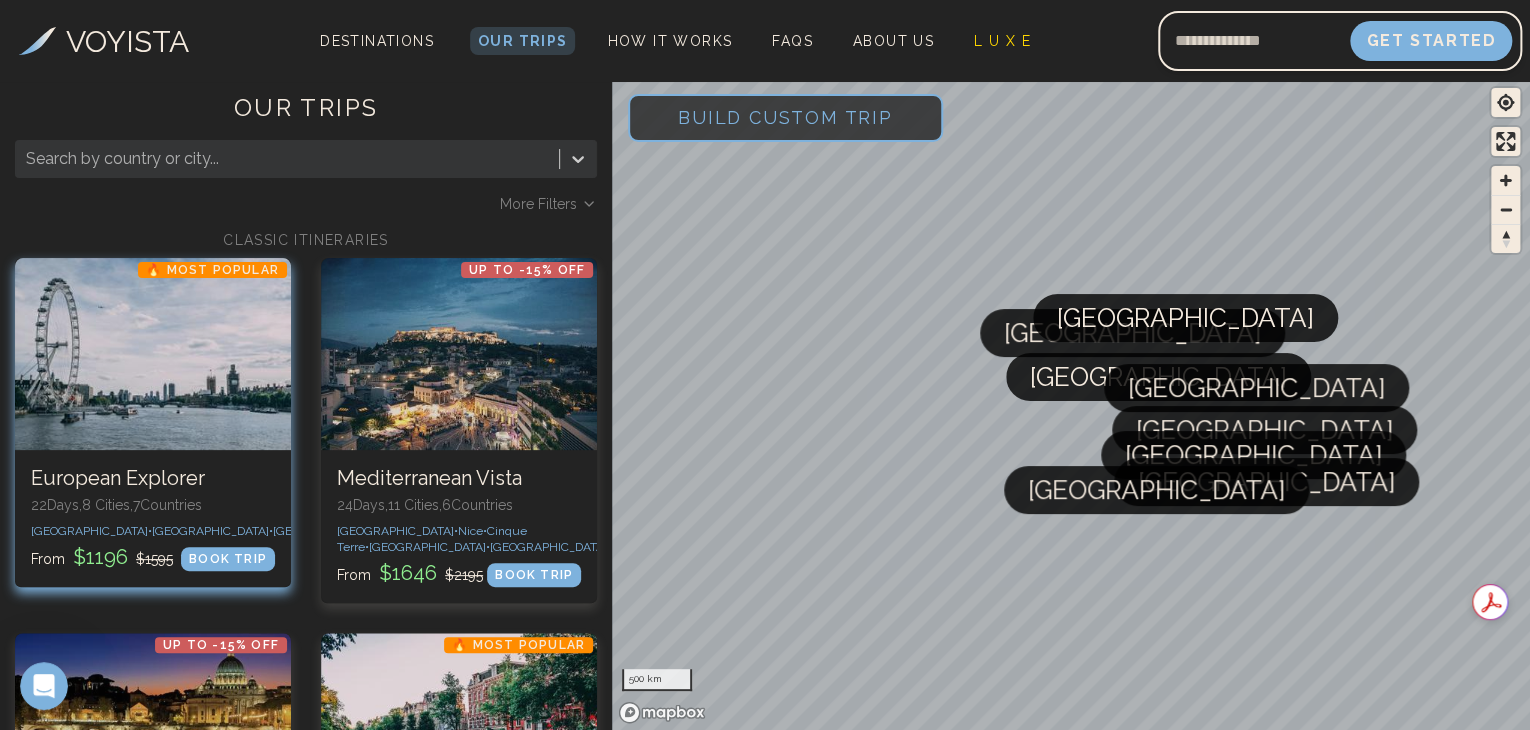 click at bounding box center (153, 354) 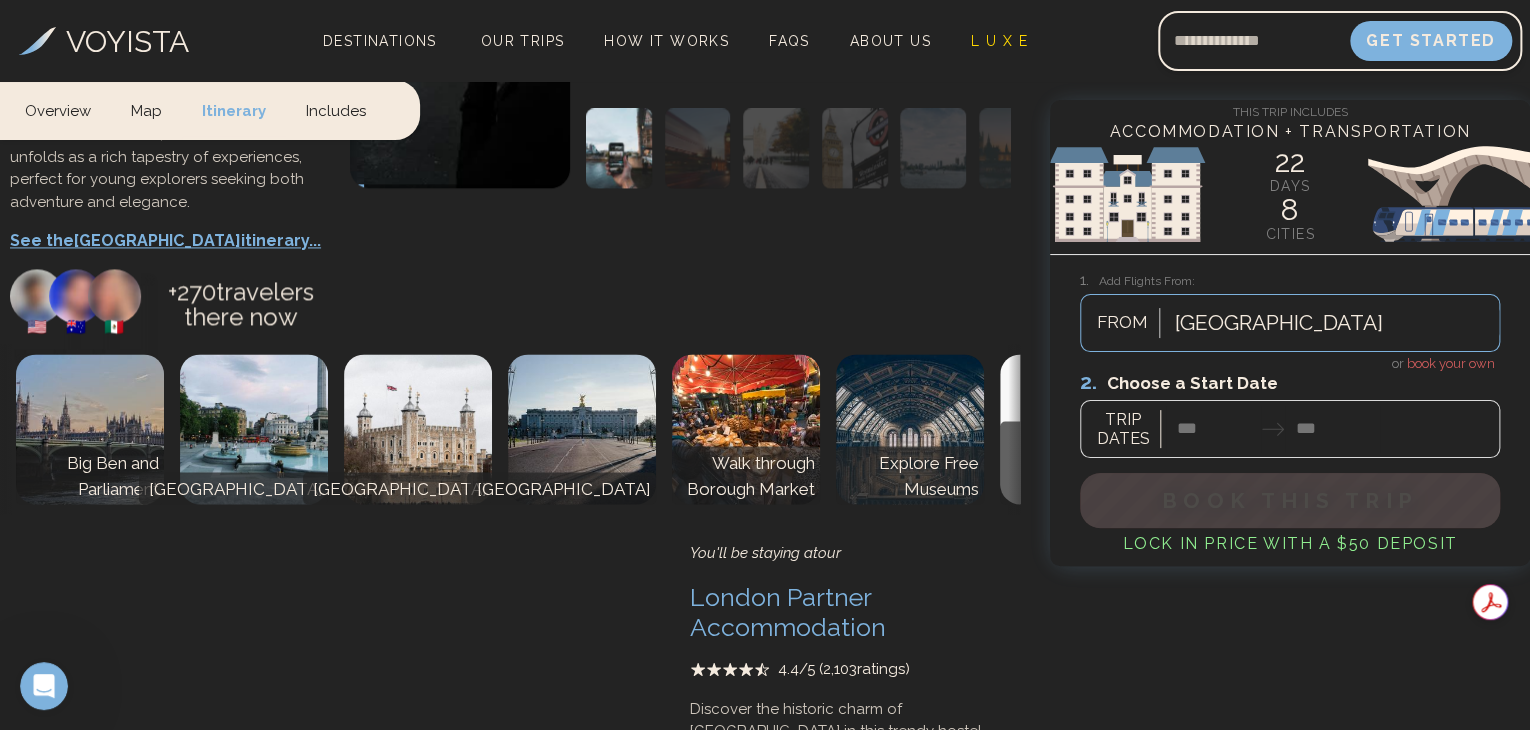 scroll, scrollTop: 1667, scrollLeft: 0, axis: vertical 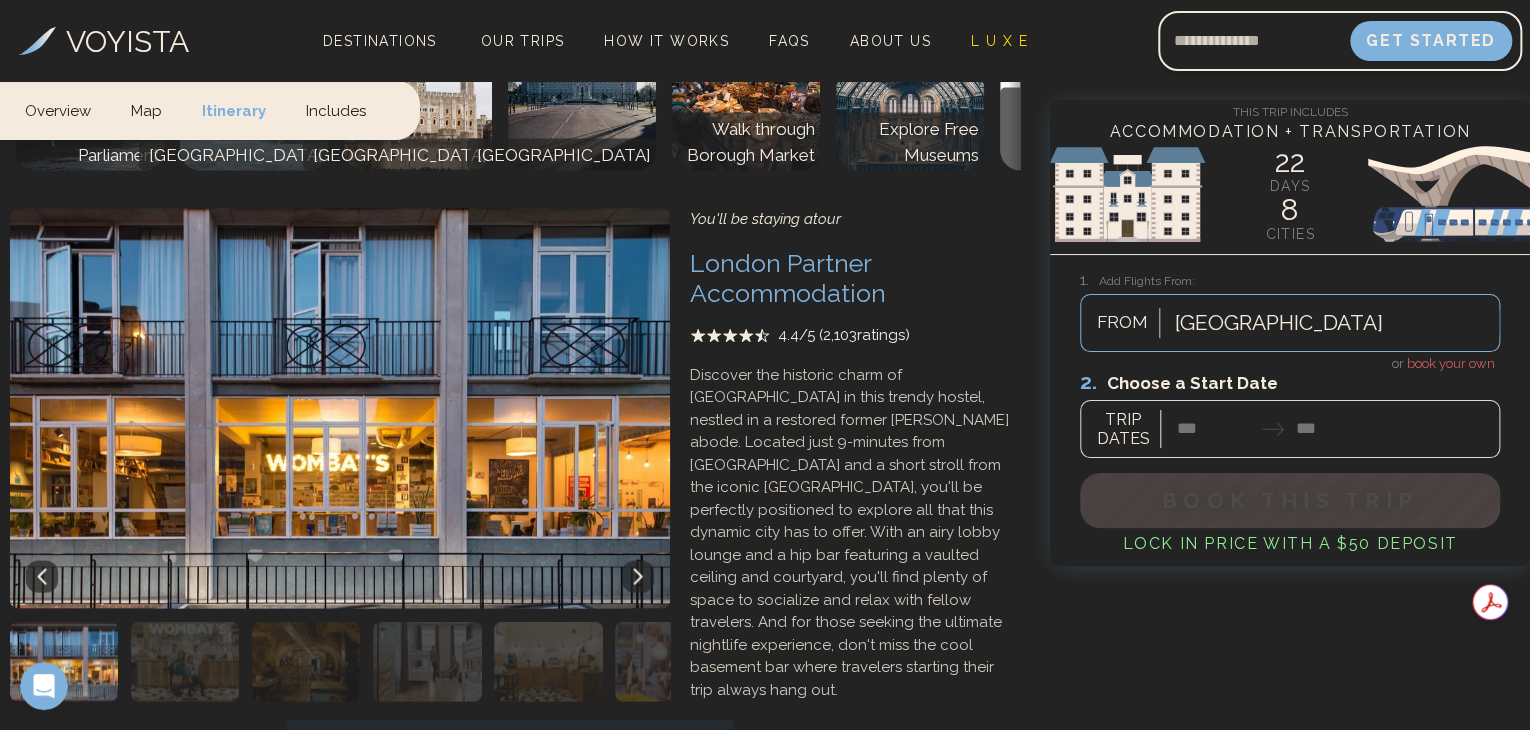 click at bounding box center (185, 661) 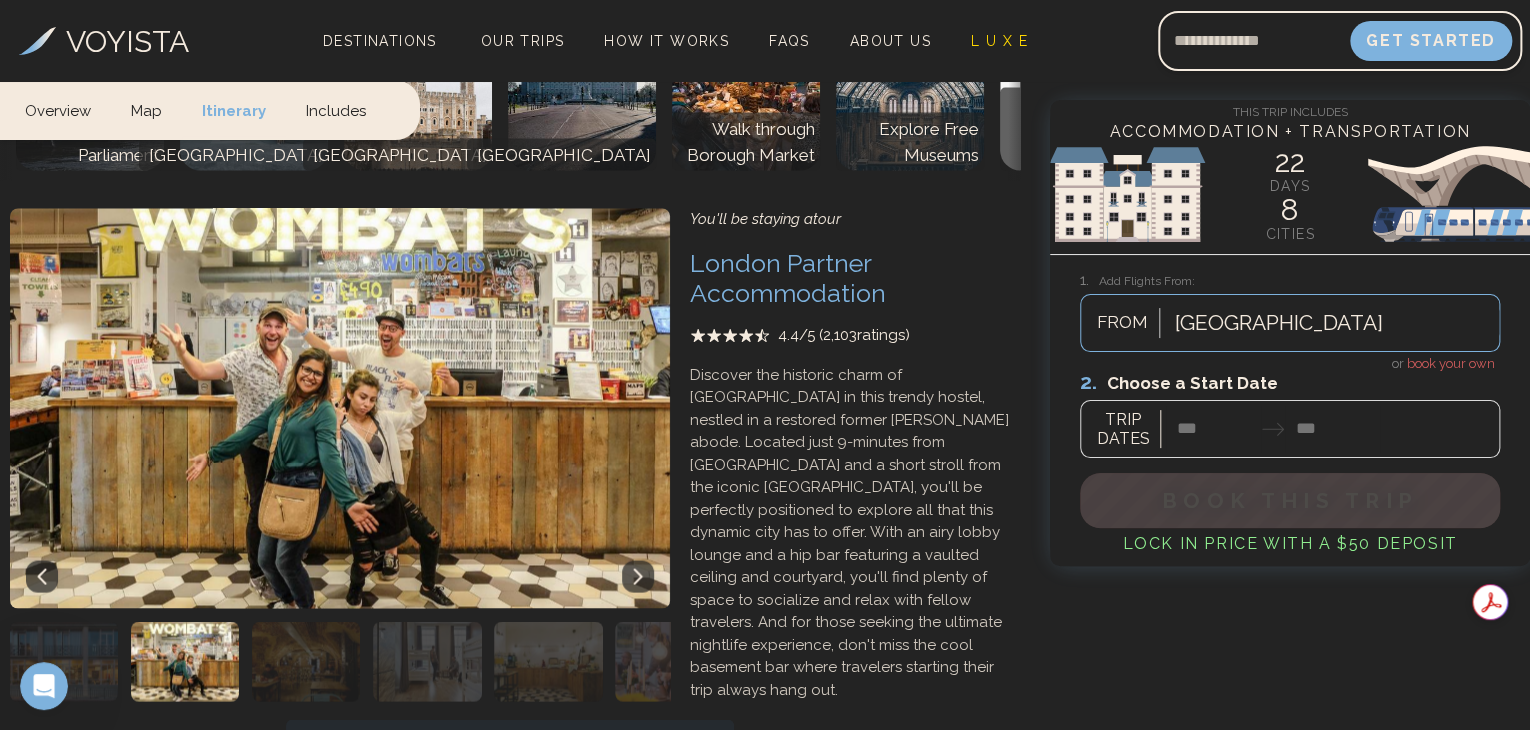 click at bounding box center [306, 661] 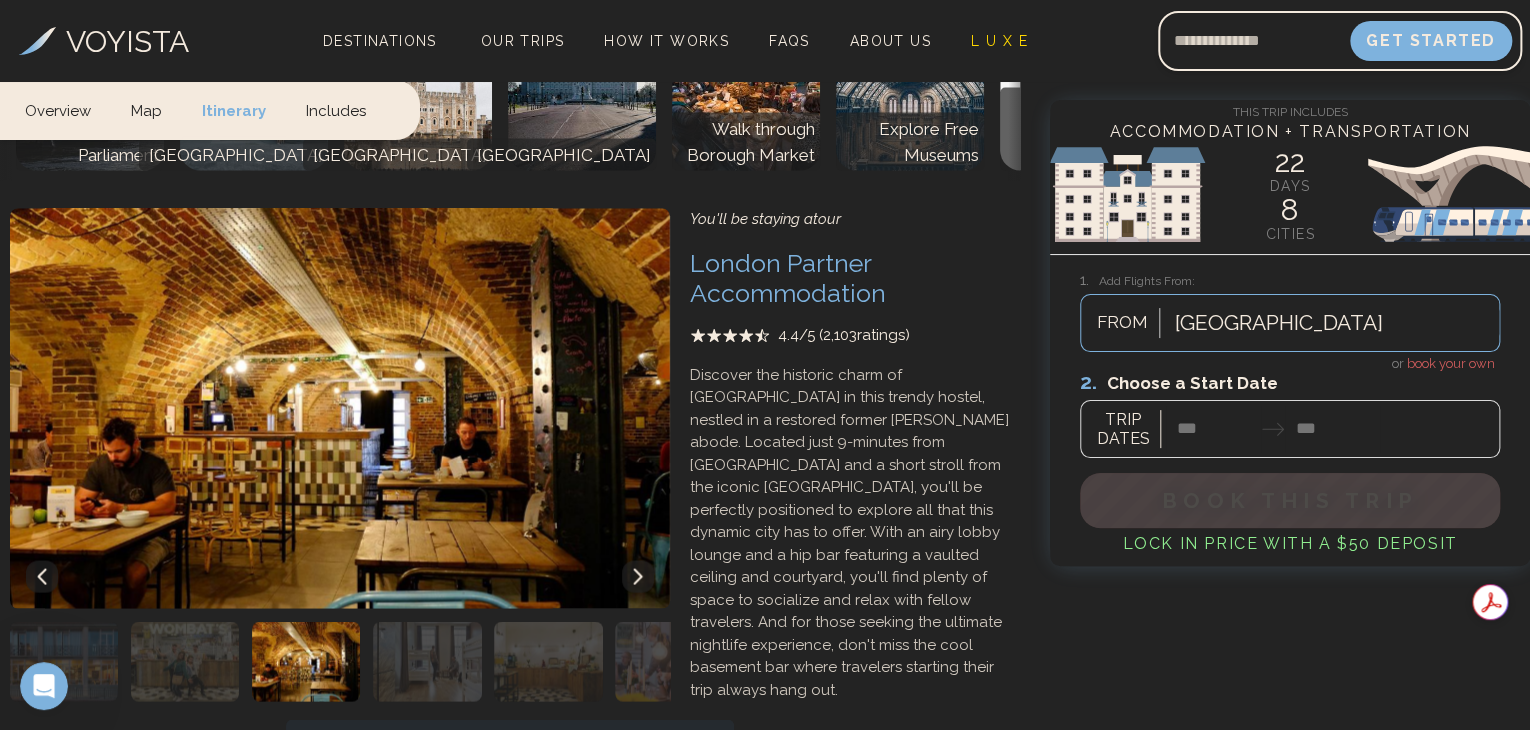 click at bounding box center [427, 661] 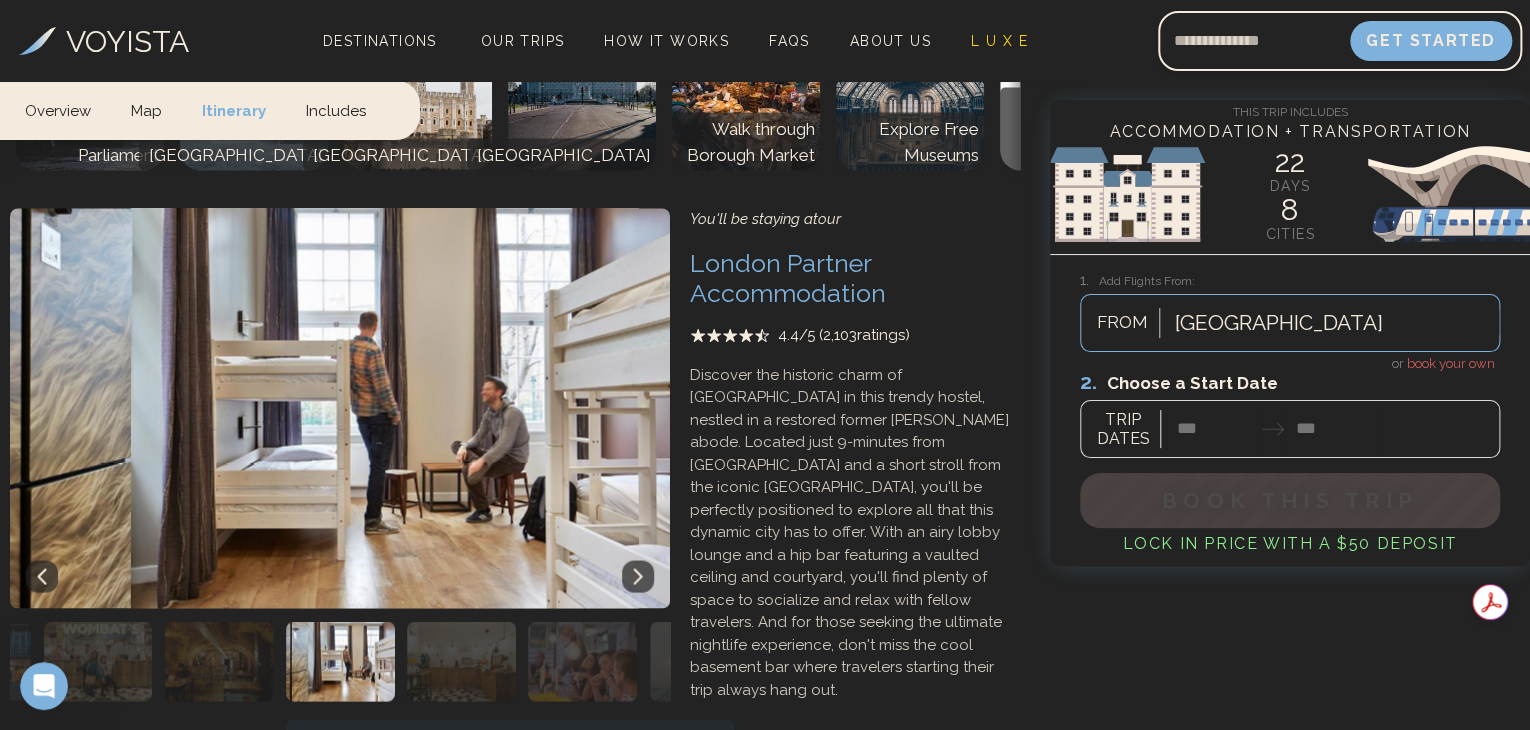 click at bounding box center (461, 661) 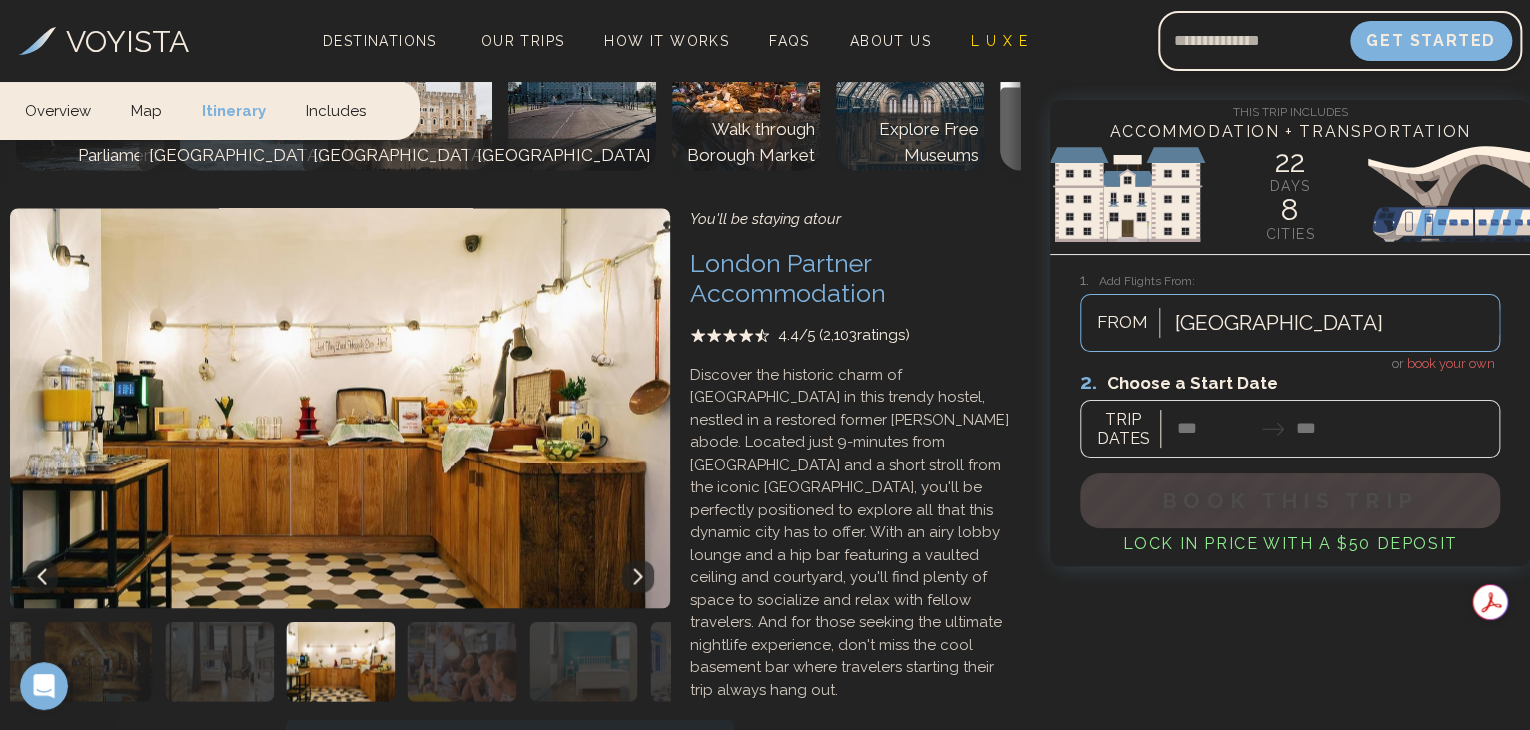 click at bounding box center [462, 661] 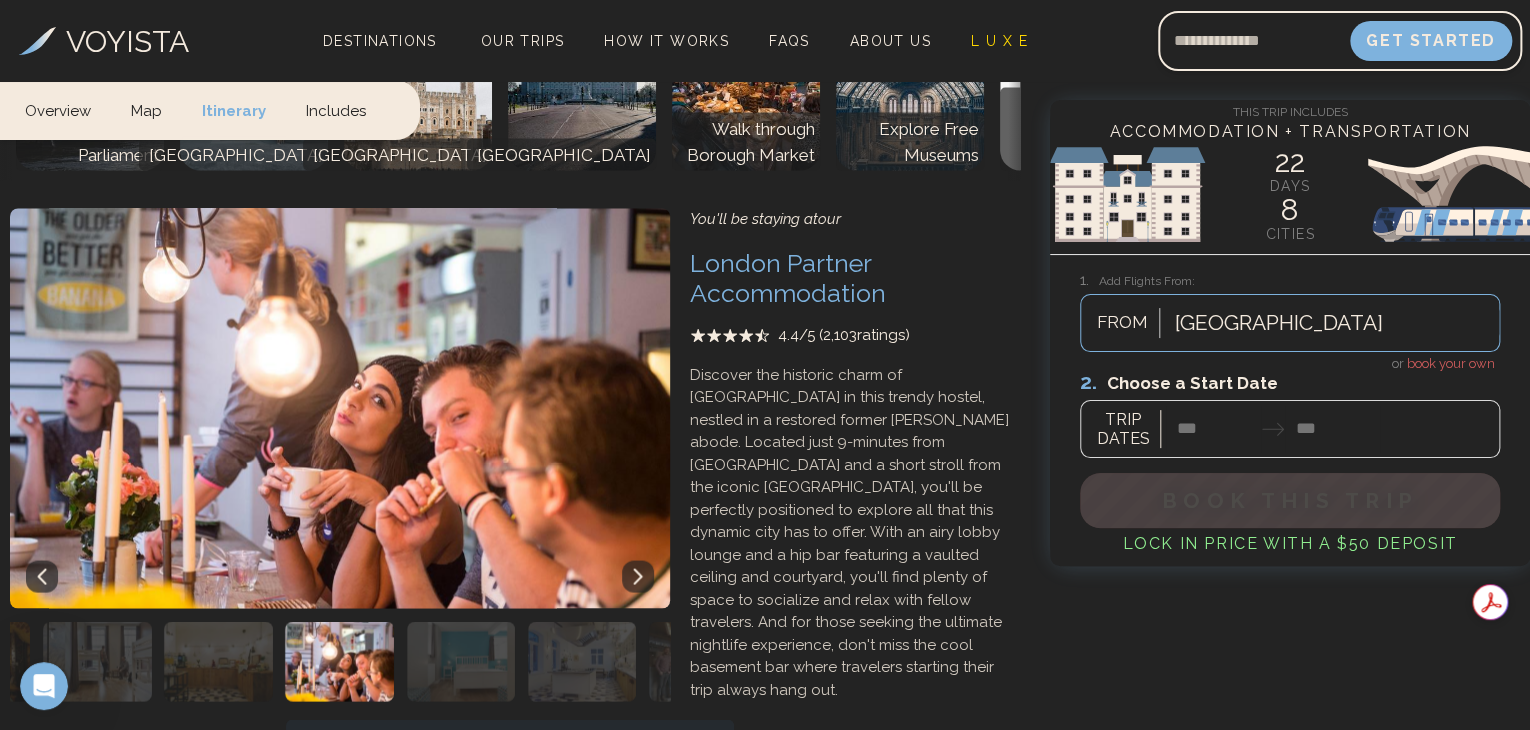 click at bounding box center [461, 661] 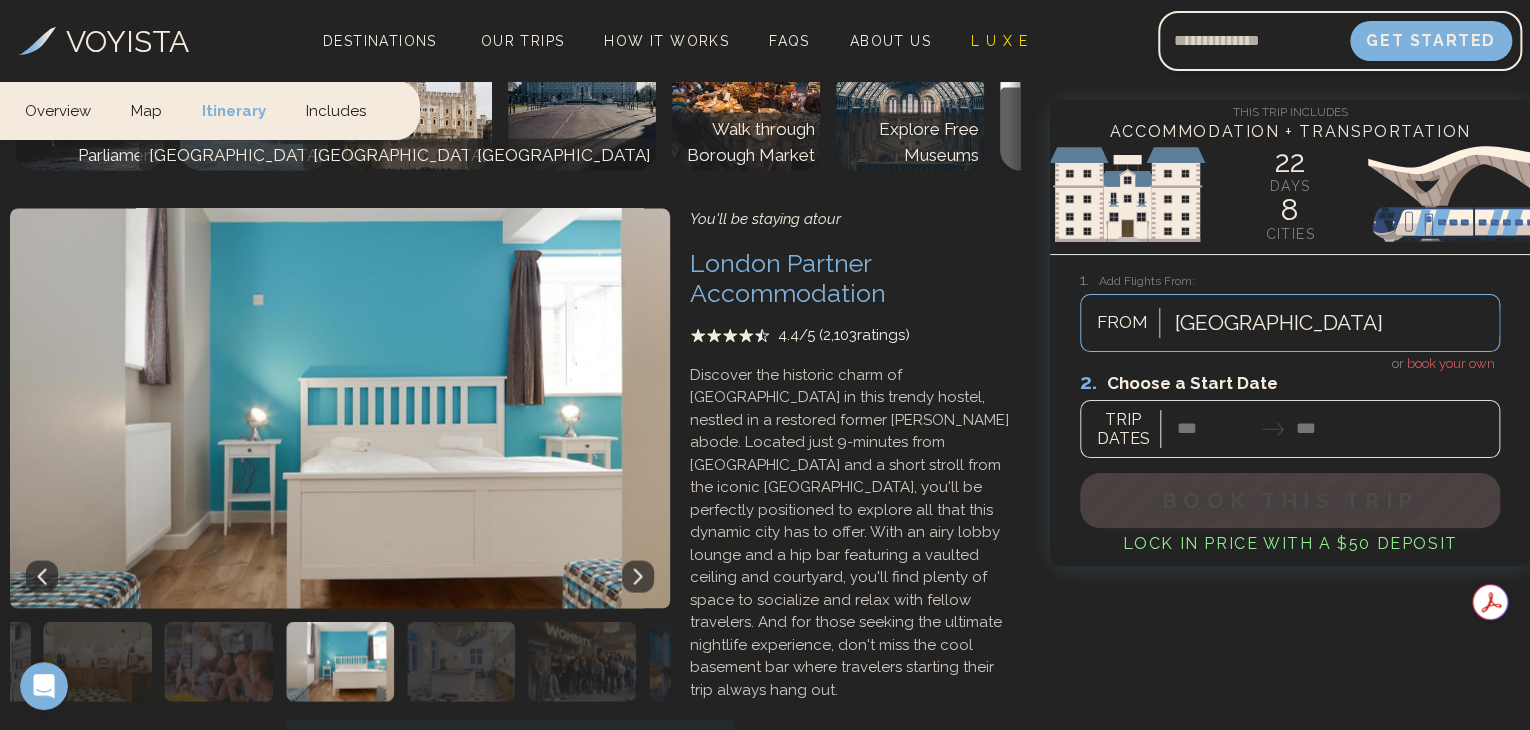 click at bounding box center [461, 661] 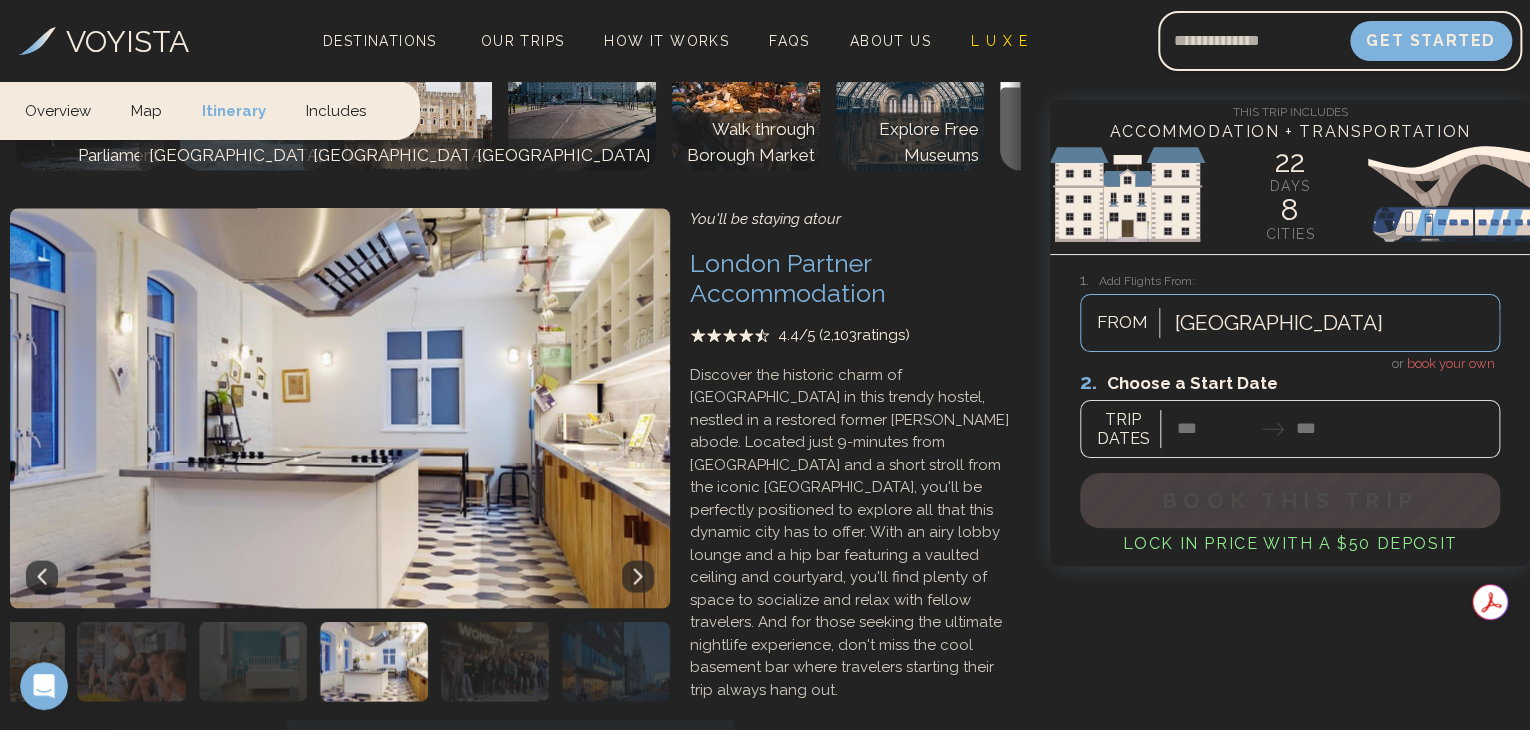 click at bounding box center [495, 661] 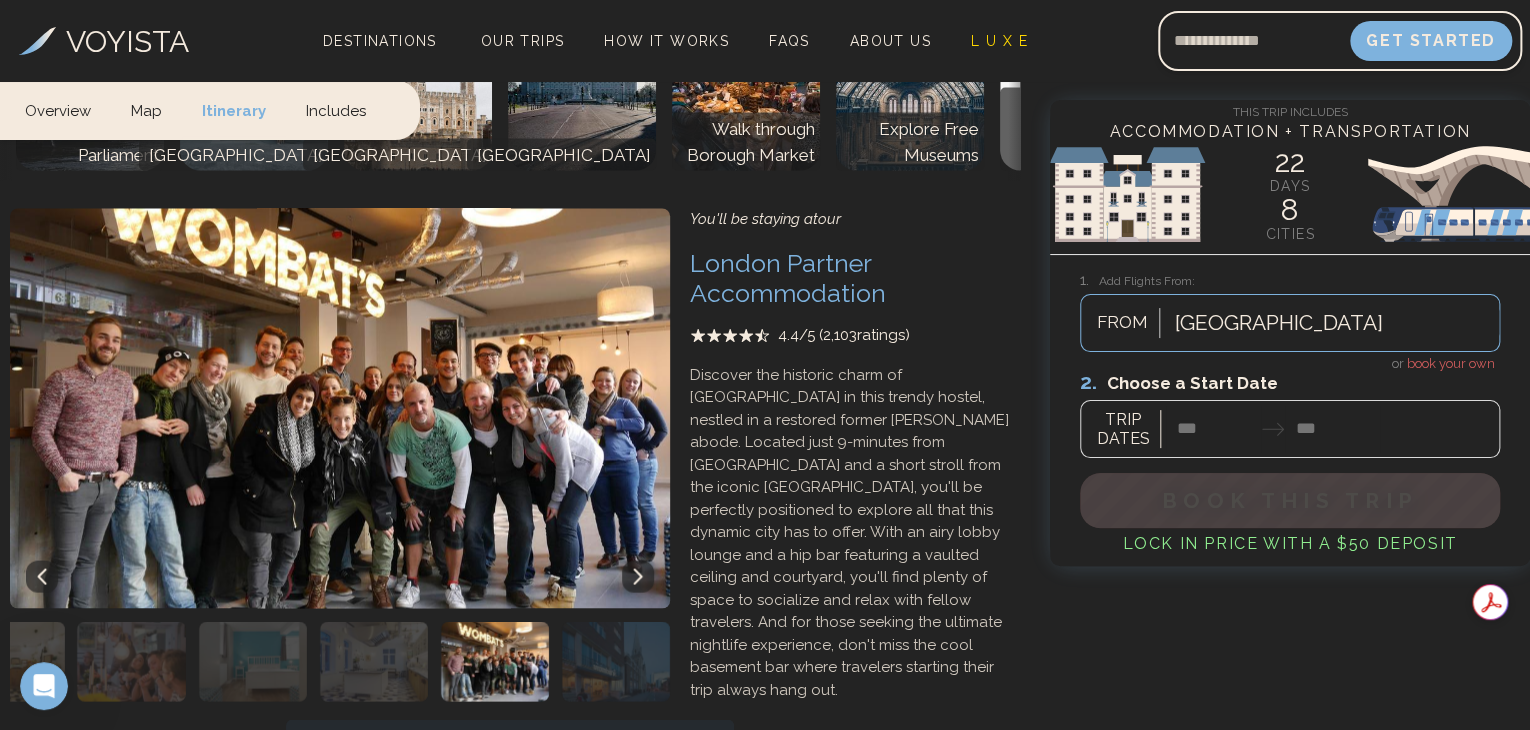 click at bounding box center (616, 661) 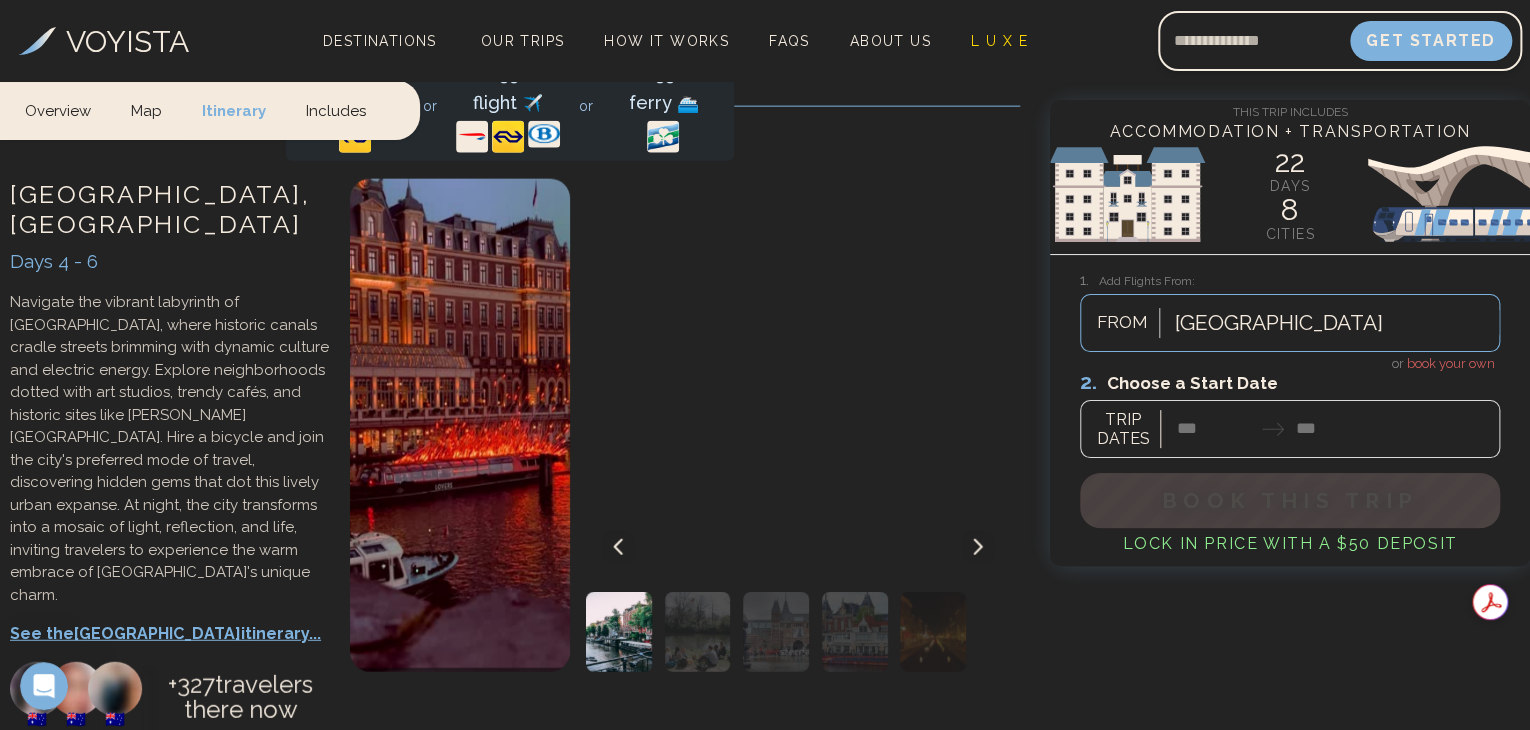 scroll, scrollTop: 2000, scrollLeft: 0, axis: vertical 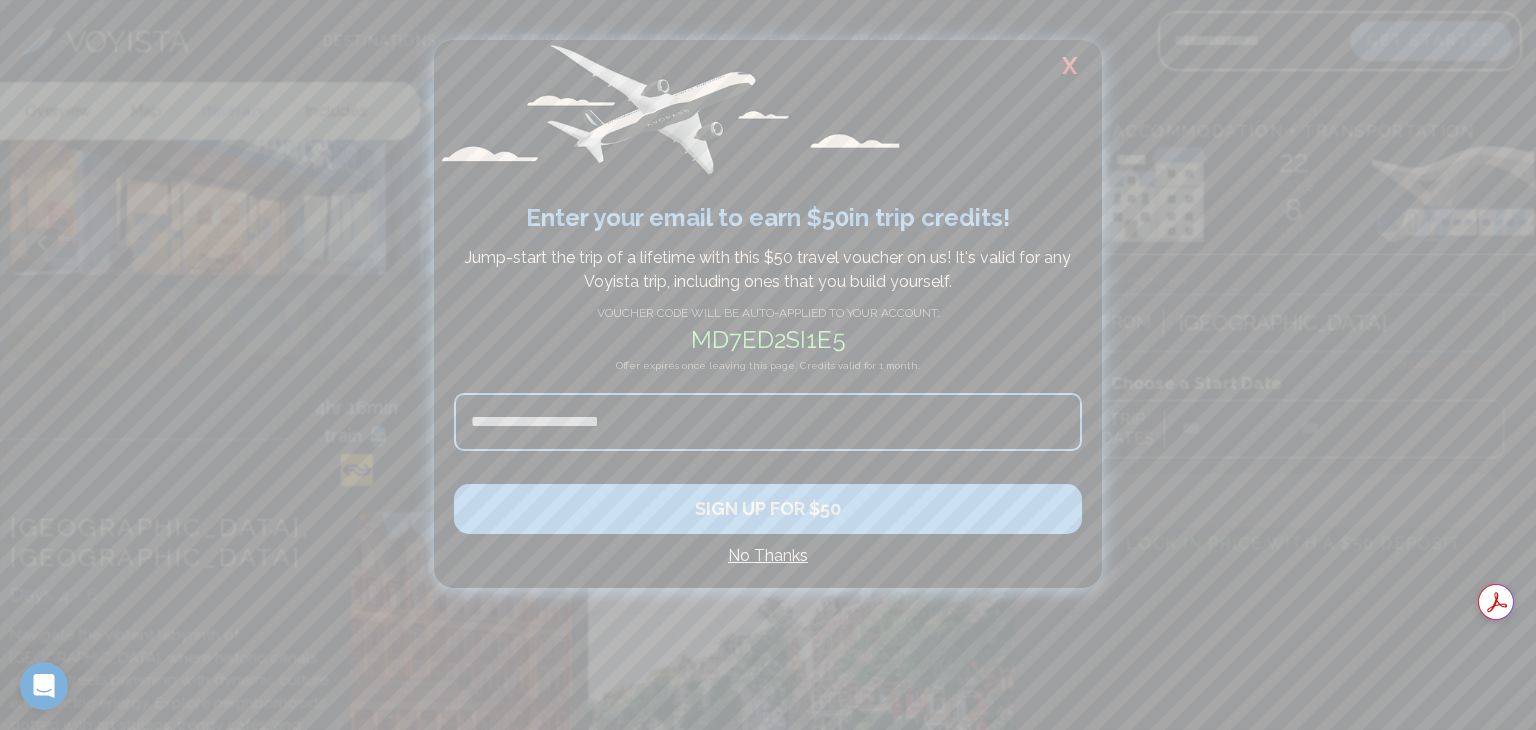 click on "X" at bounding box center (1070, 66) 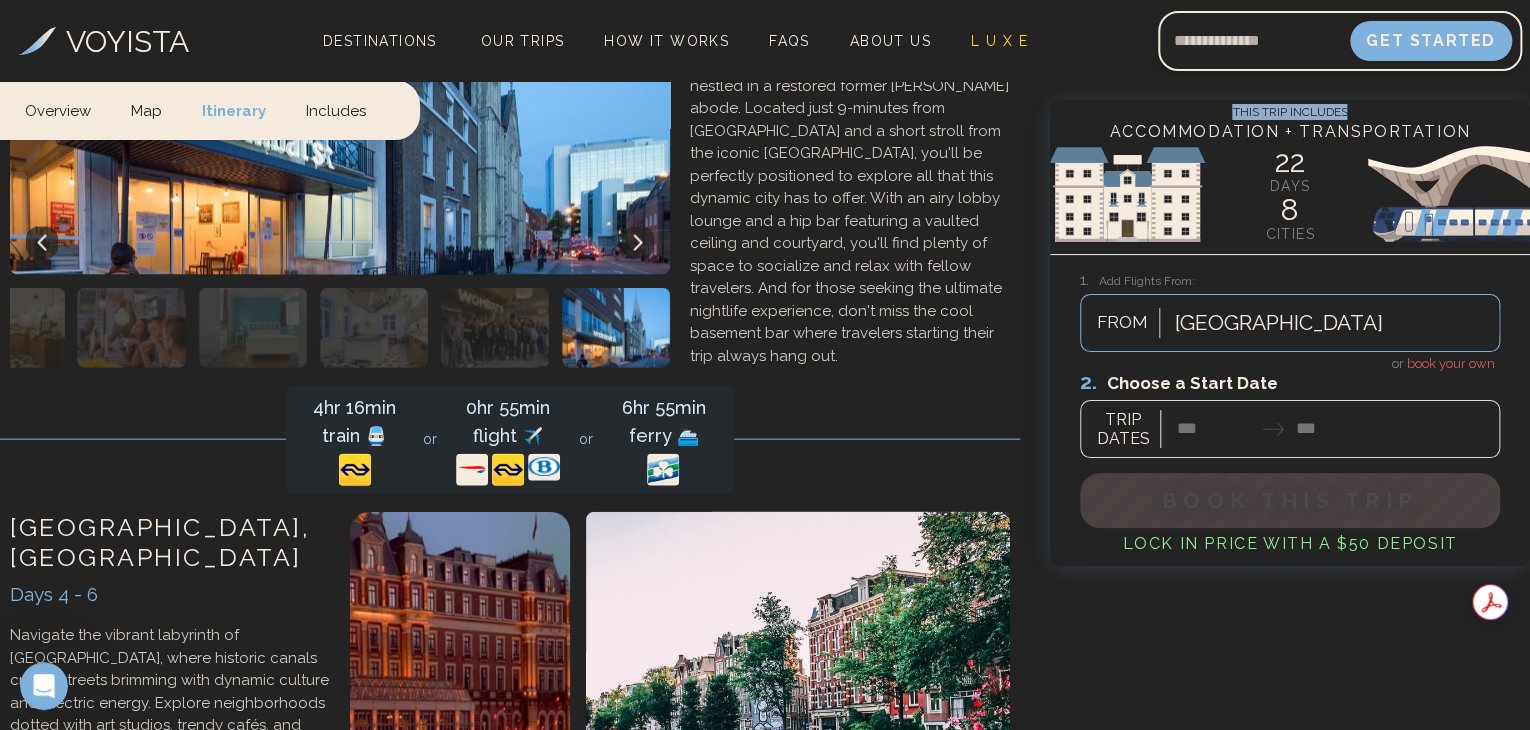 drag, startPoint x: 1528, startPoint y: 117, endPoint x: 1535, endPoint y: 131, distance: 15.652476 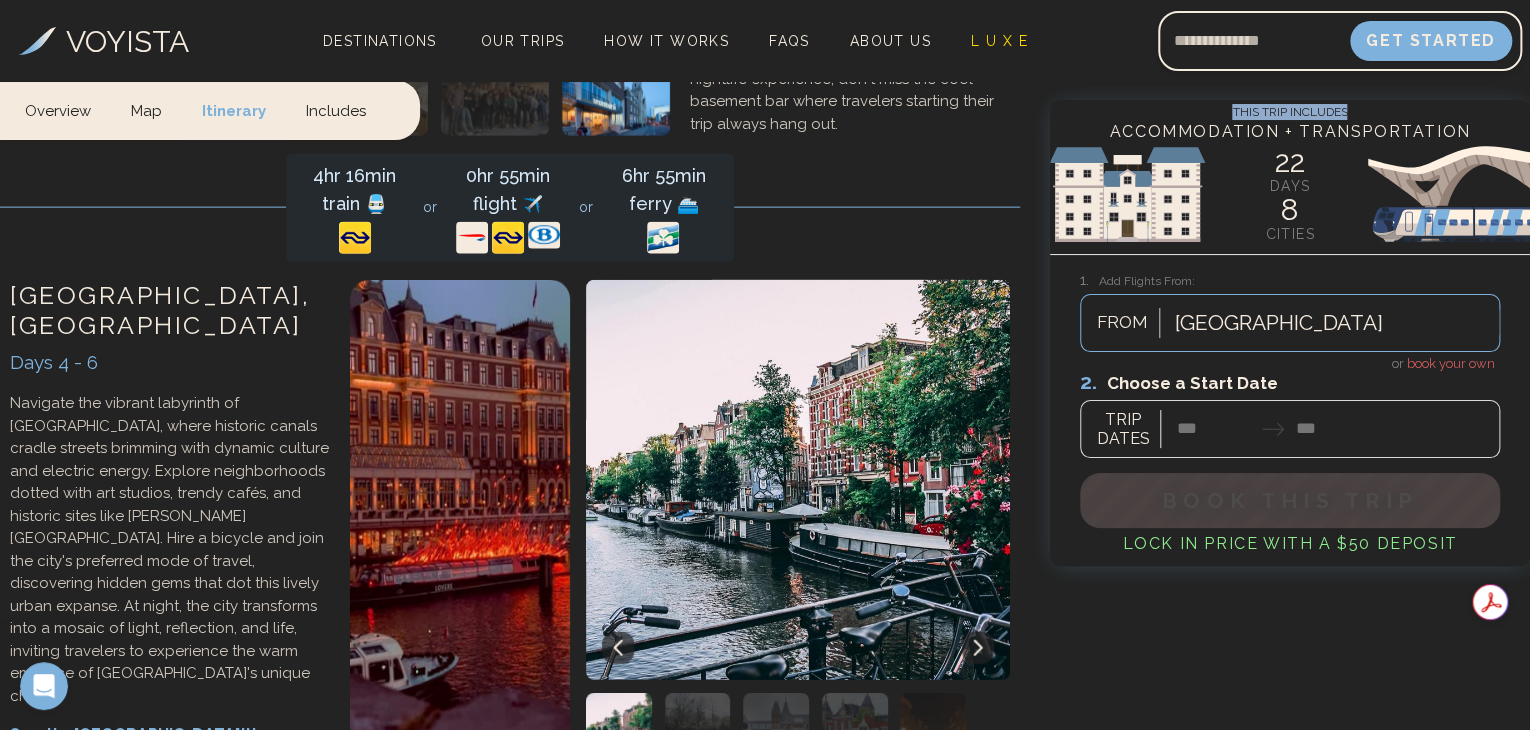 scroll, scrollTop: 2333, scrollLeft: 0, axis: vertical 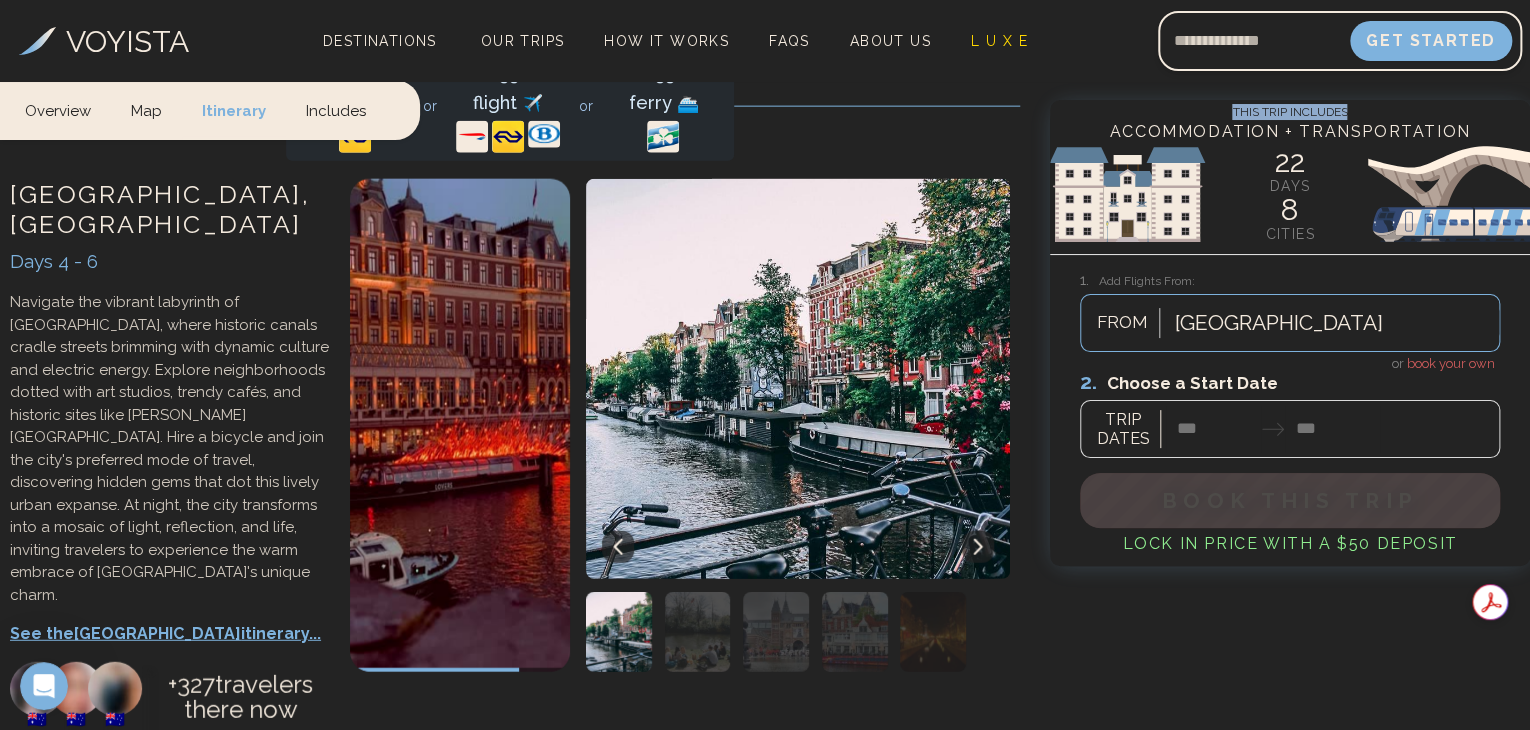 click at bounding box center [698, 632] 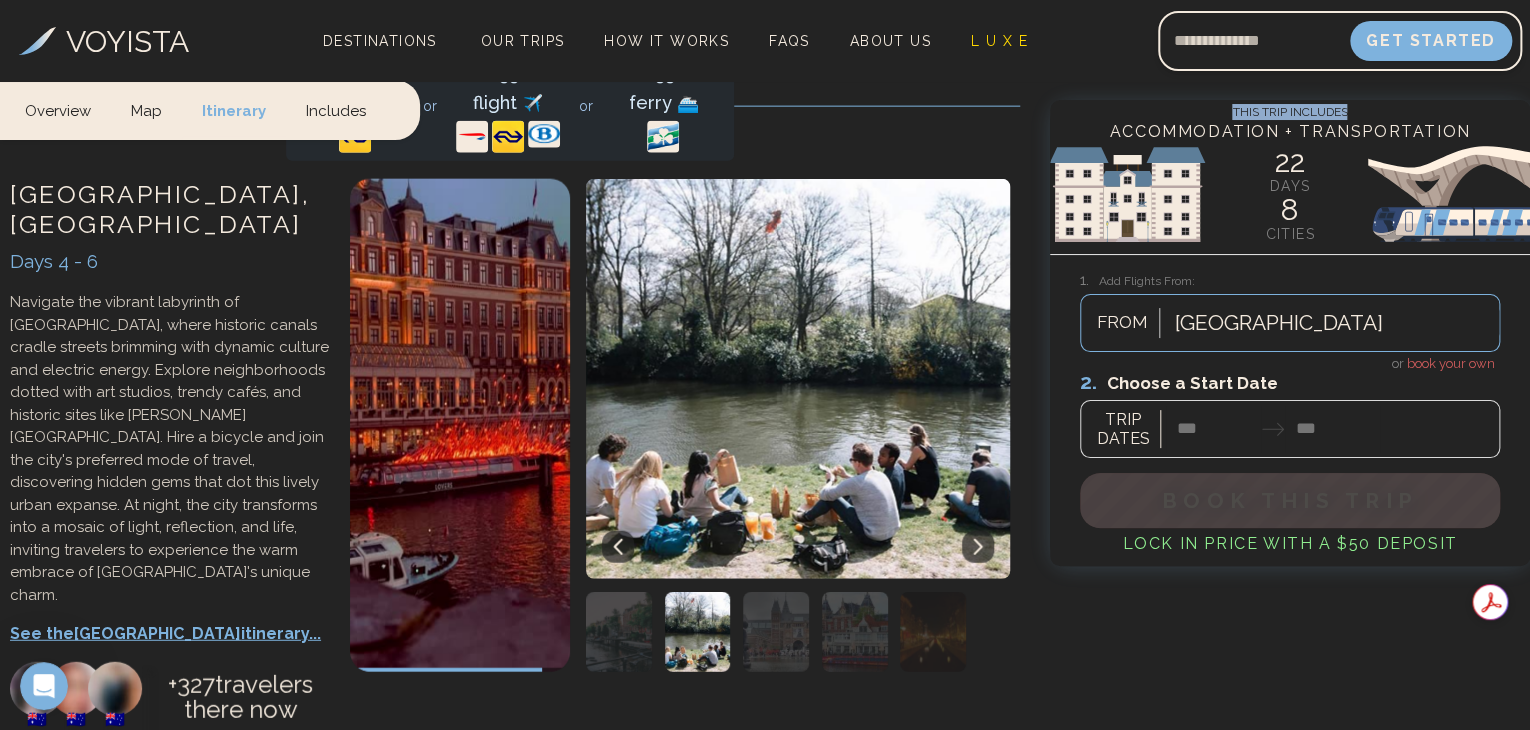 click at bounding box center [776, 632] 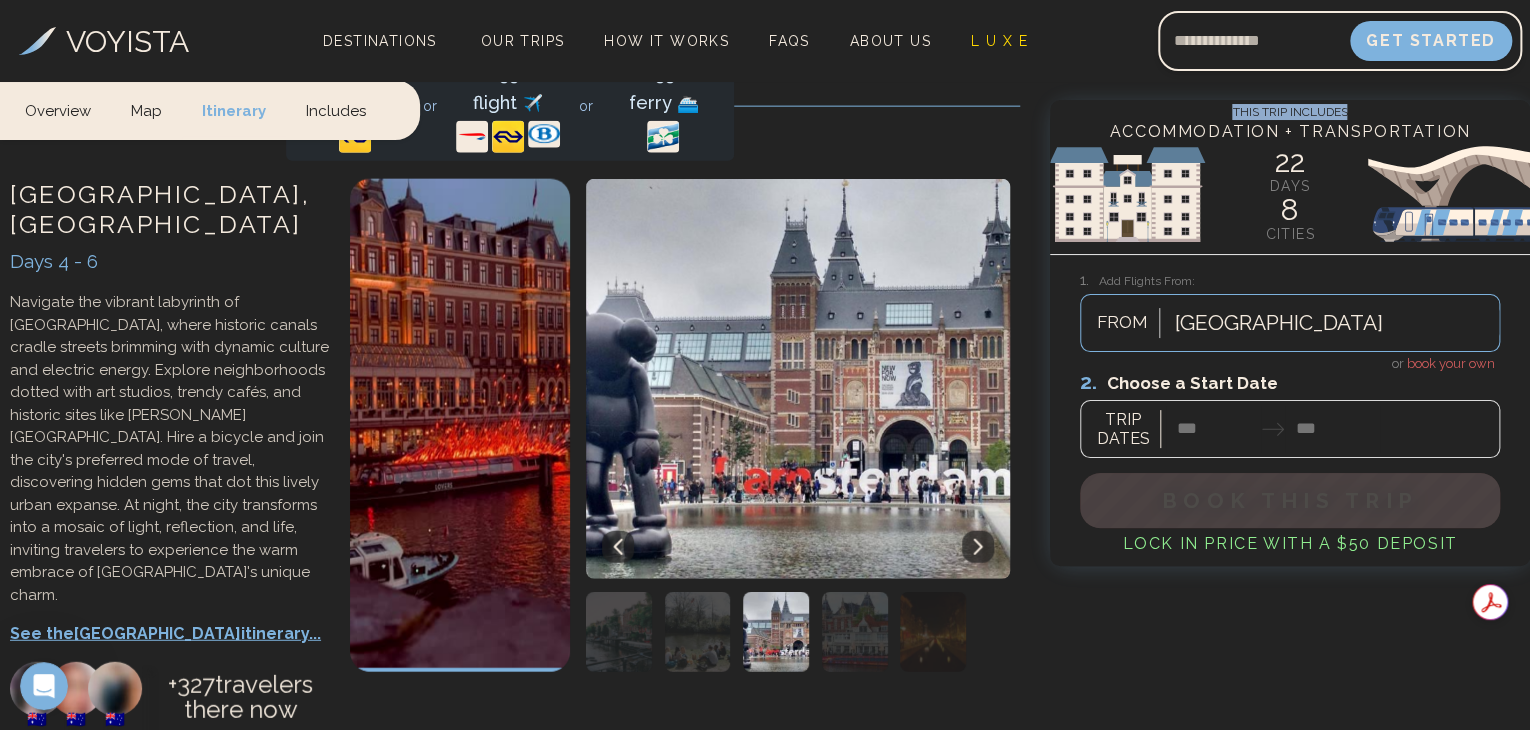 click at bounding box center (855, 632) 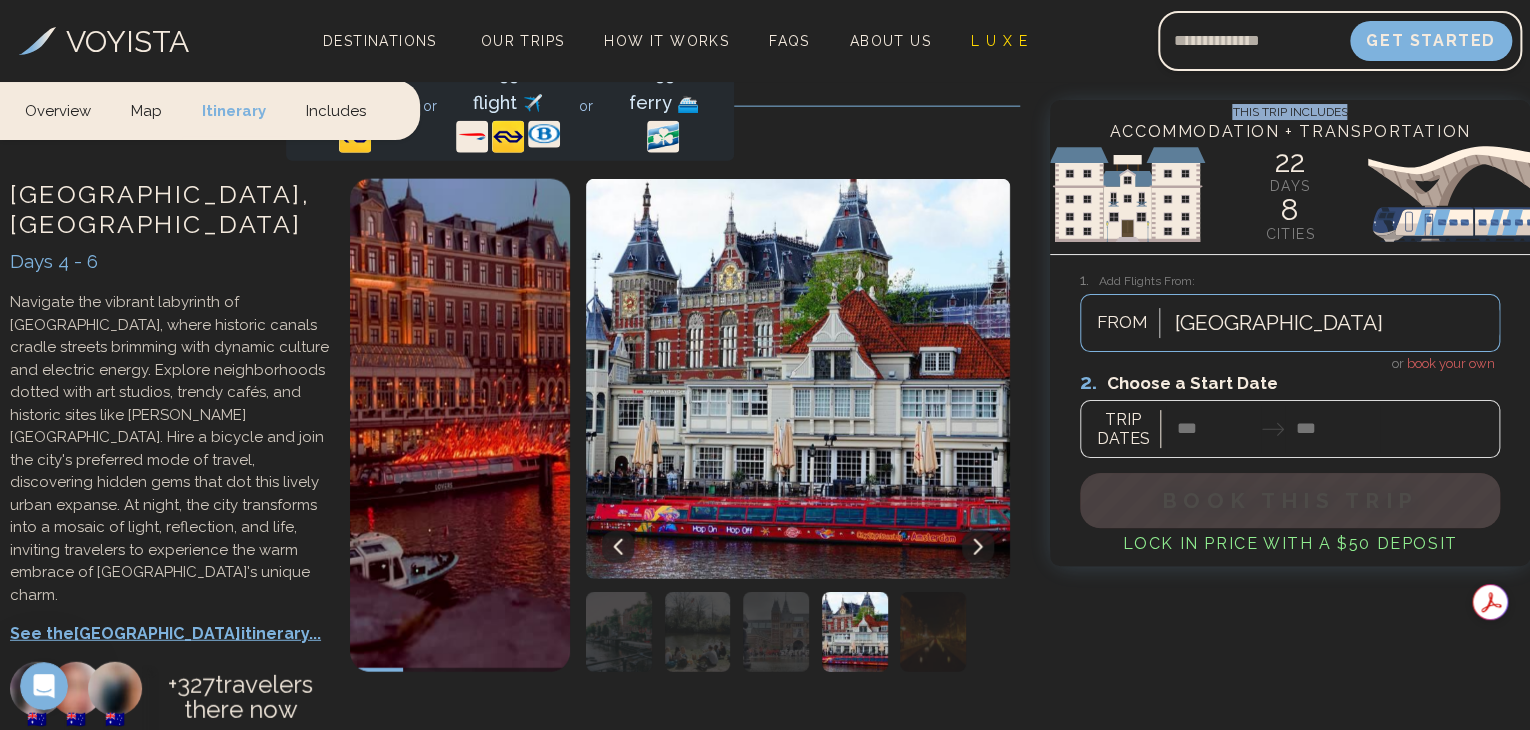 click at bounding box center (933, 632) 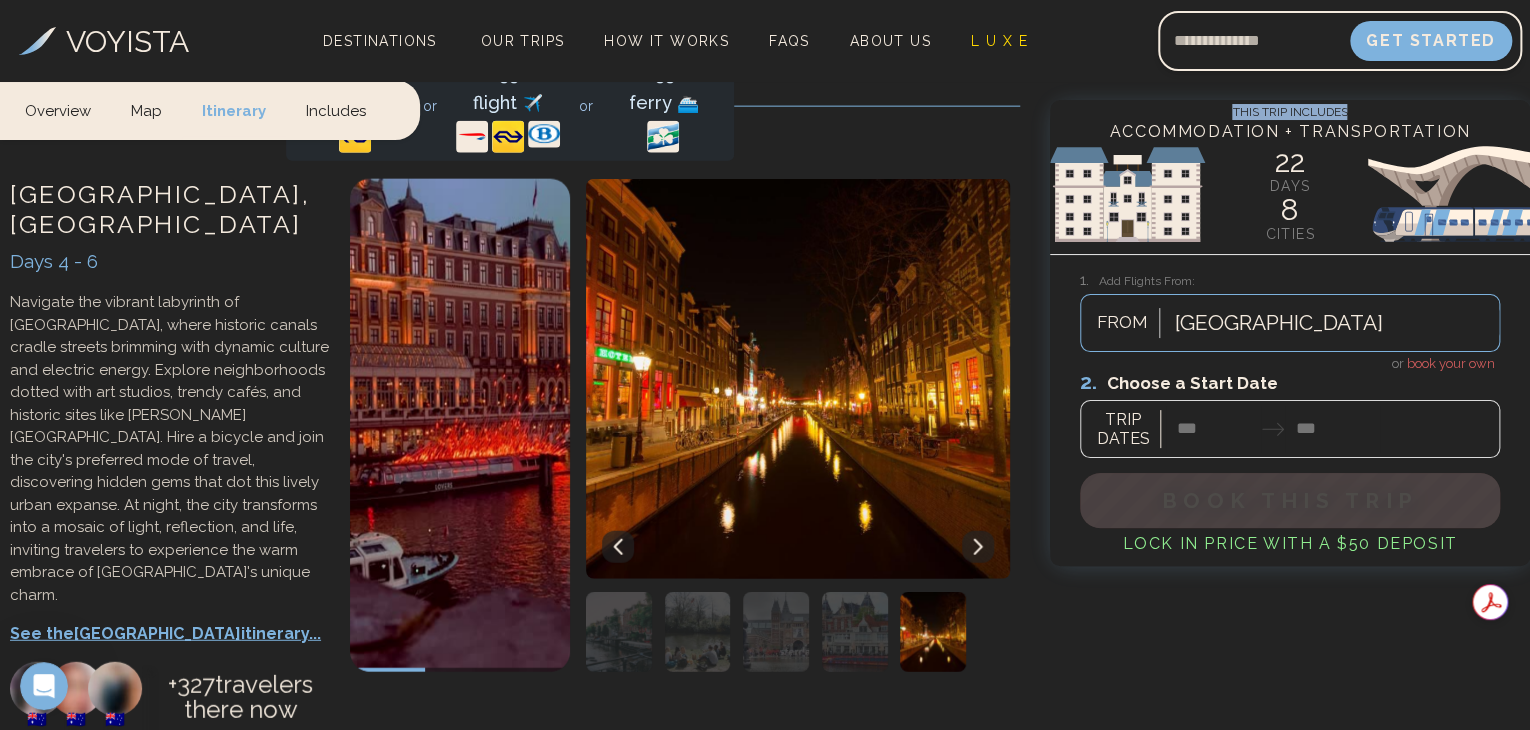 click 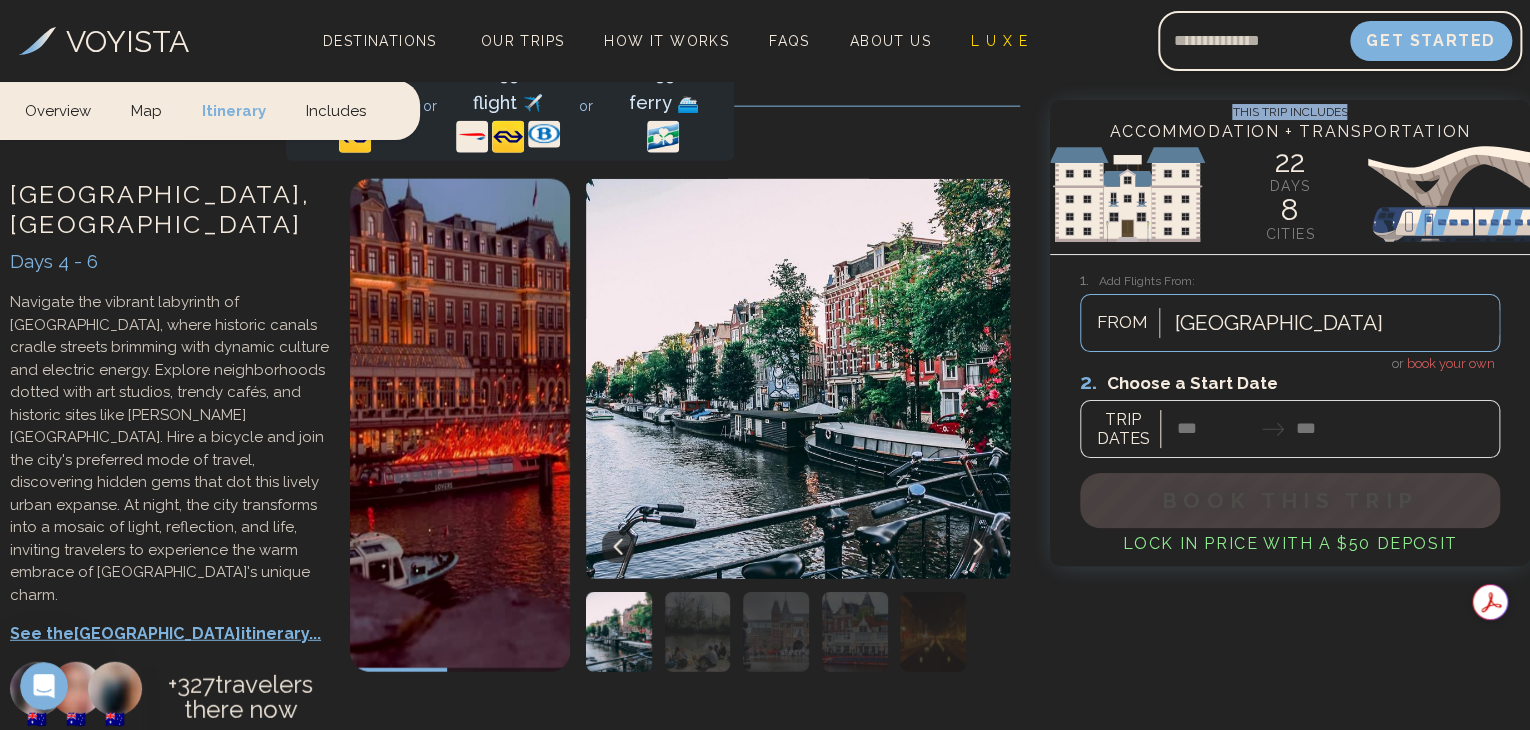 click 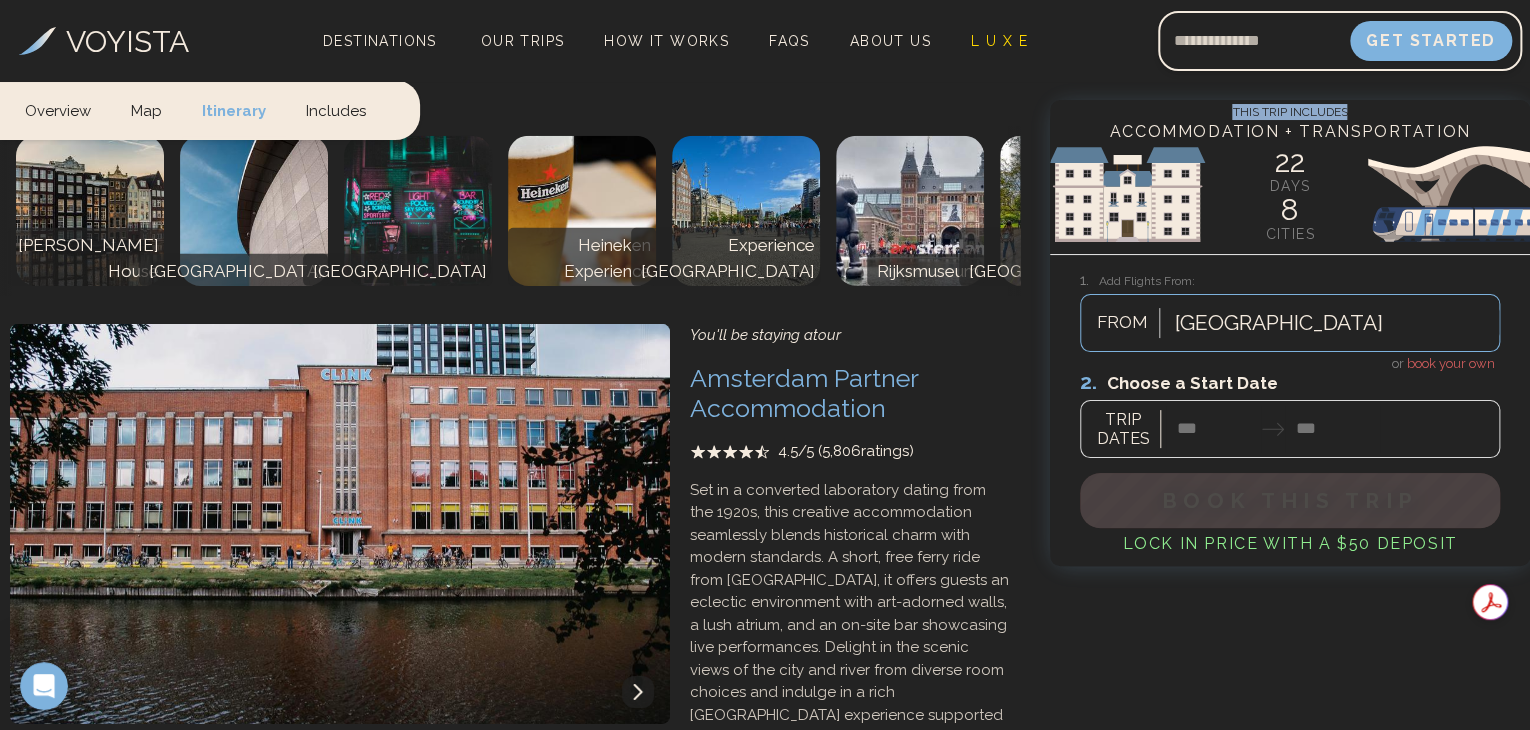 scroll, scrollTop: 3000, scrollLeft: 0, axis: vertical 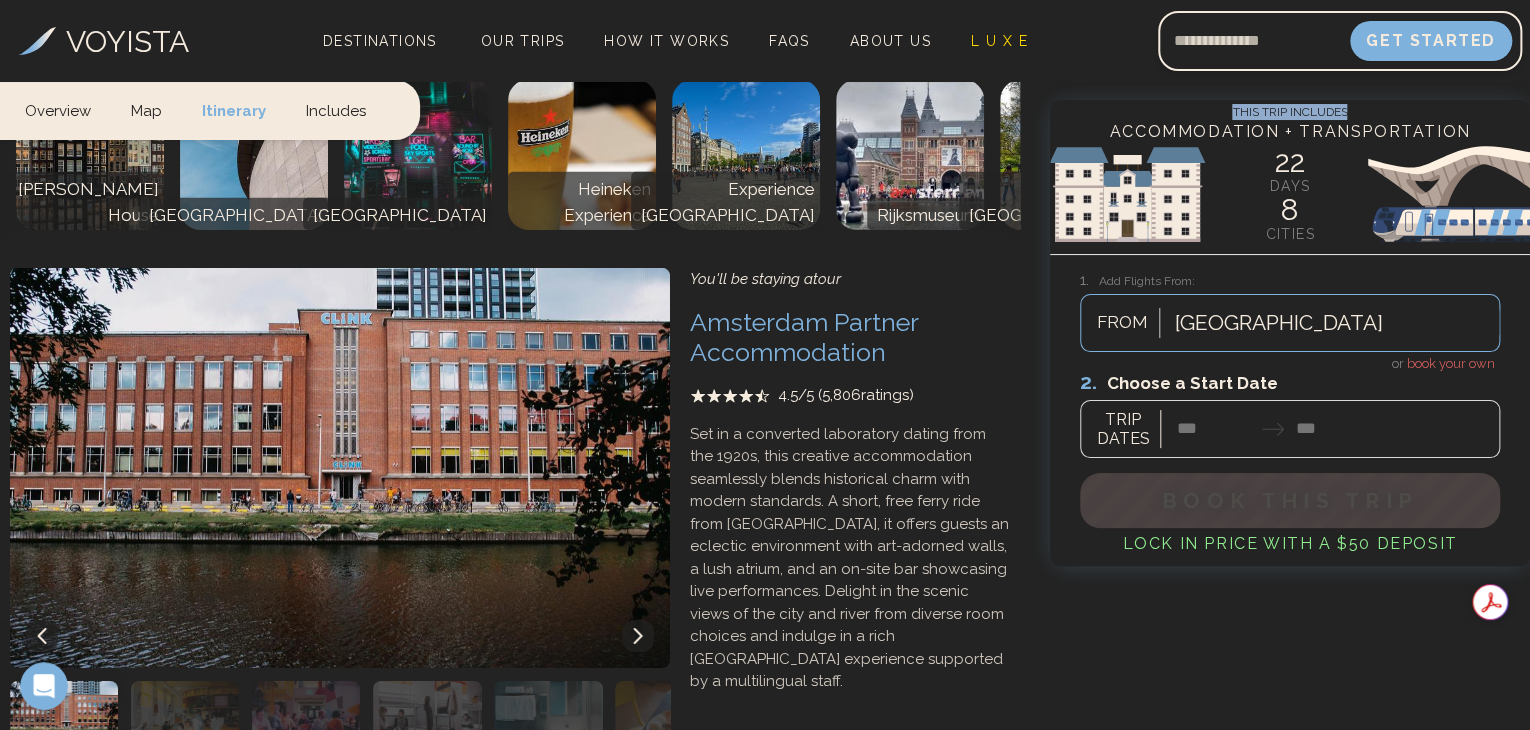 click 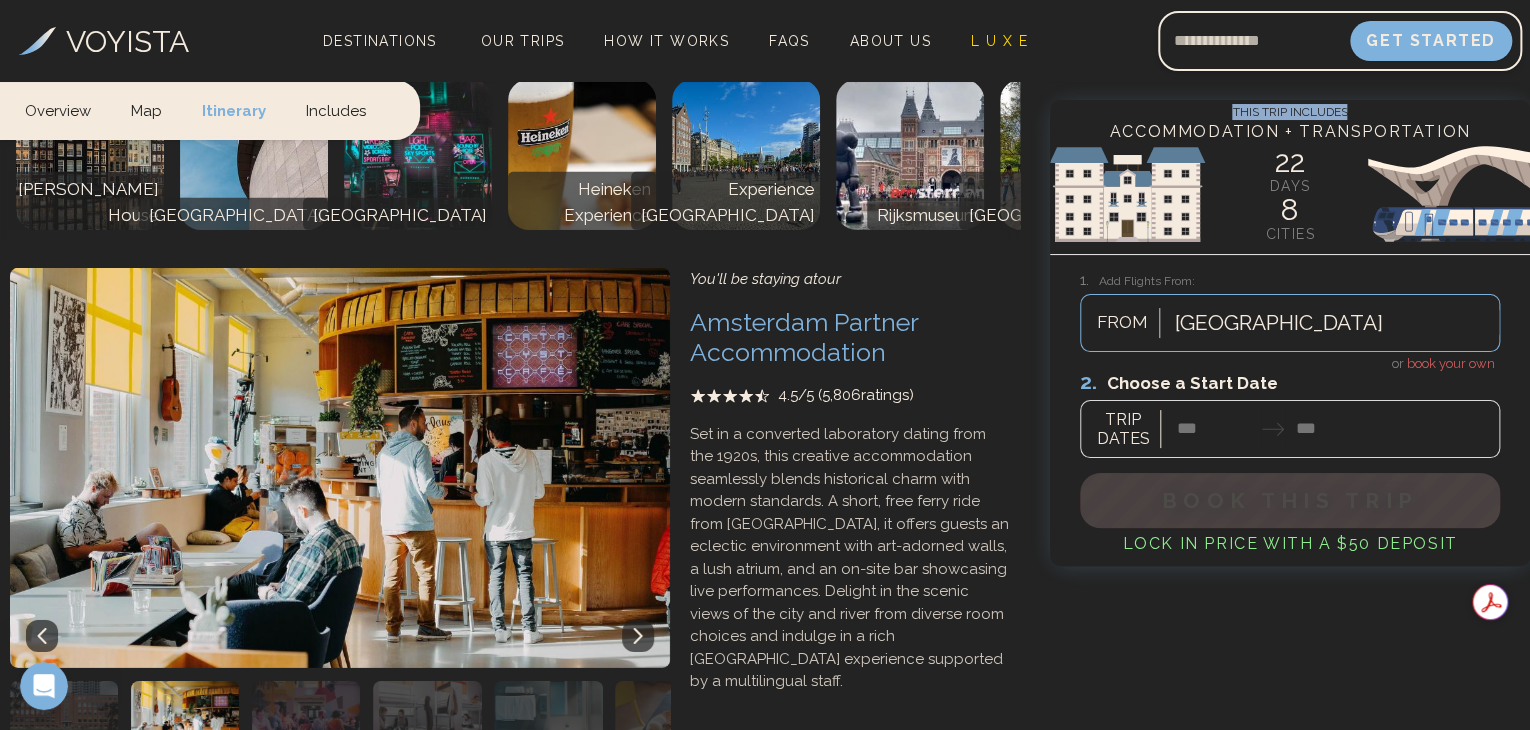 click 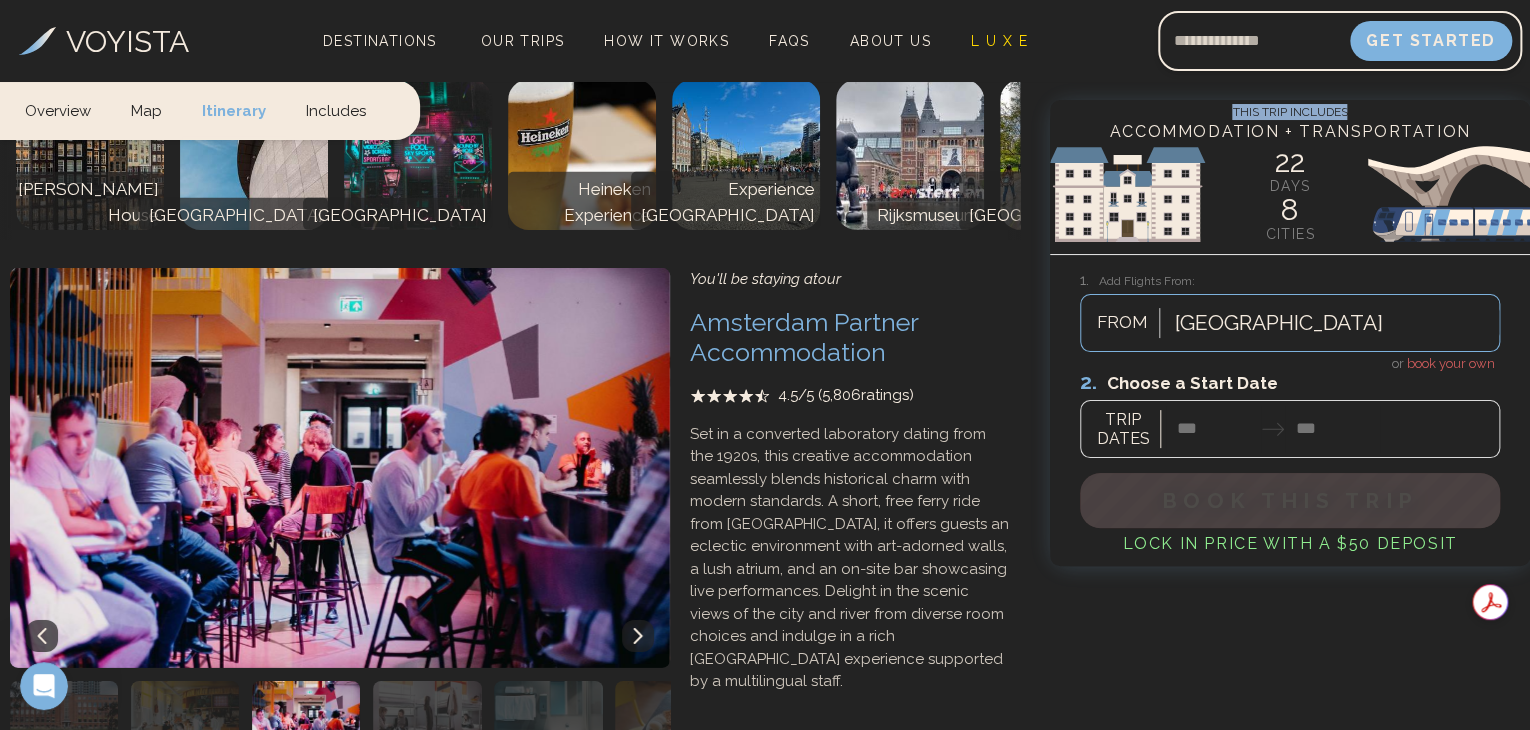 click 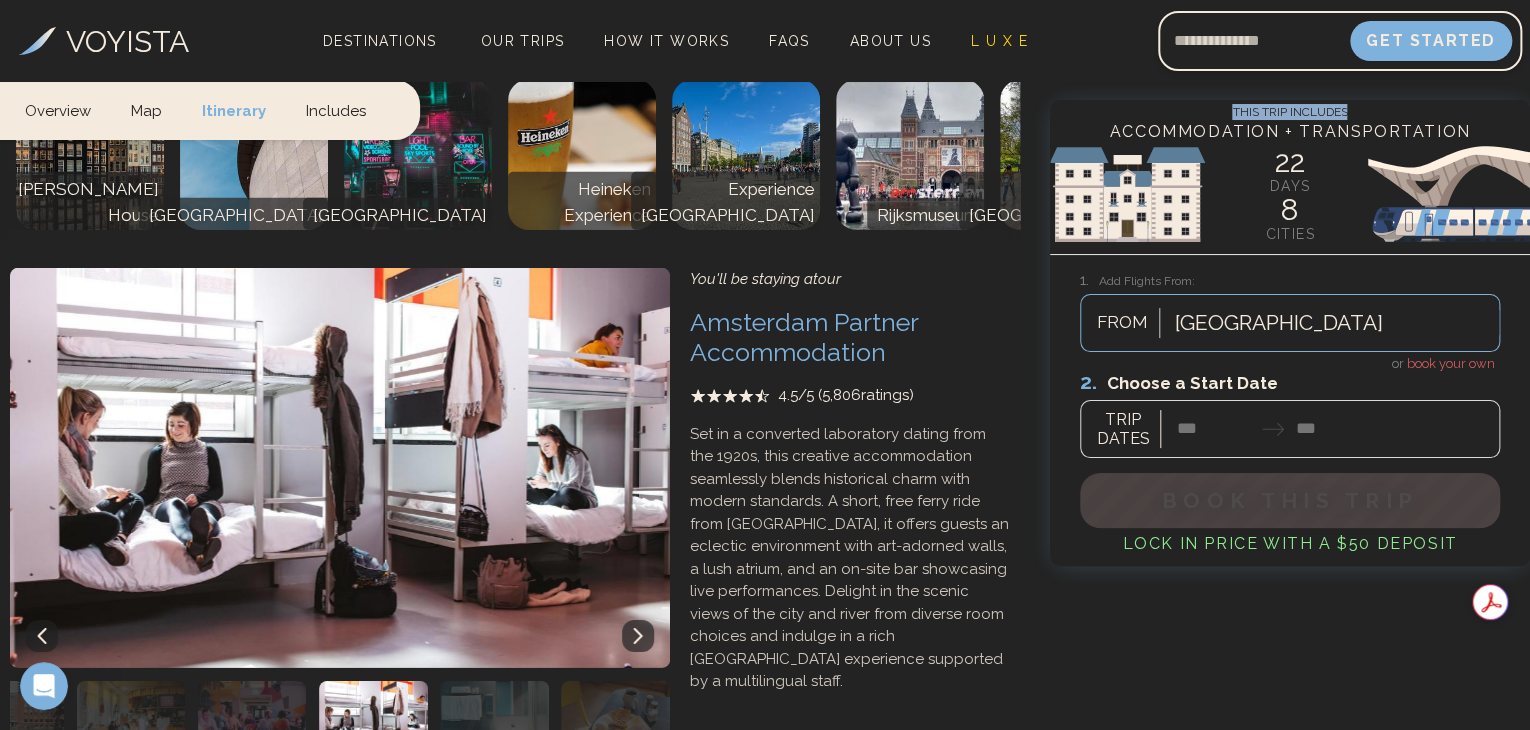 click 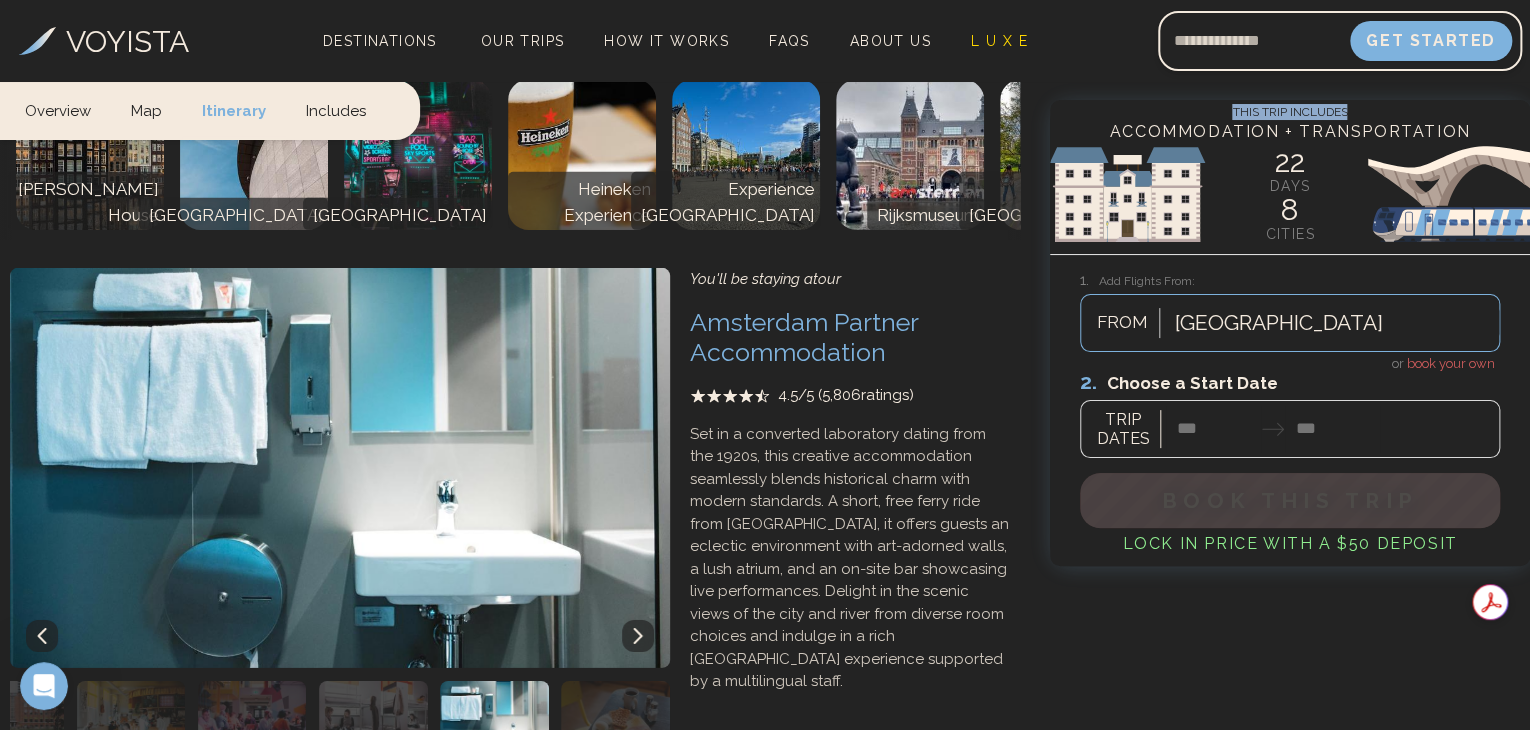 click 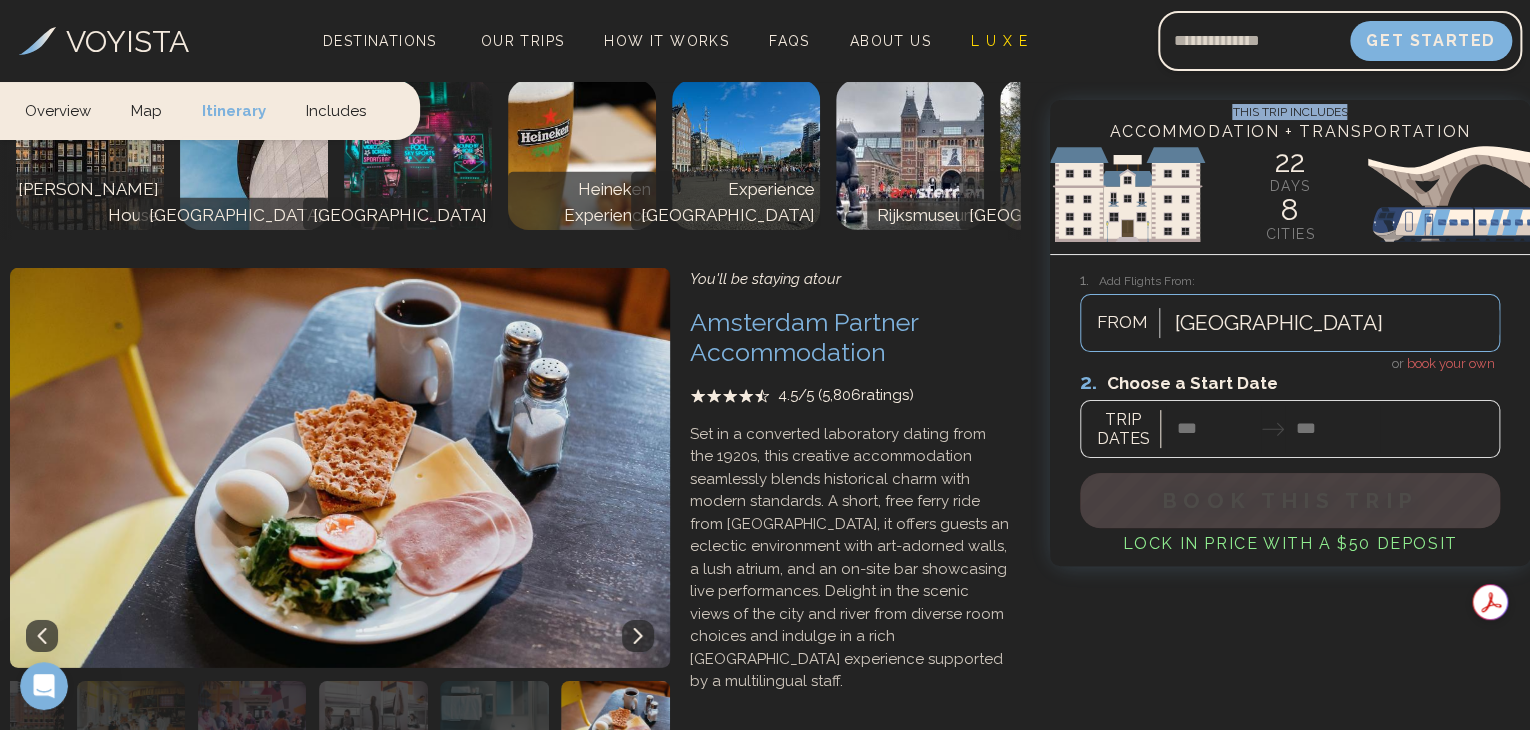 click at bounding box center [638, 636] 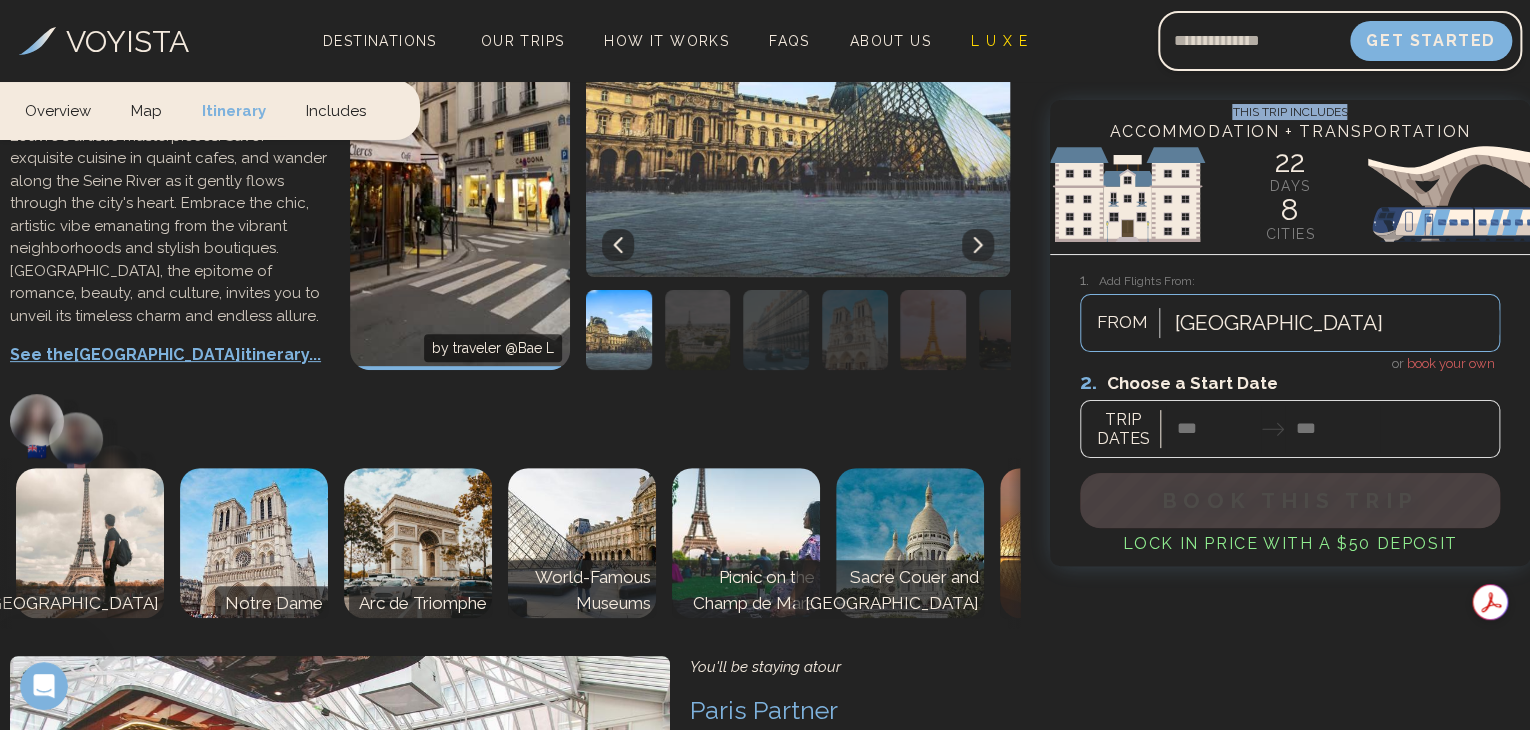 scroll, scrollTop: 4333, scrollLeft: 0, axis: vertical 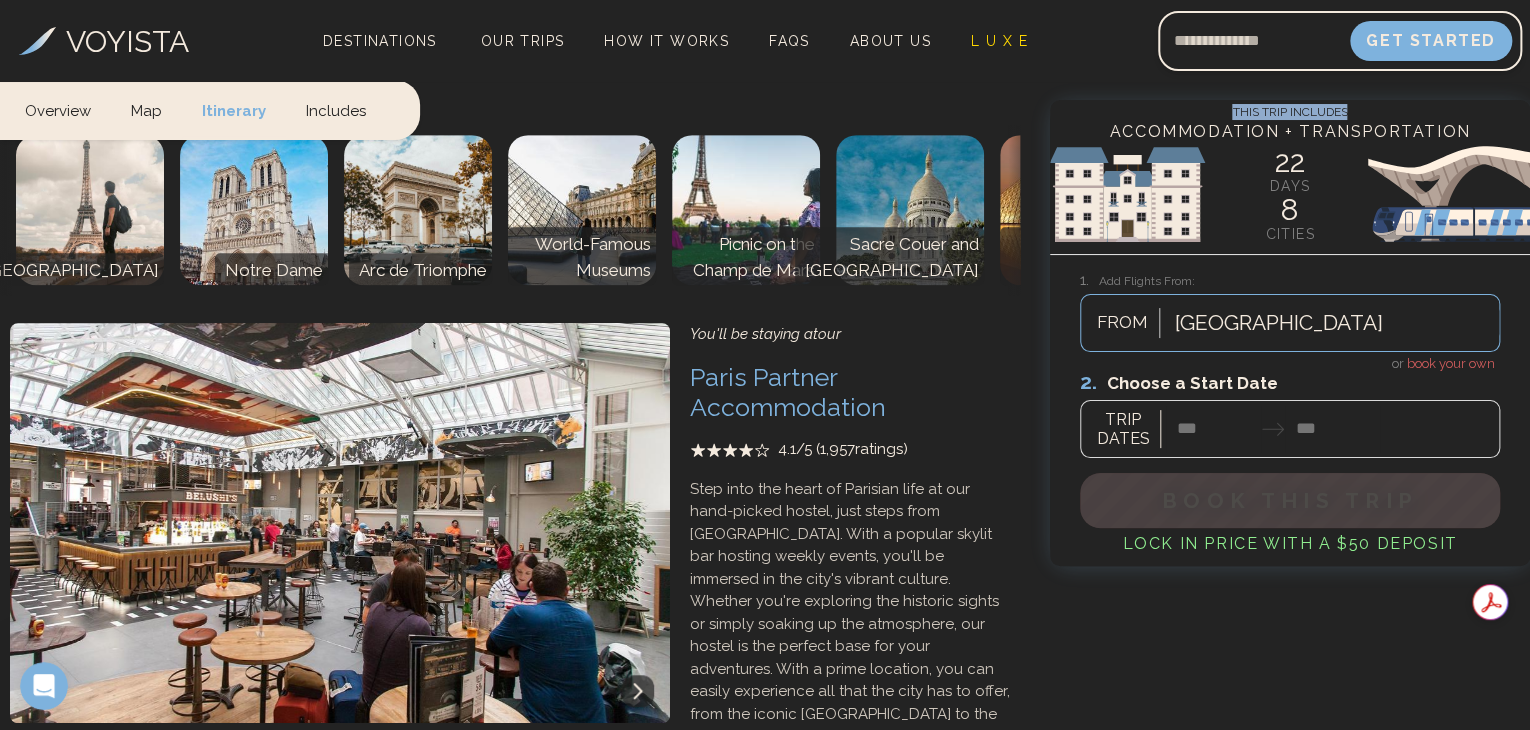 click at bounding box center [185, 776] 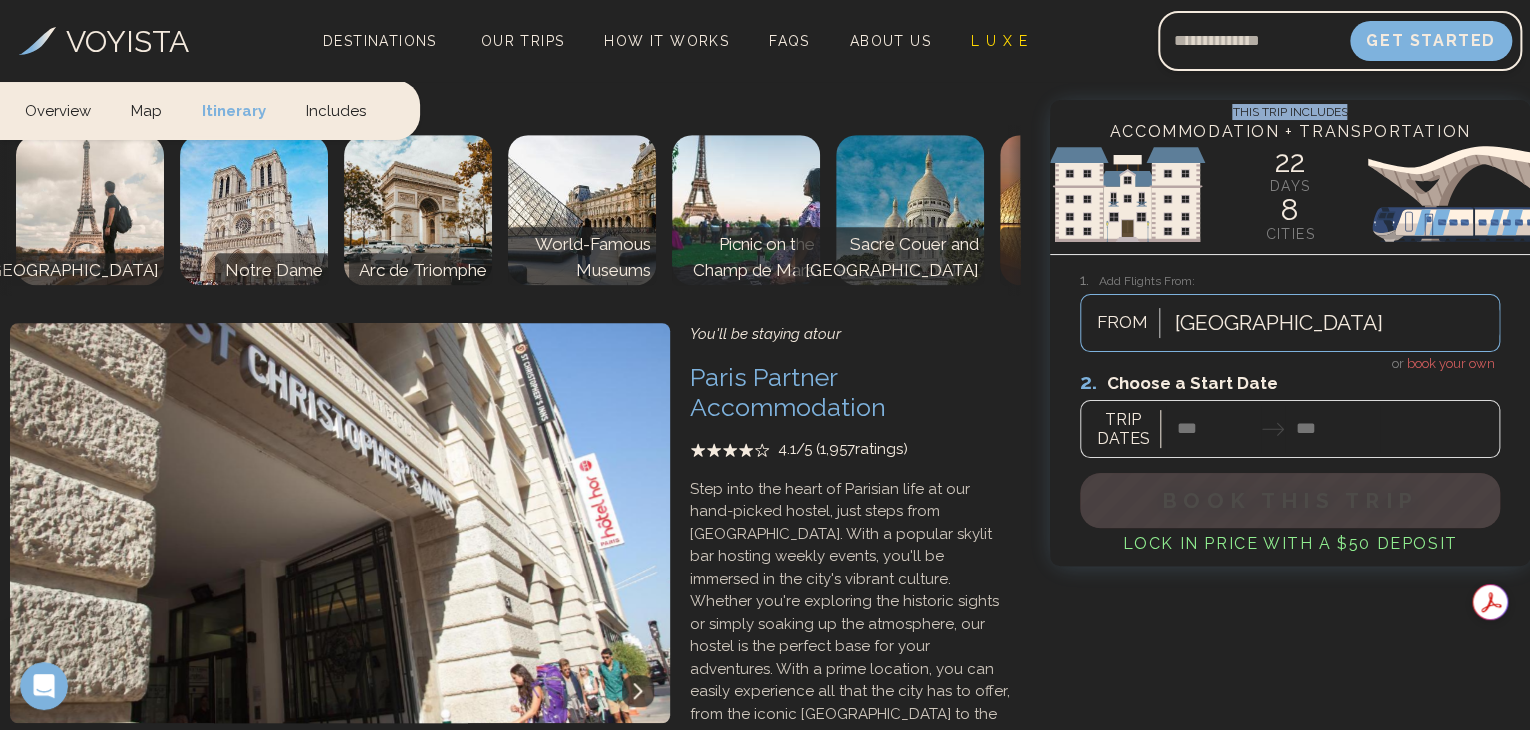 click at bounding box center (306, 776) 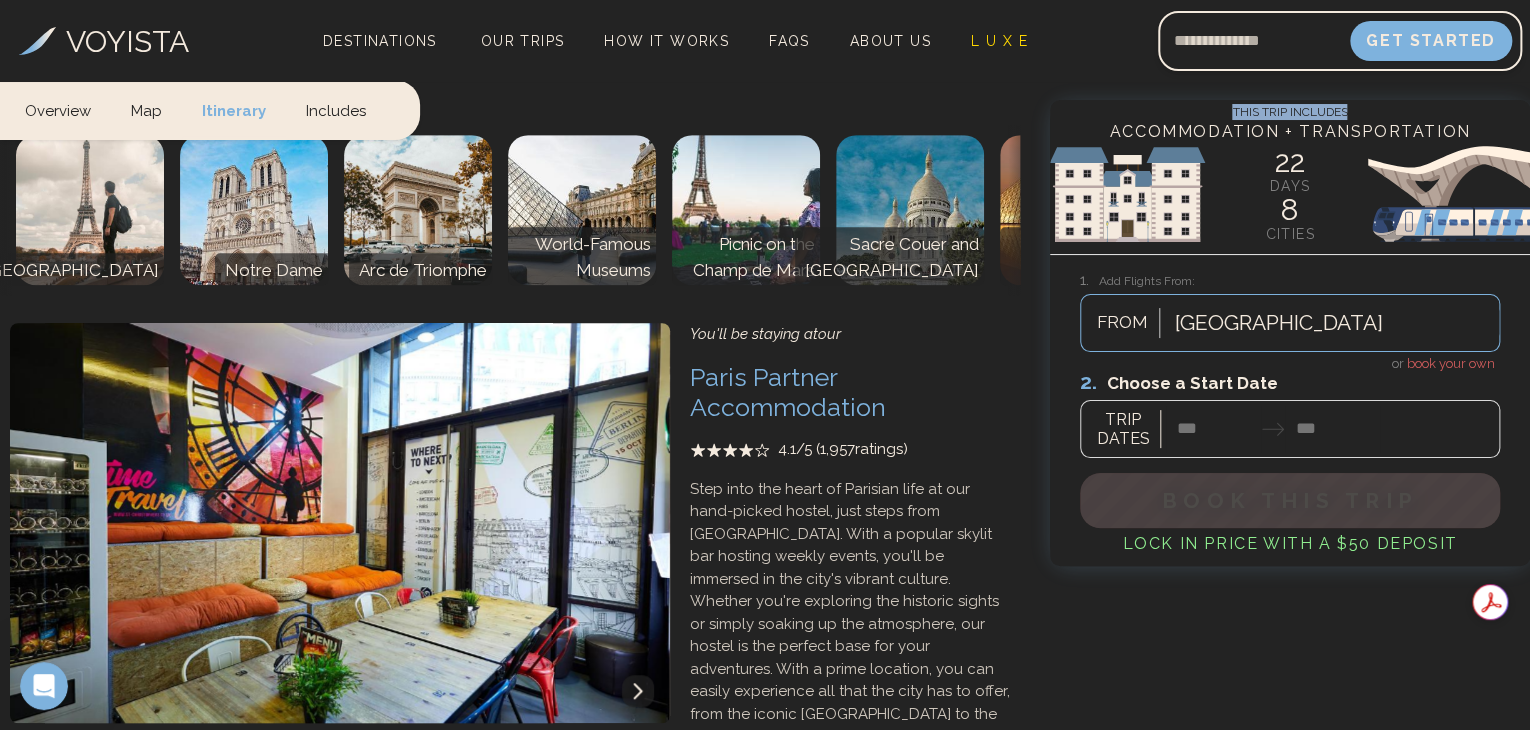click at bounding box center (427, 776) 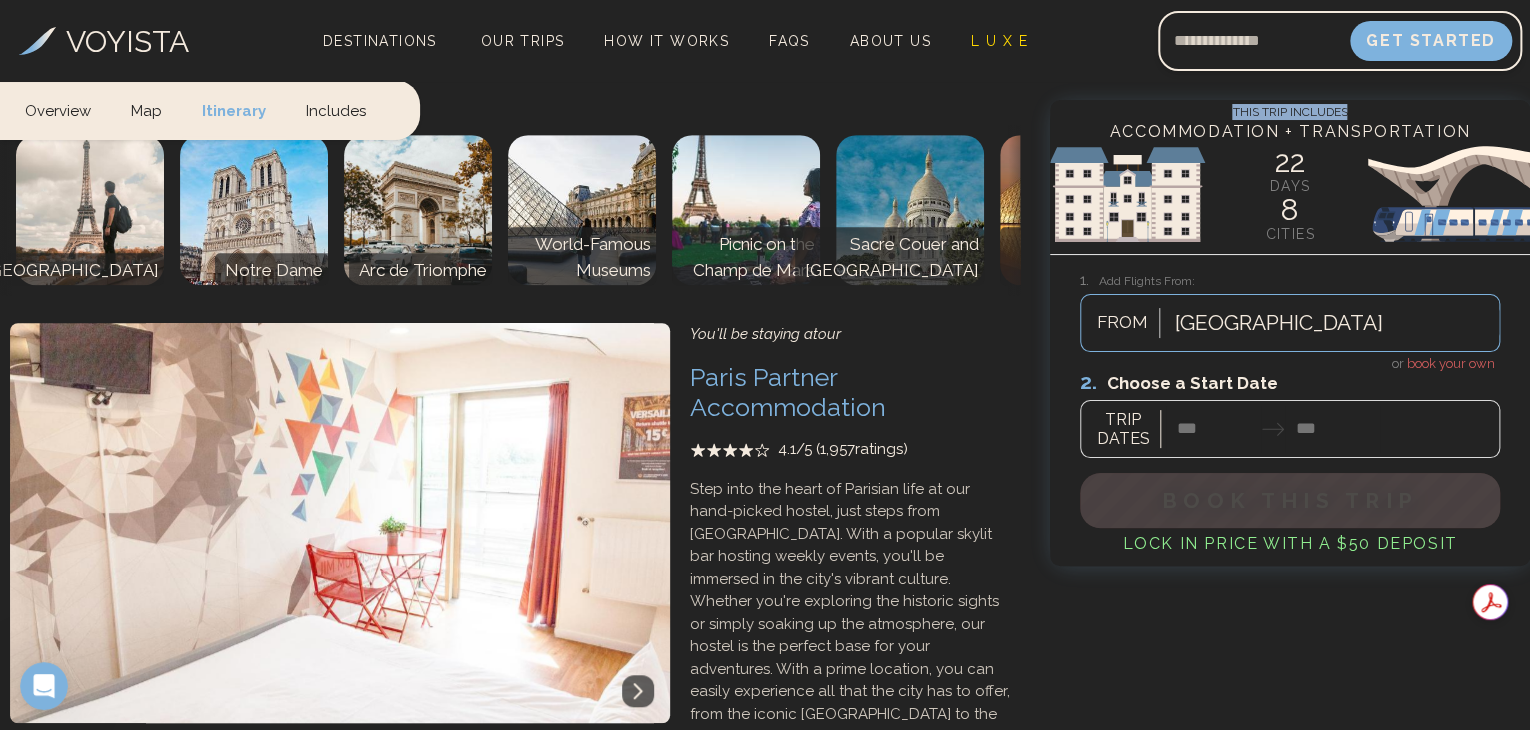 click at bounding box center [463, 776] 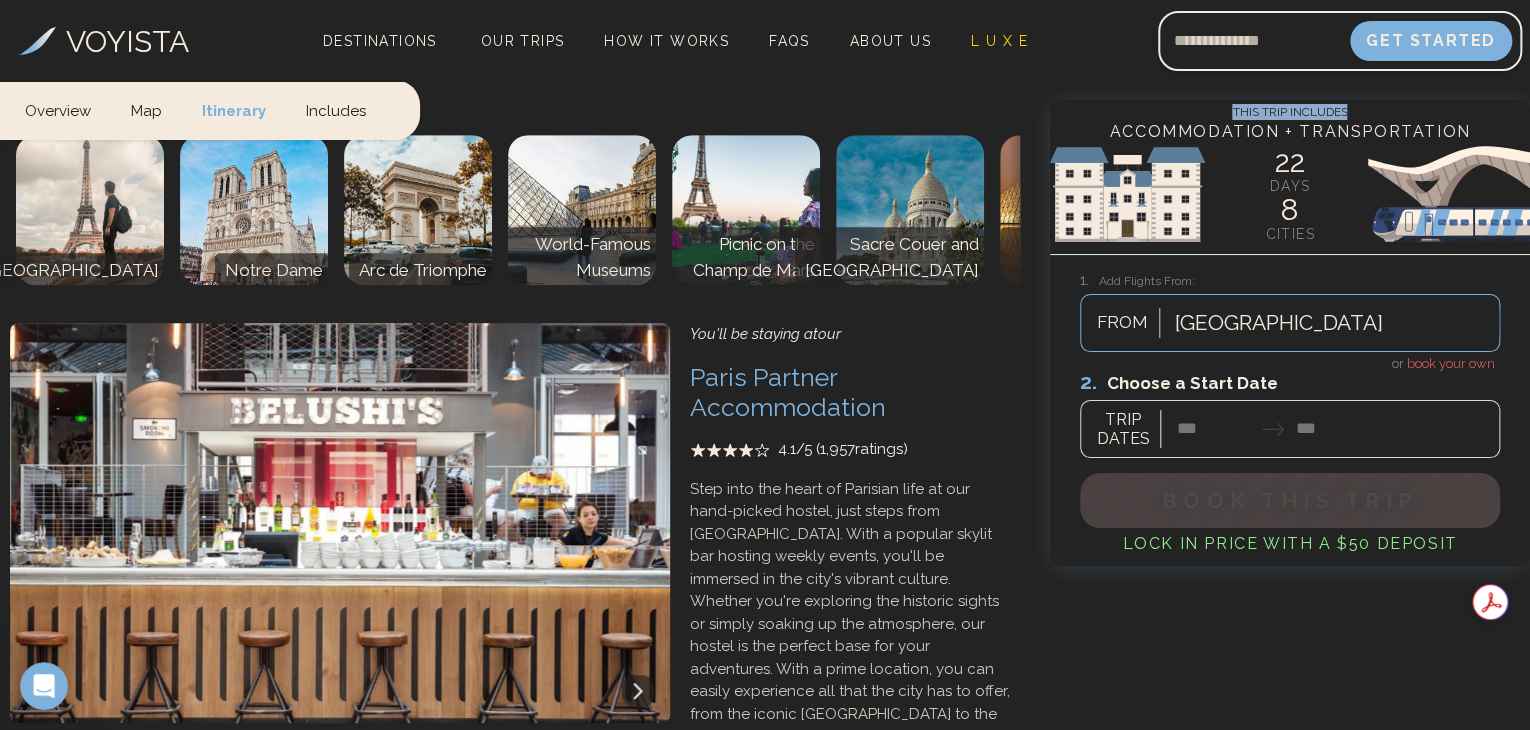 click at bounding box center (462, 776) 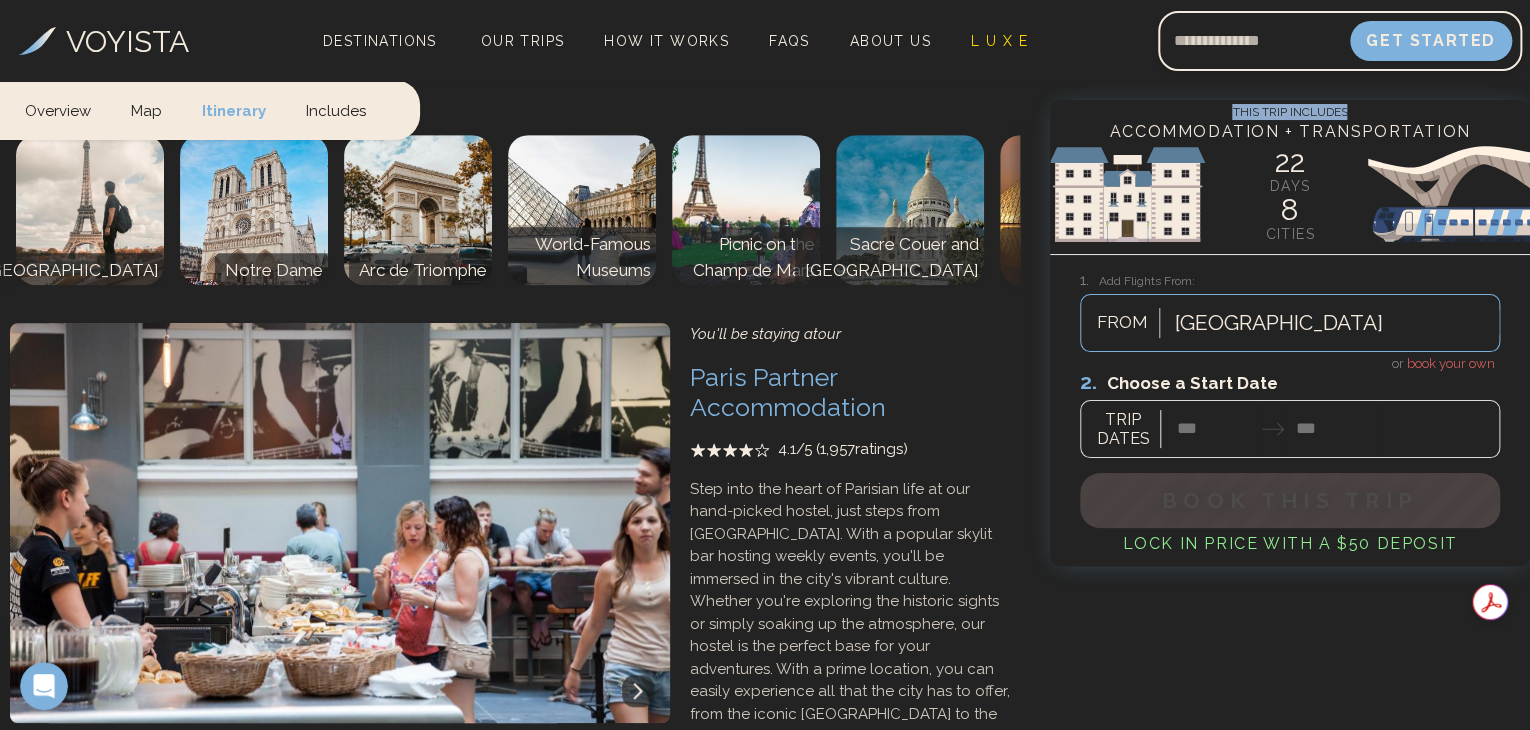 click at bounding box center (461, 776) 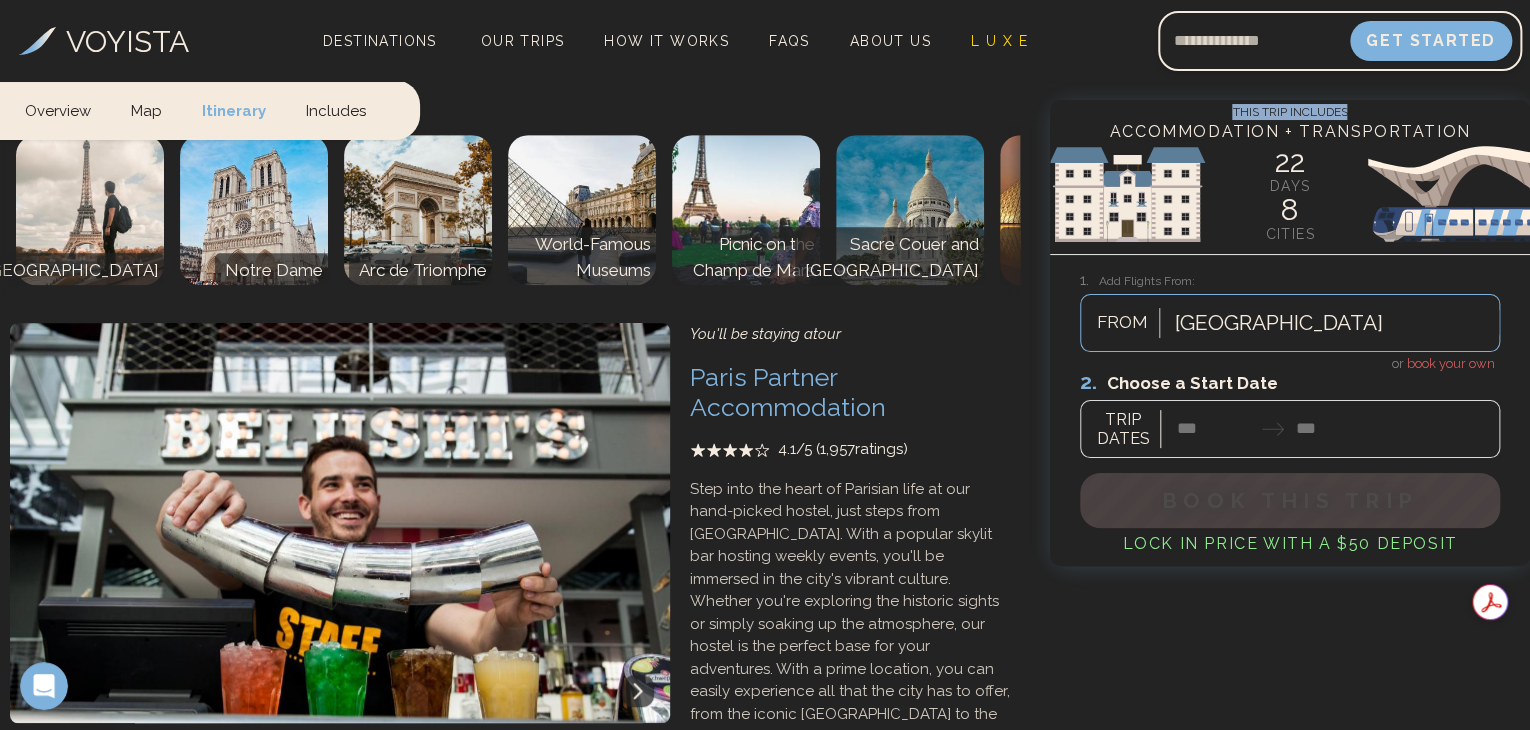 click at bounding box center [461, 776] 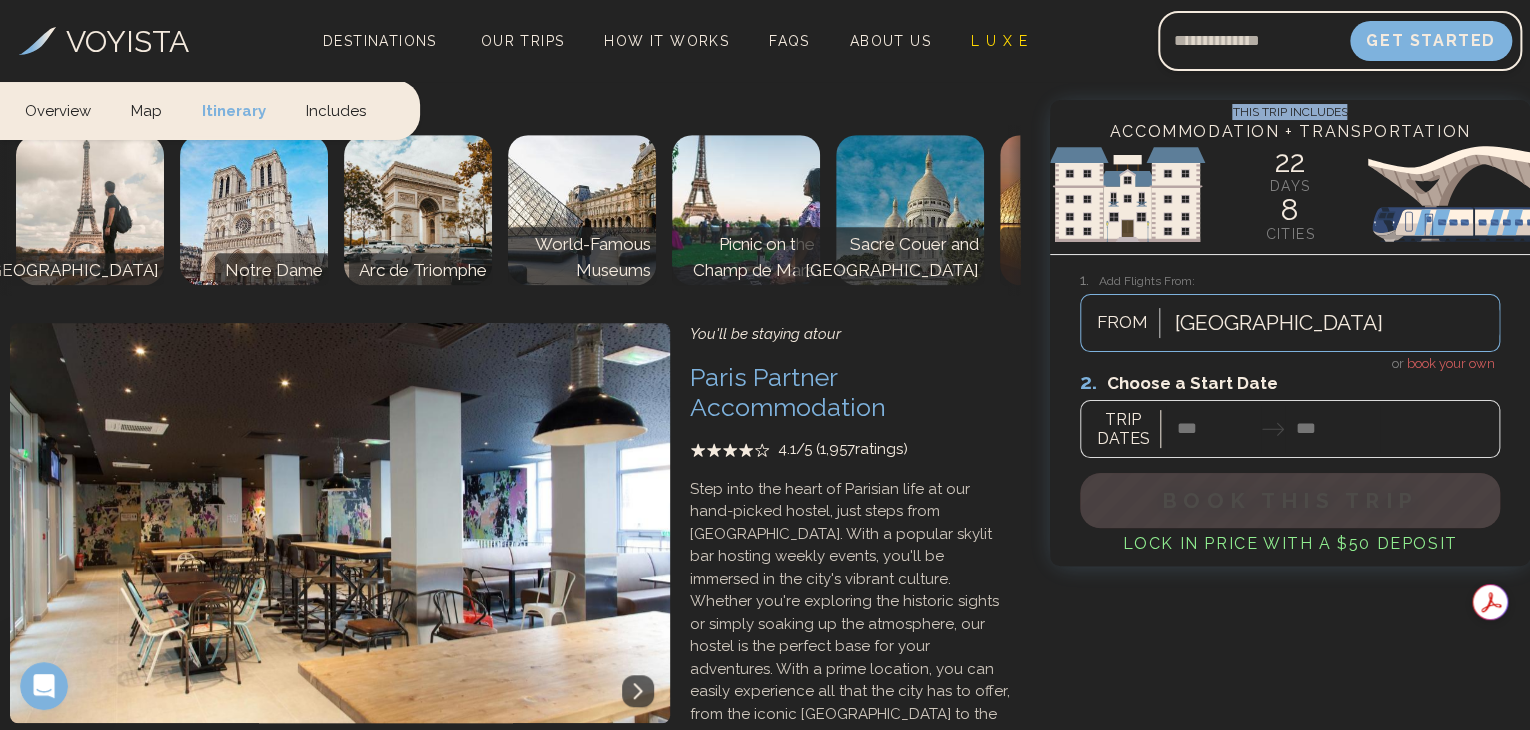 click at bounding box center (461, 776) 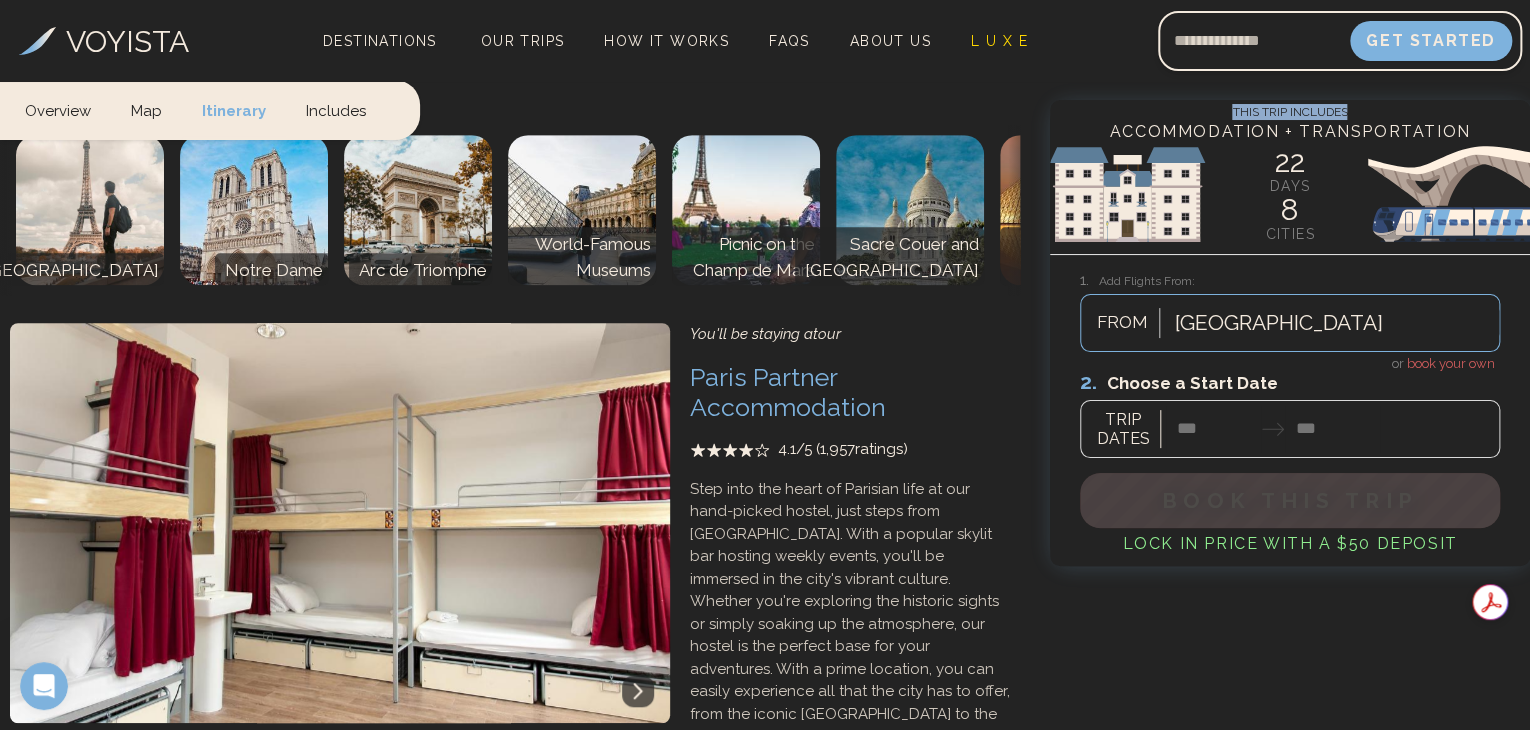 click at bounding box center (461, 776) 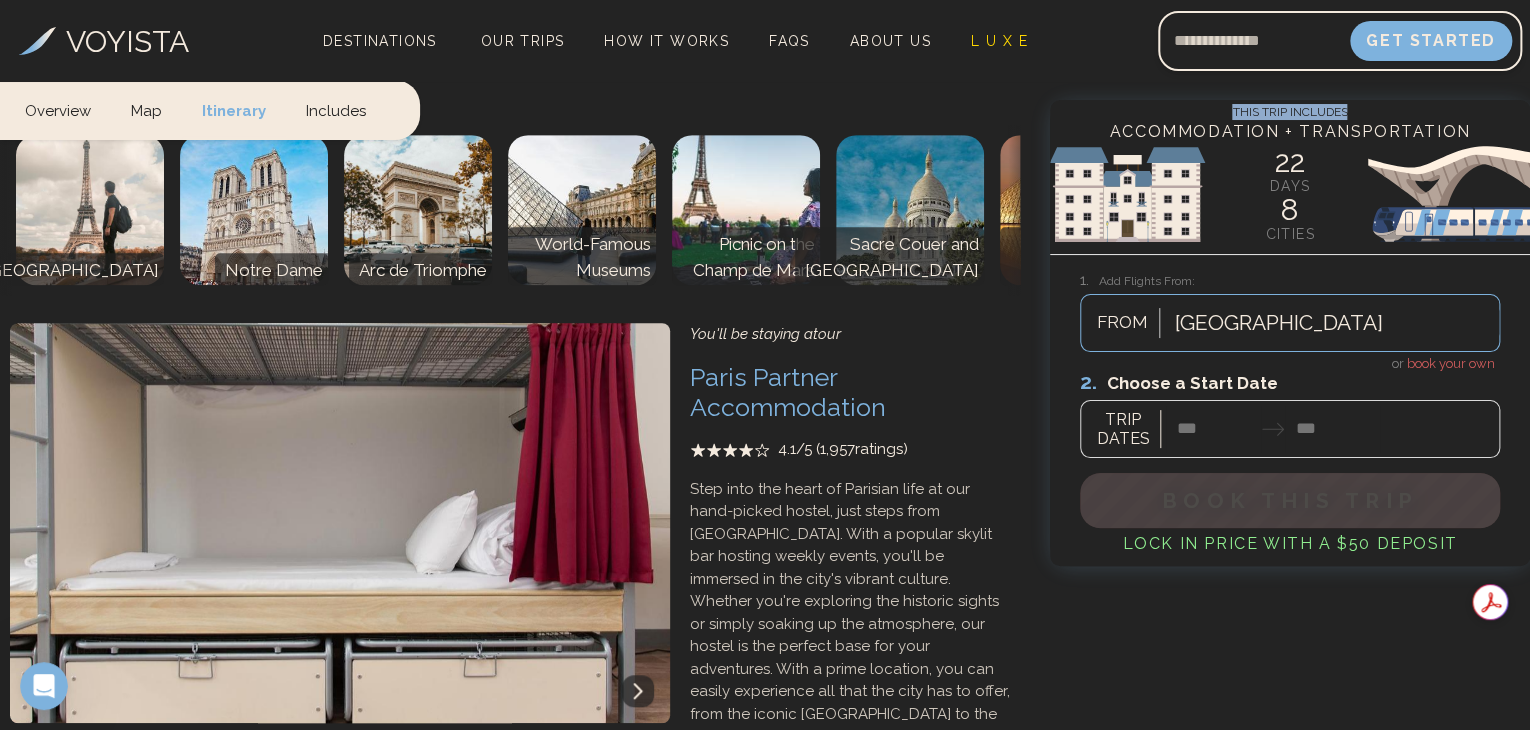click at bounding box center (253, 776) 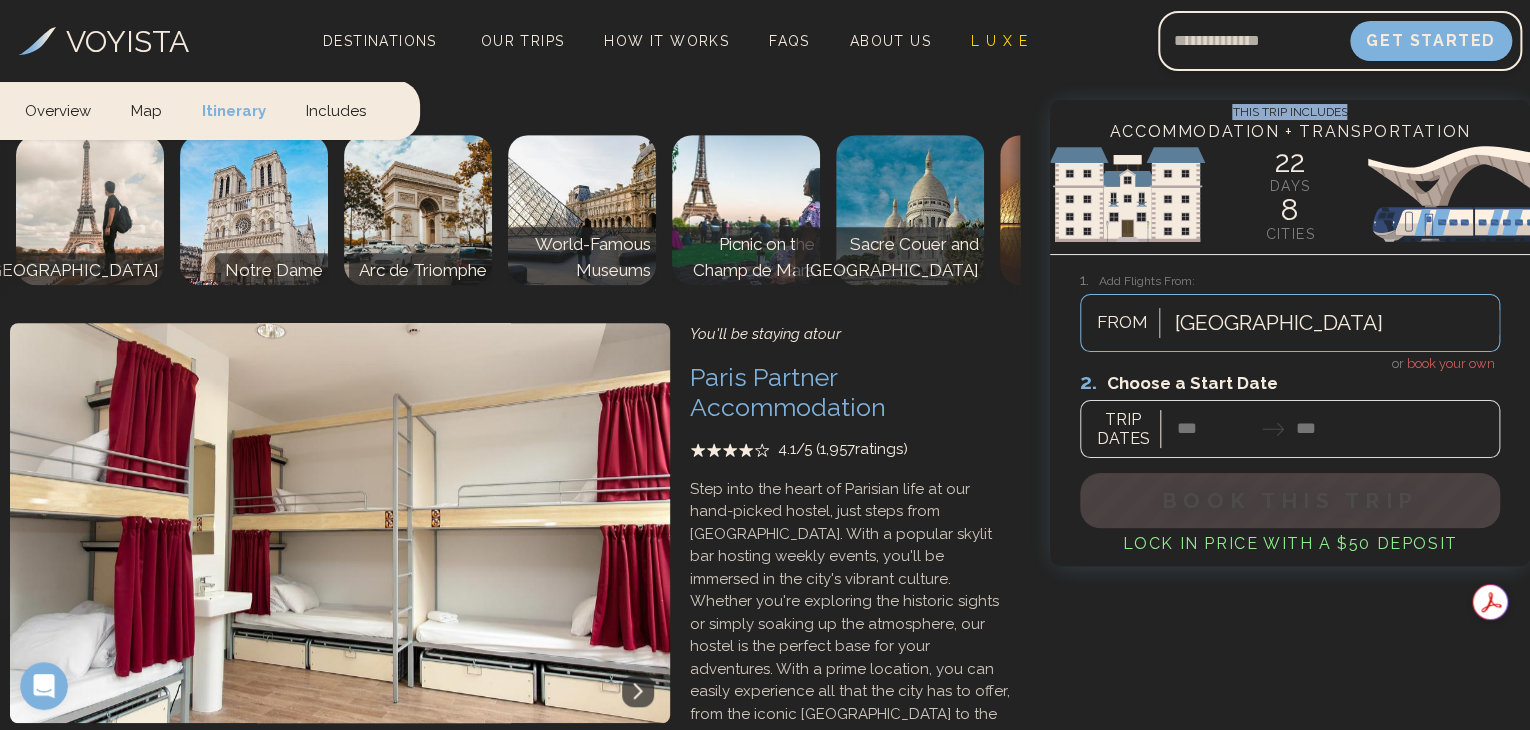 click at bounding box center (461, 776) 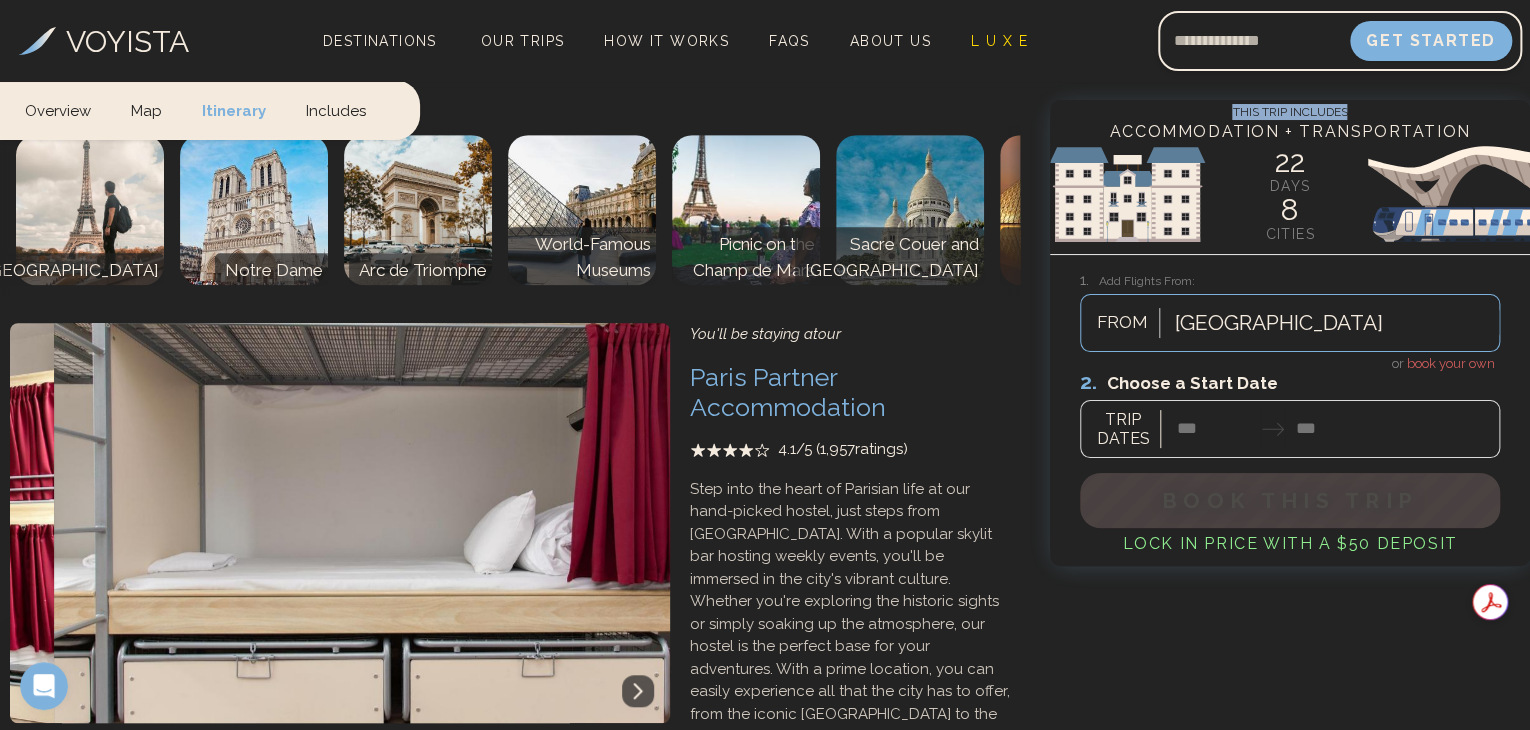 click at bounding box center [502, 776] 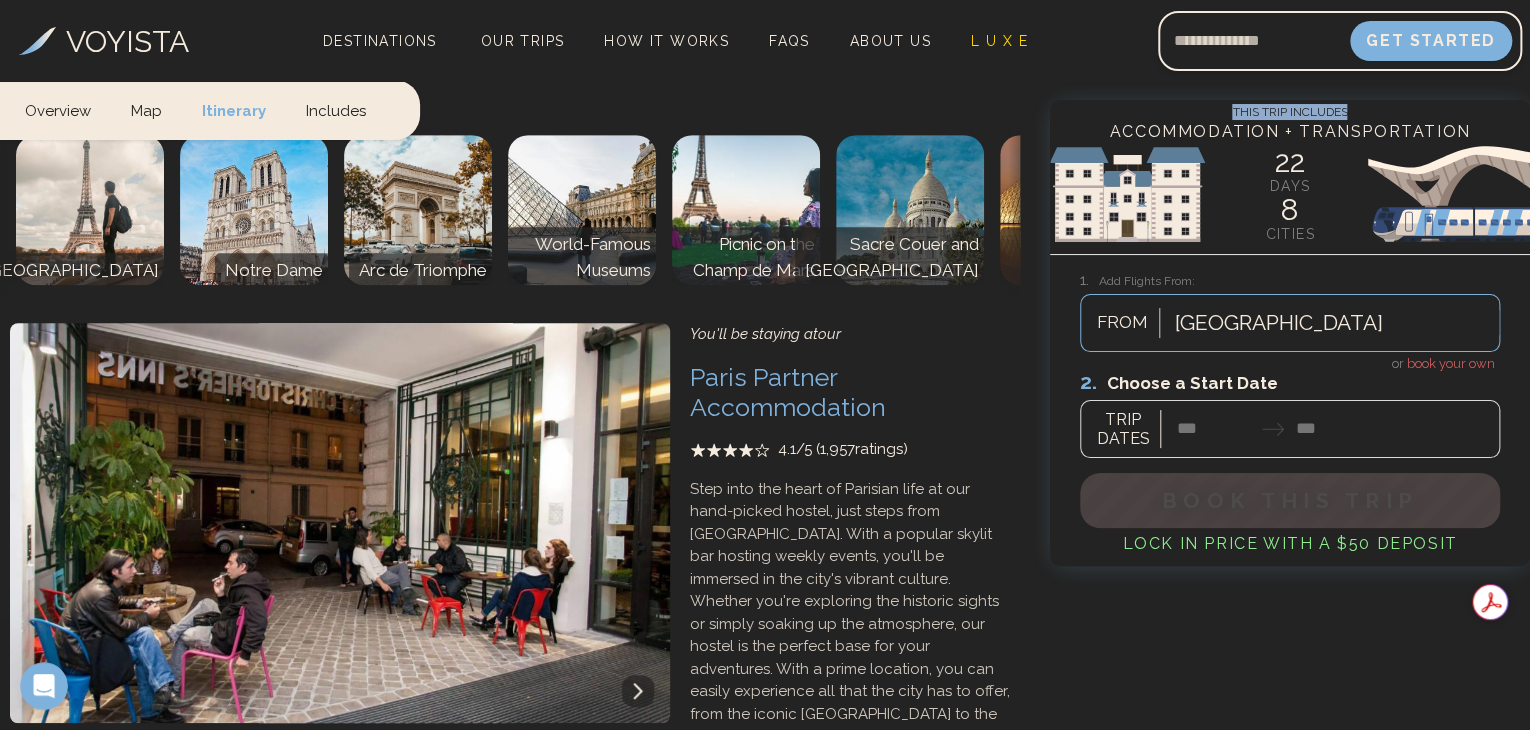 click at bounding box center [495, 776] 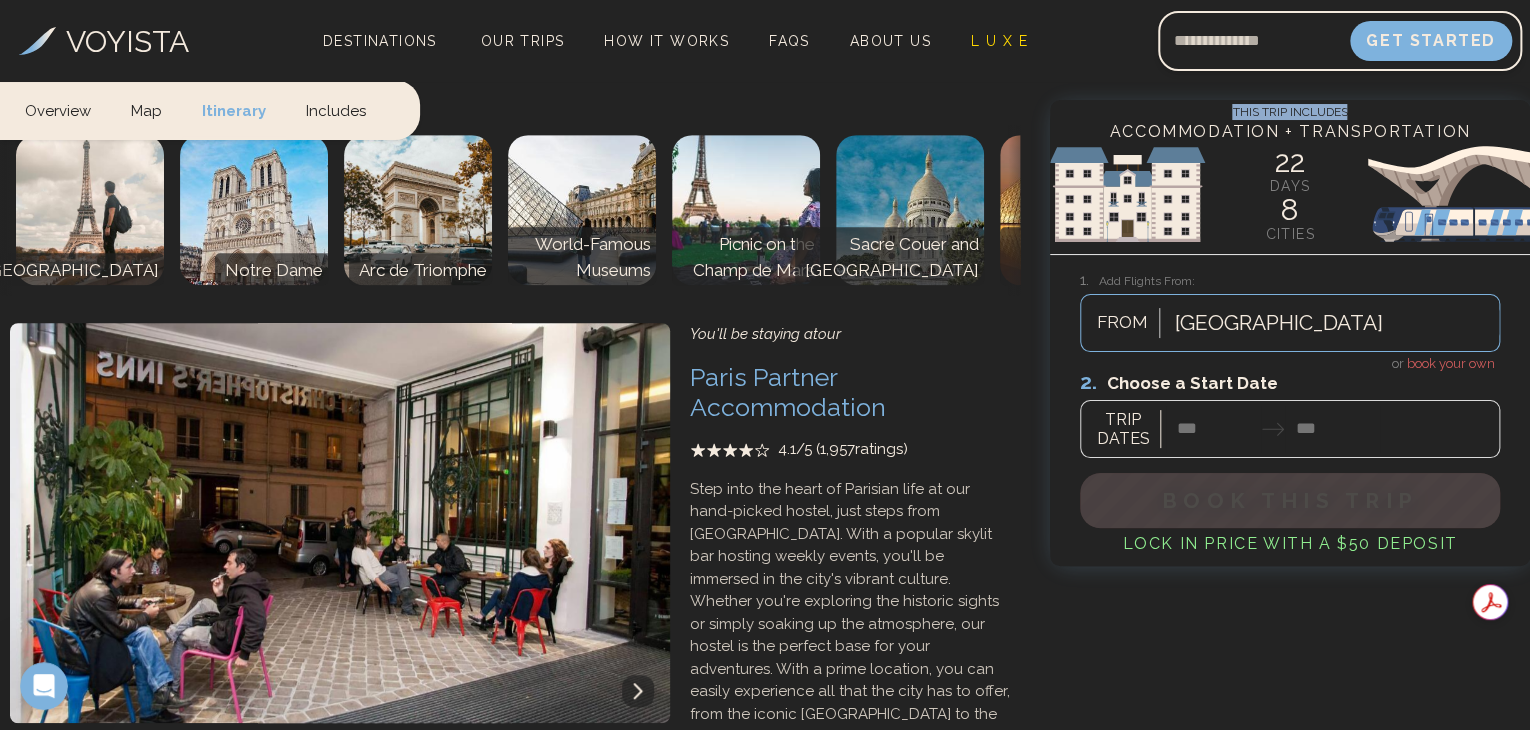 click at bounding box center (616, 776) 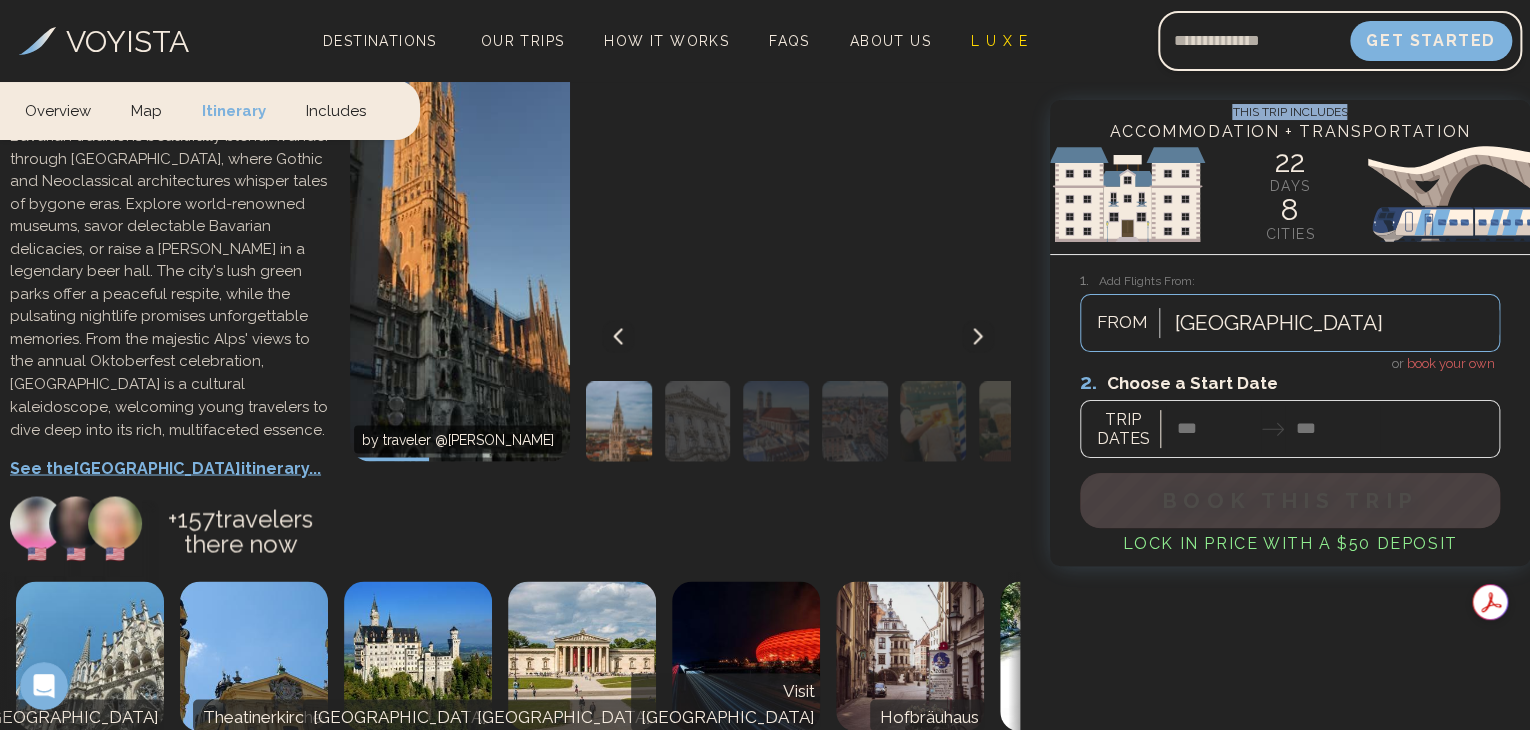 scroll, scrollTop: 5667, scrollLeft: 0, axis: vertical 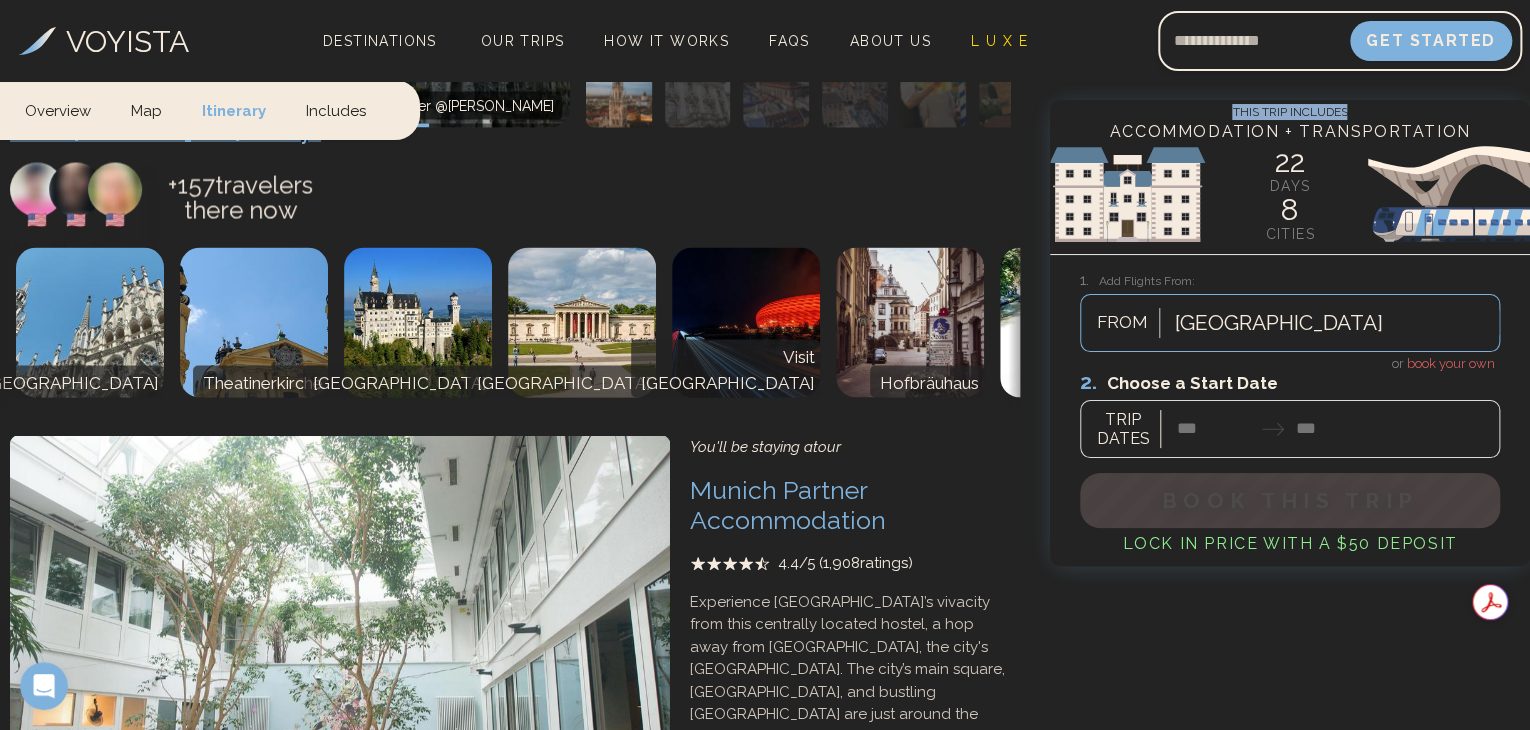 click at bounding box center [185, 888] 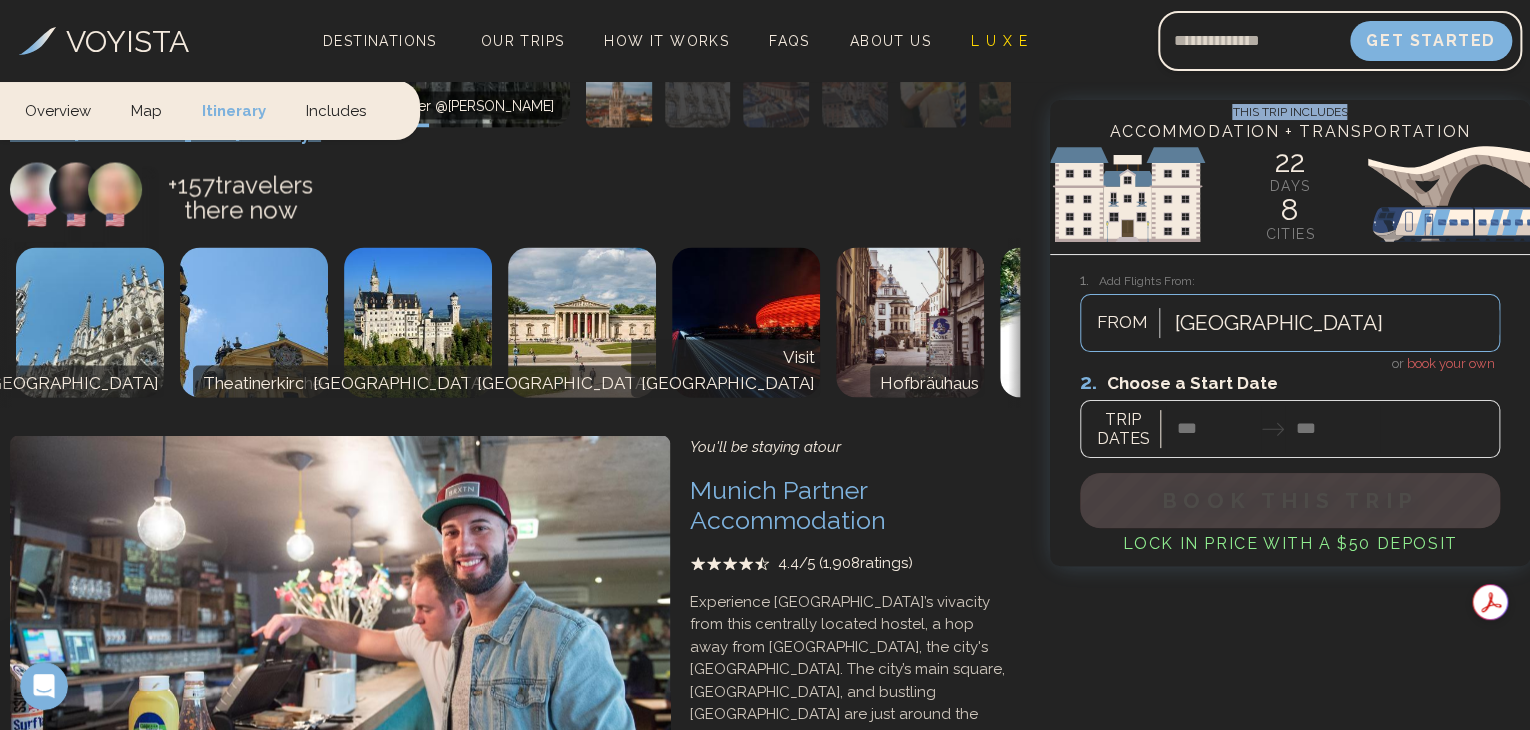 click 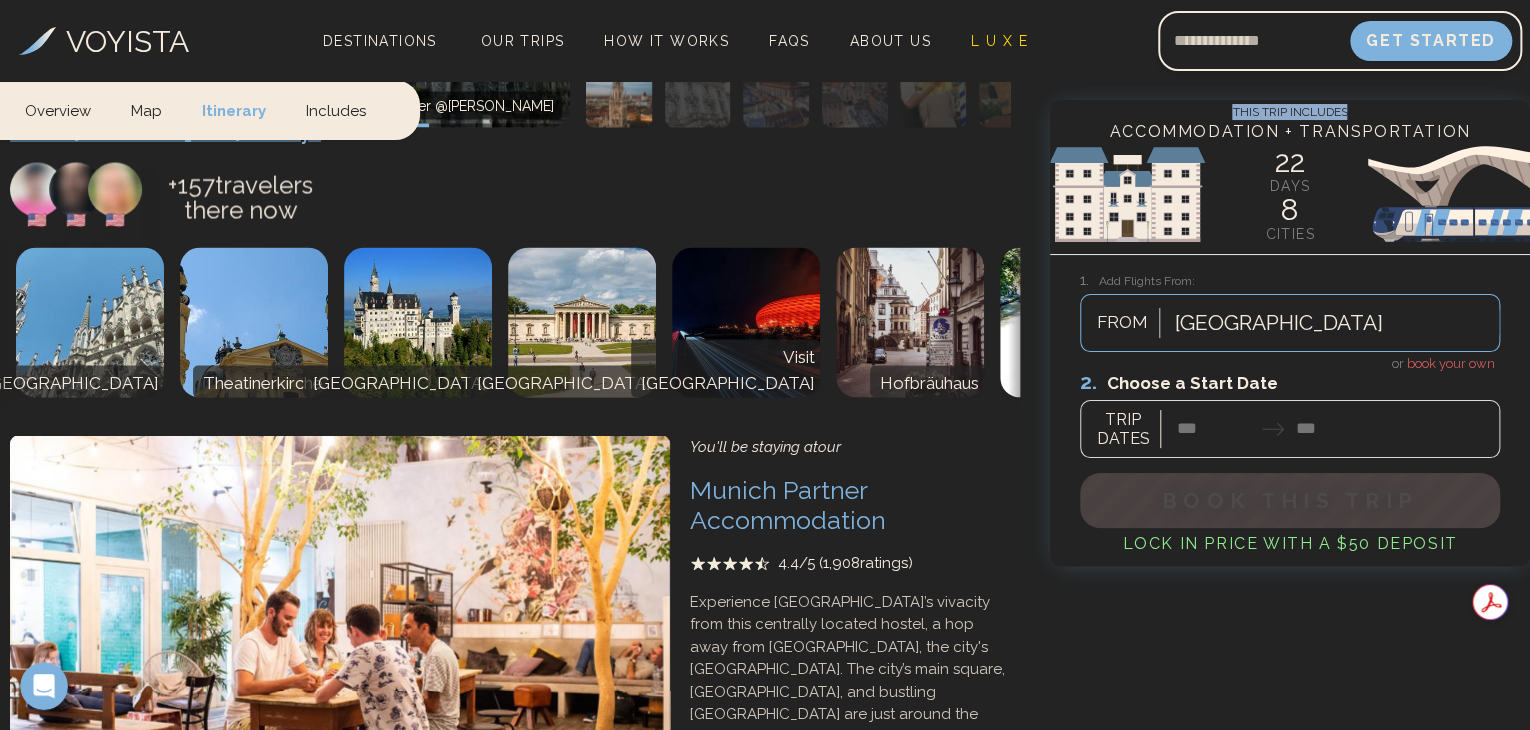 click 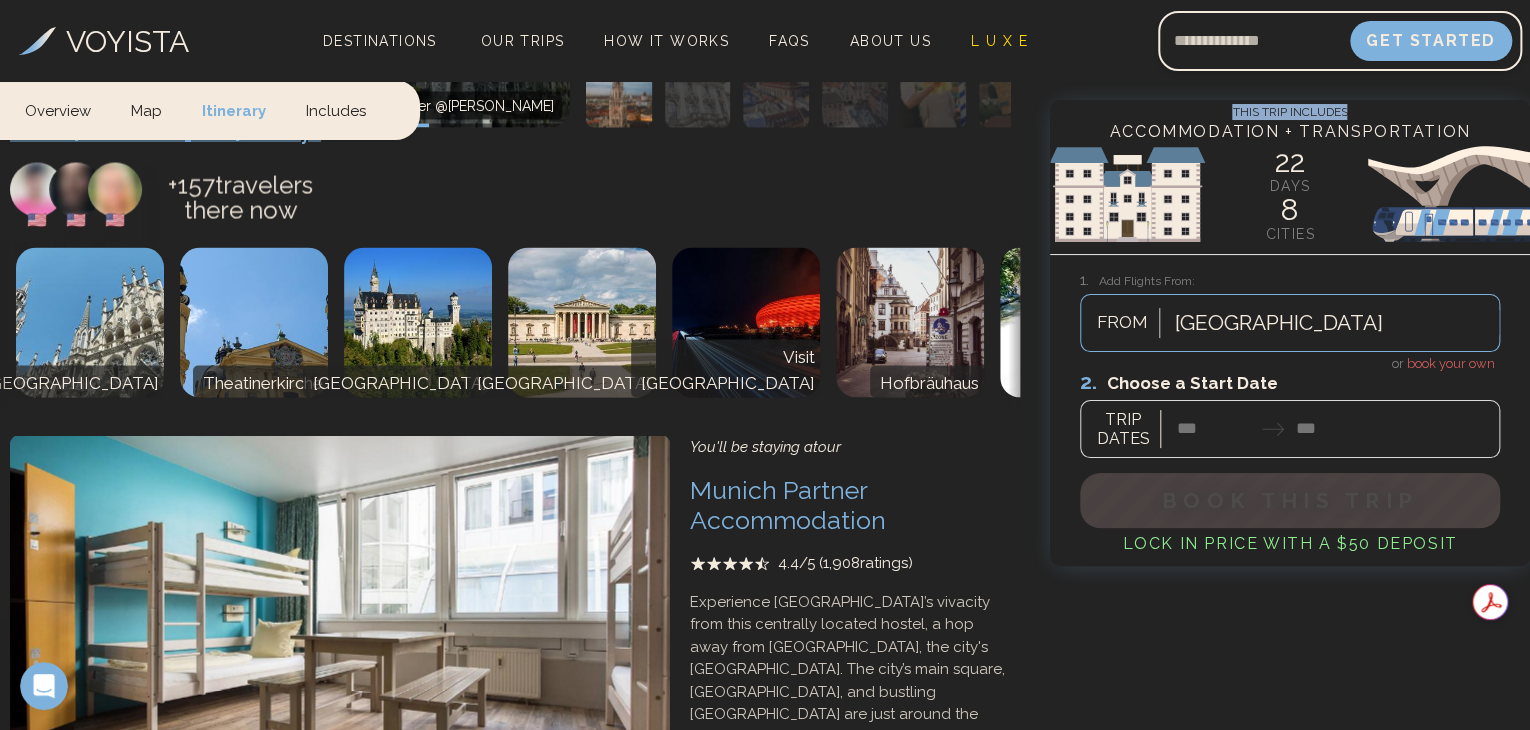 click 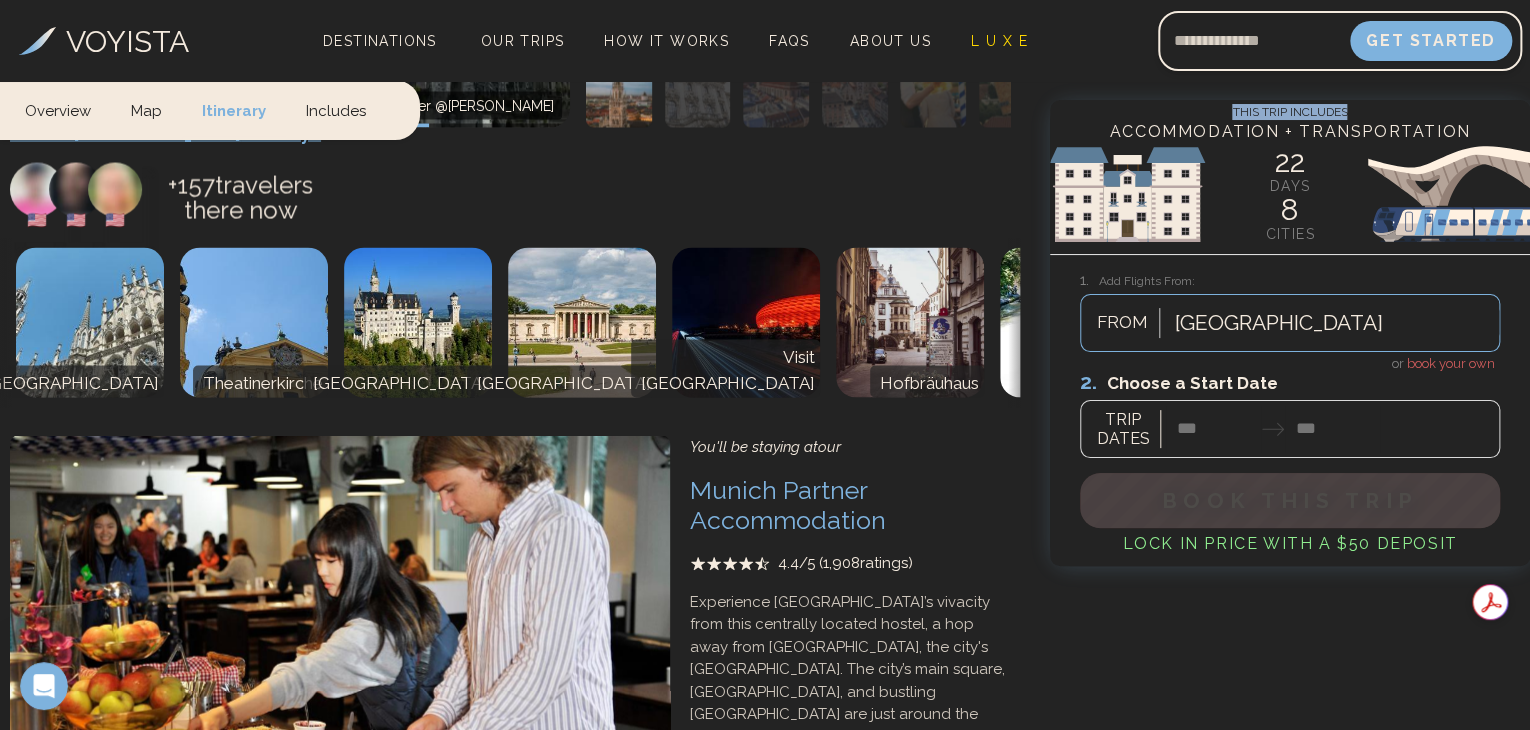 click 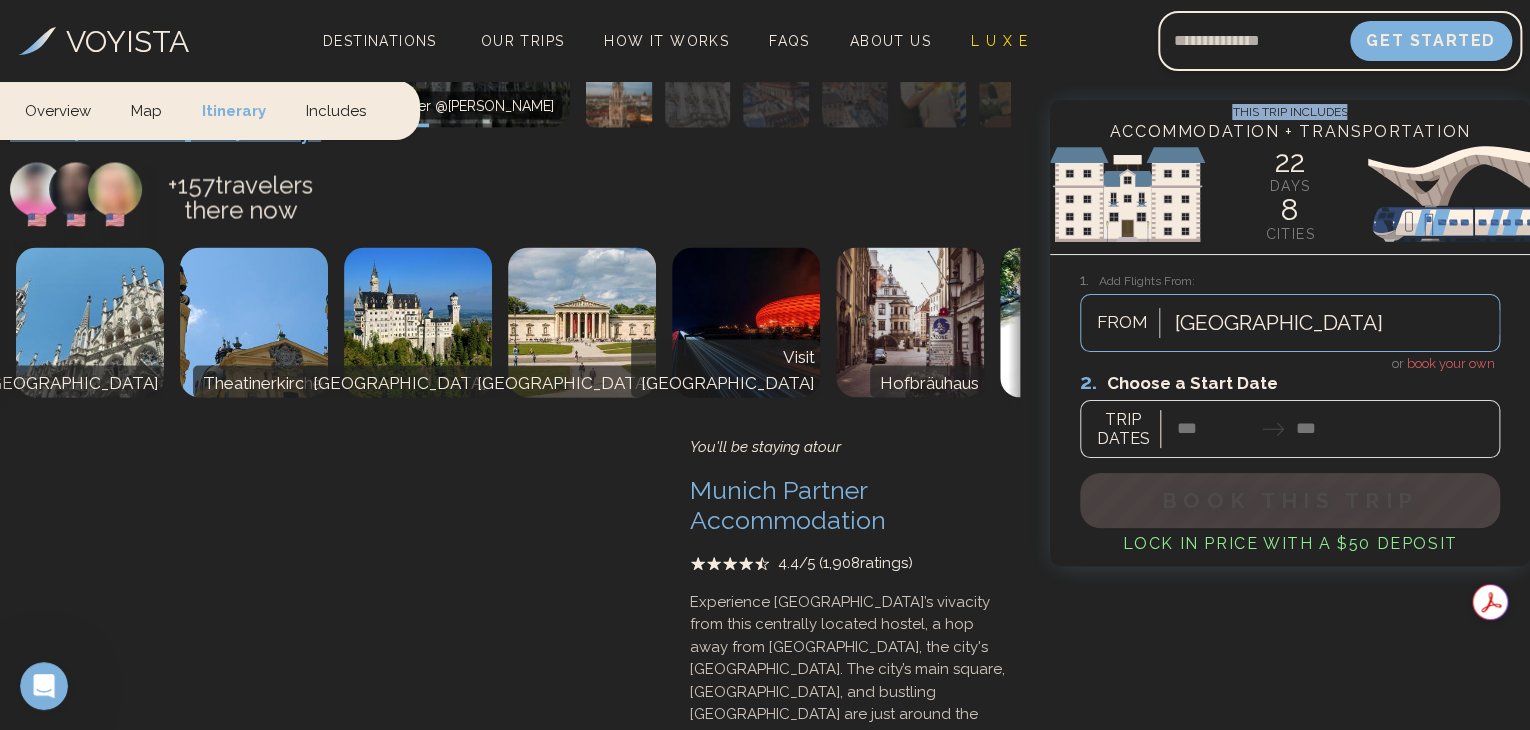 click 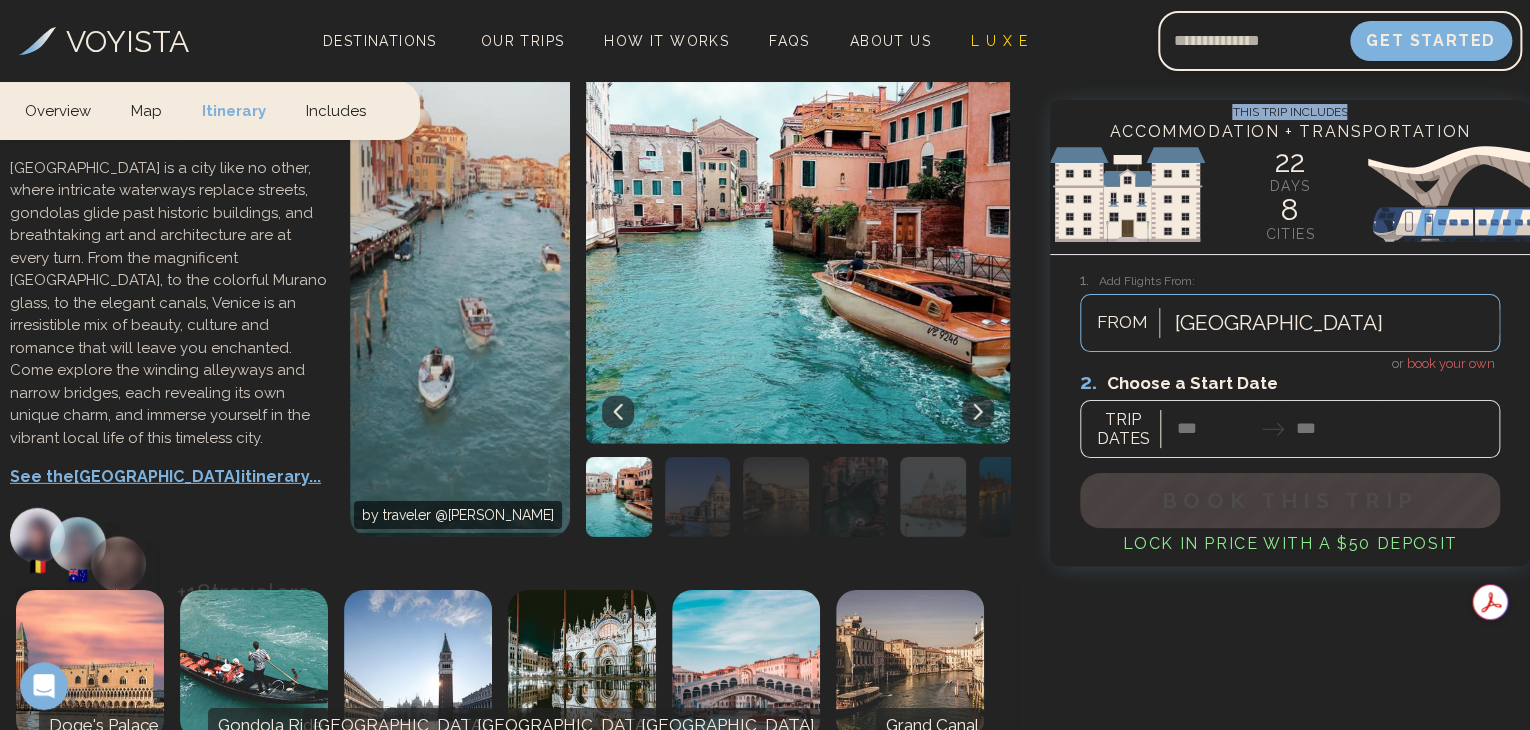 scroll, scrollTop: 7000, scrollLeft: 0, axis: vertical 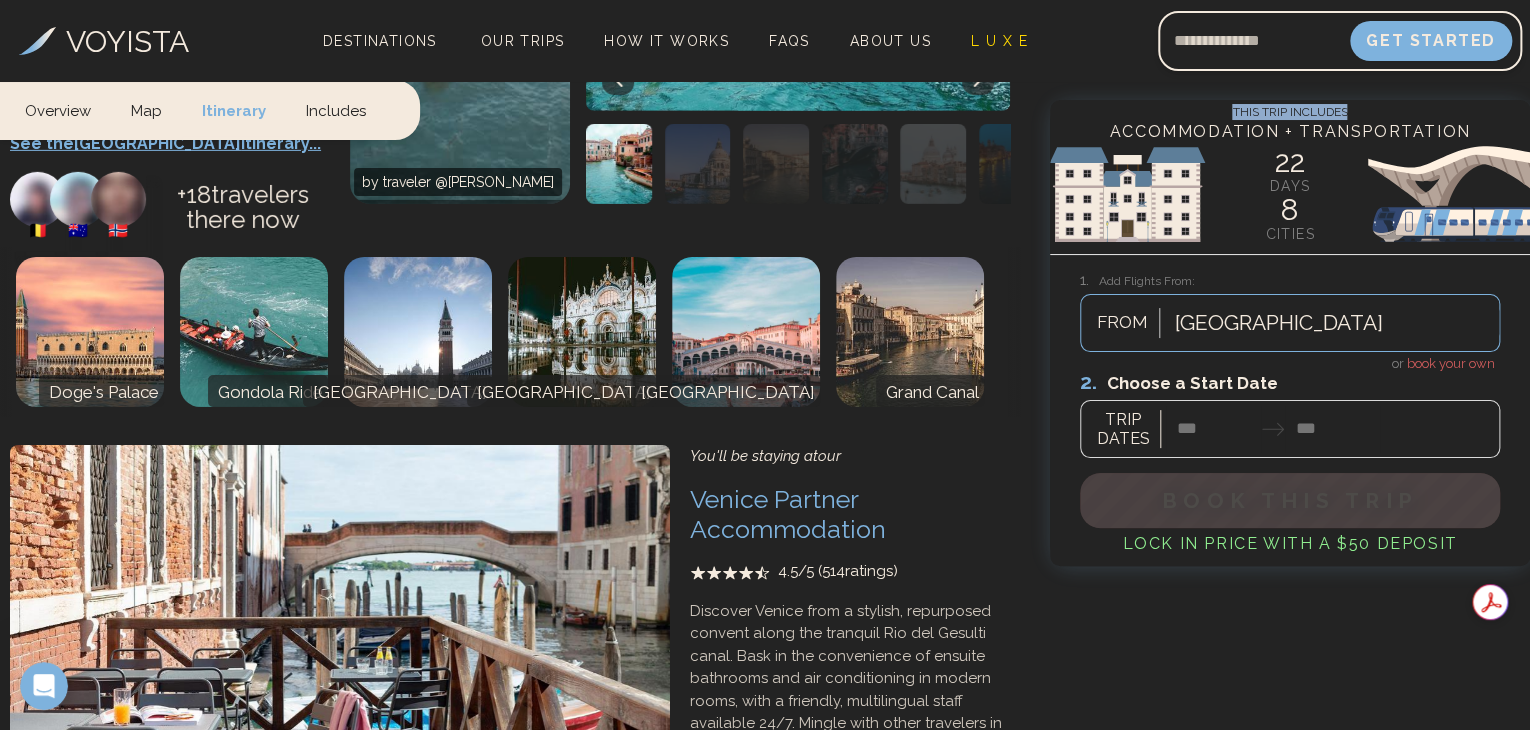 click at bounding box center [185, 898] 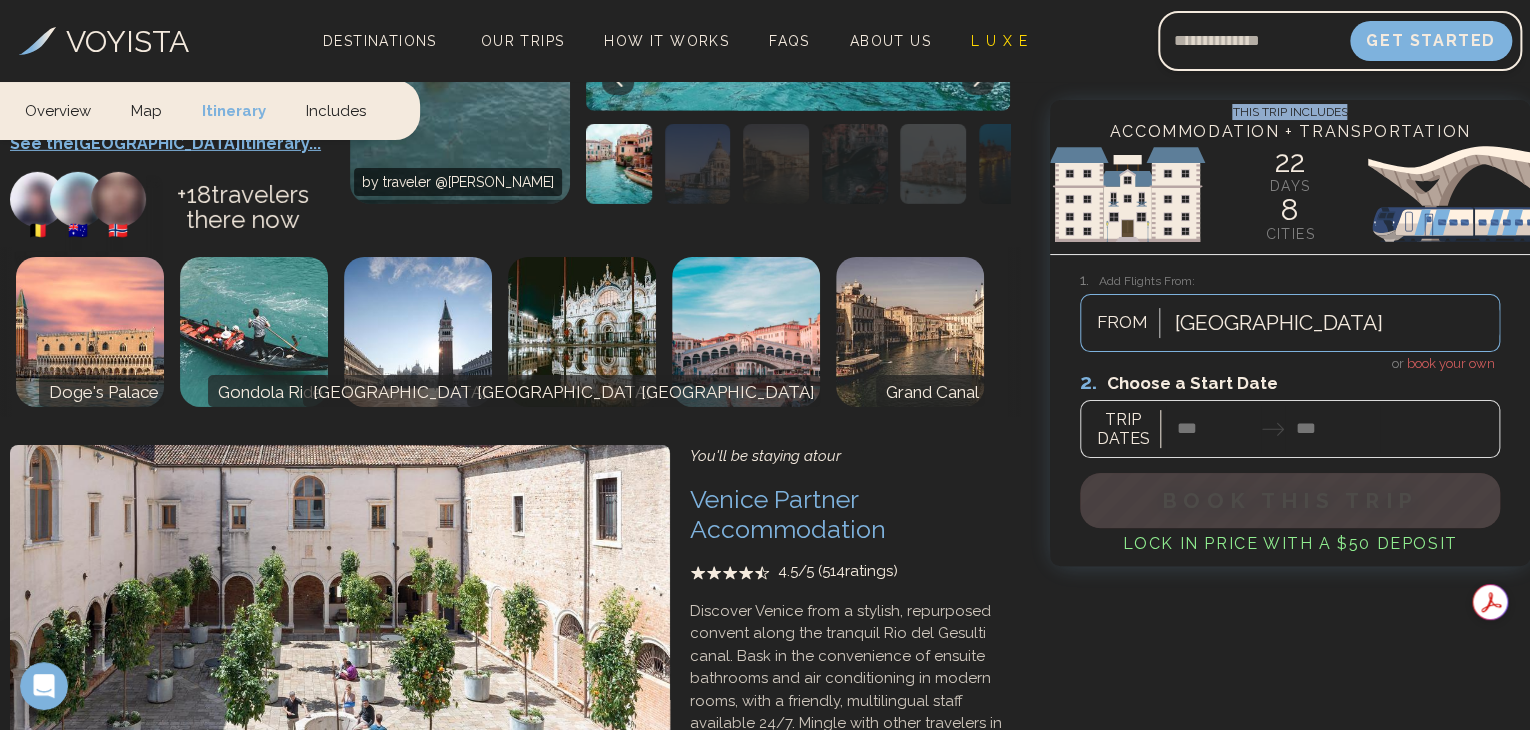 click 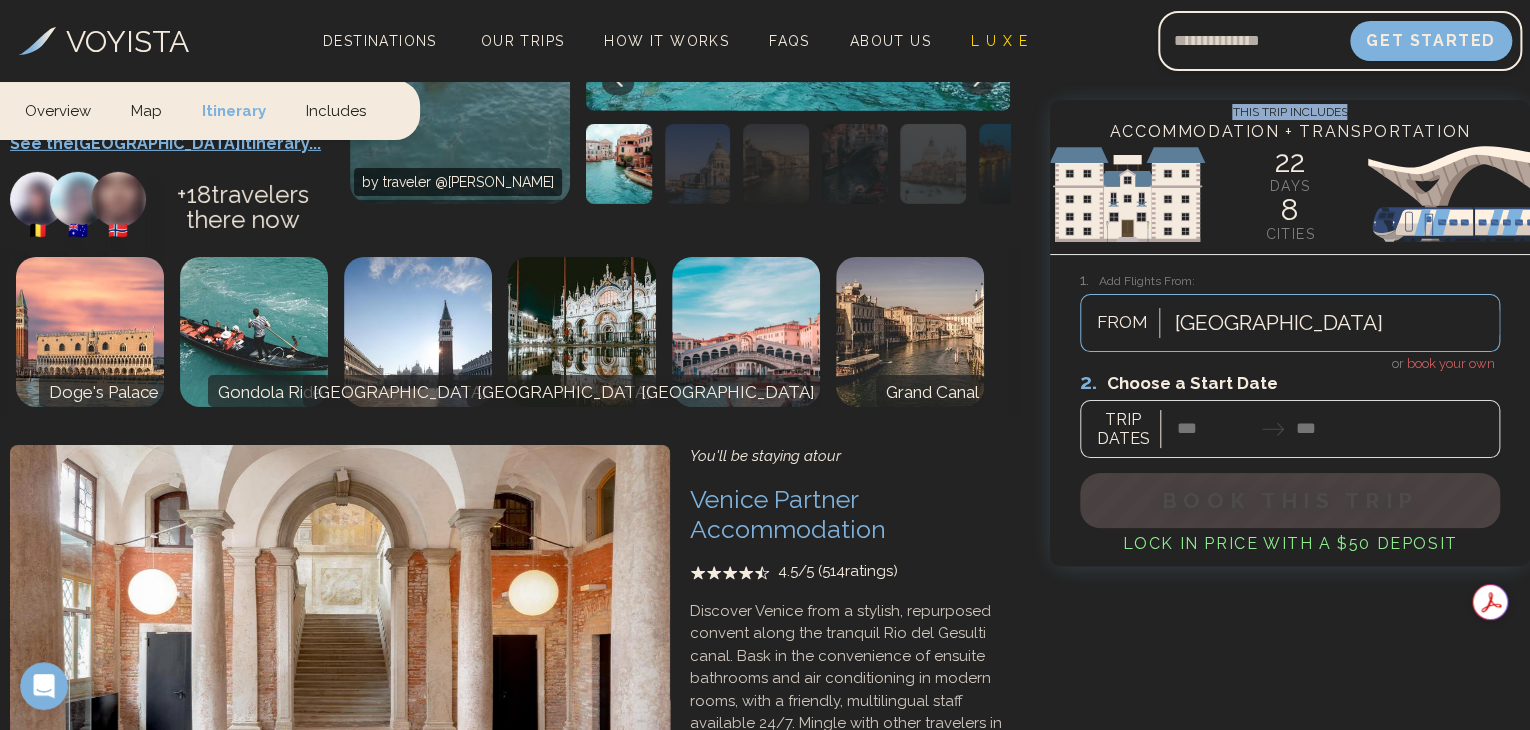 click 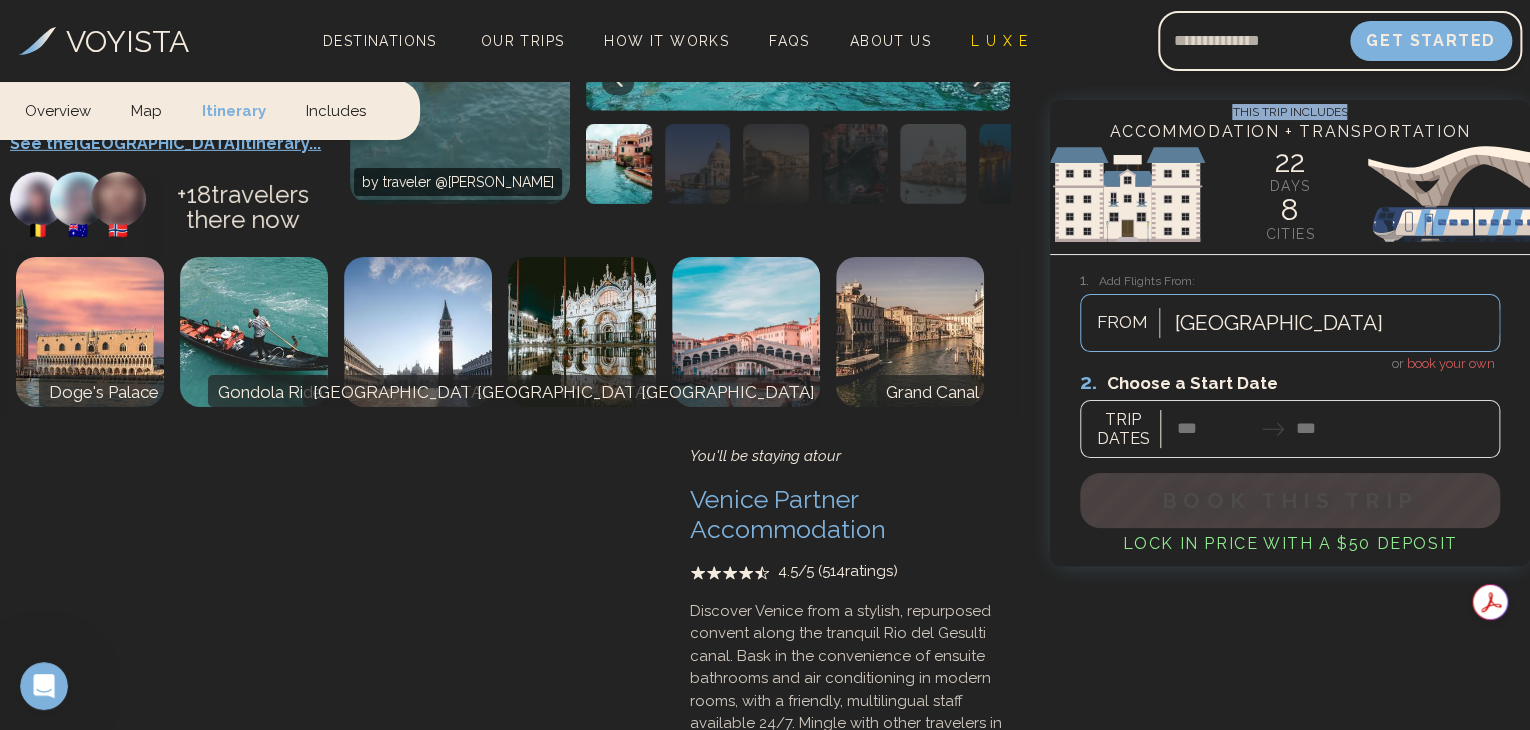 click 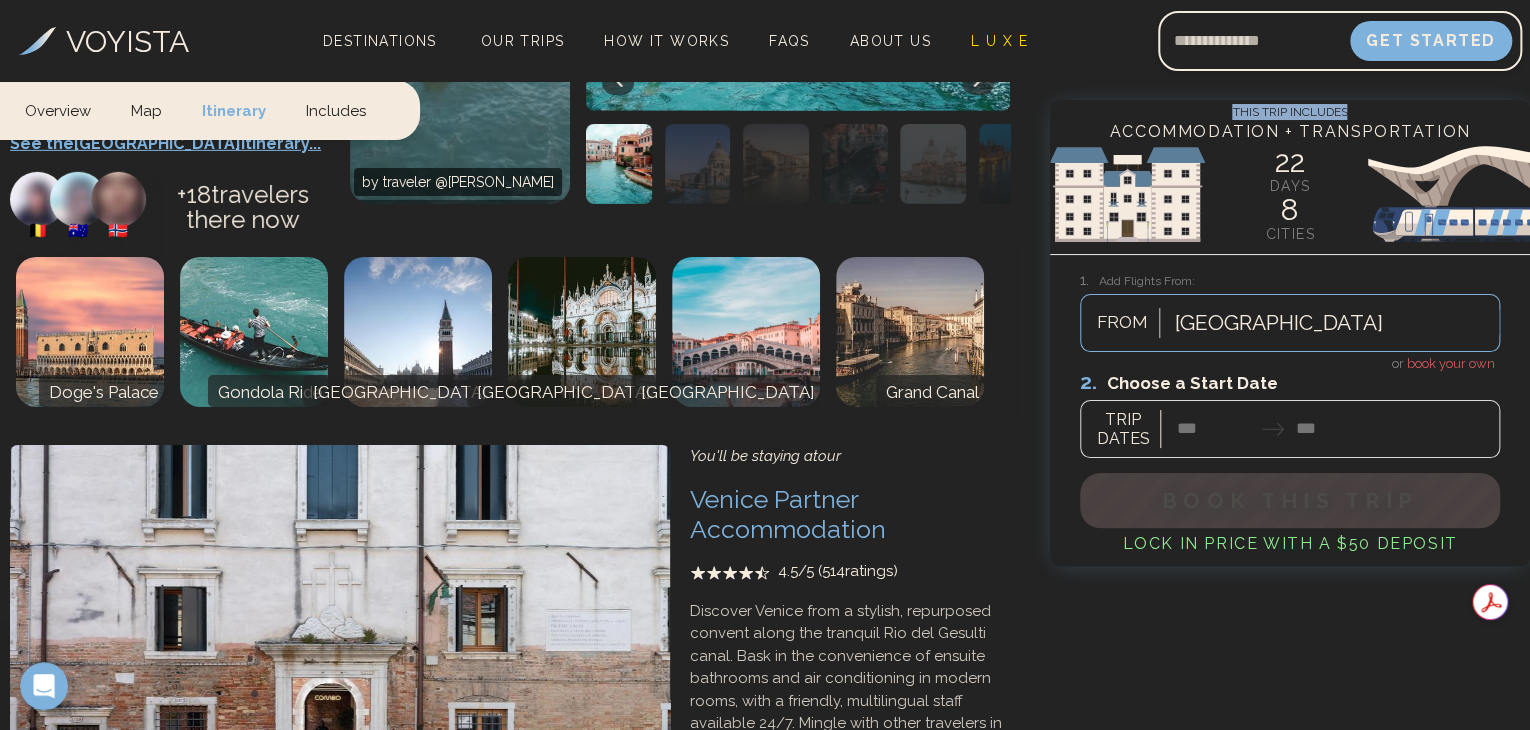 click 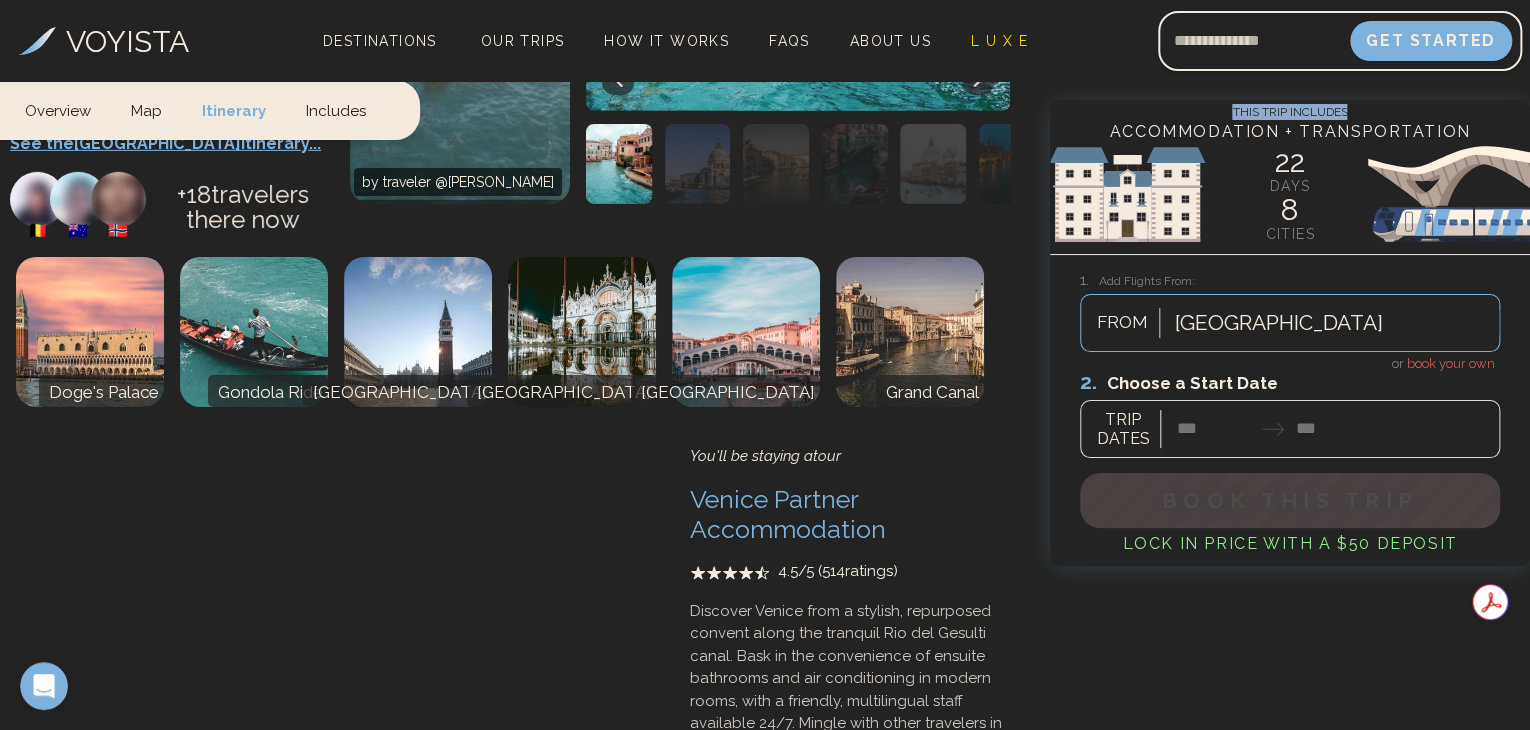 click 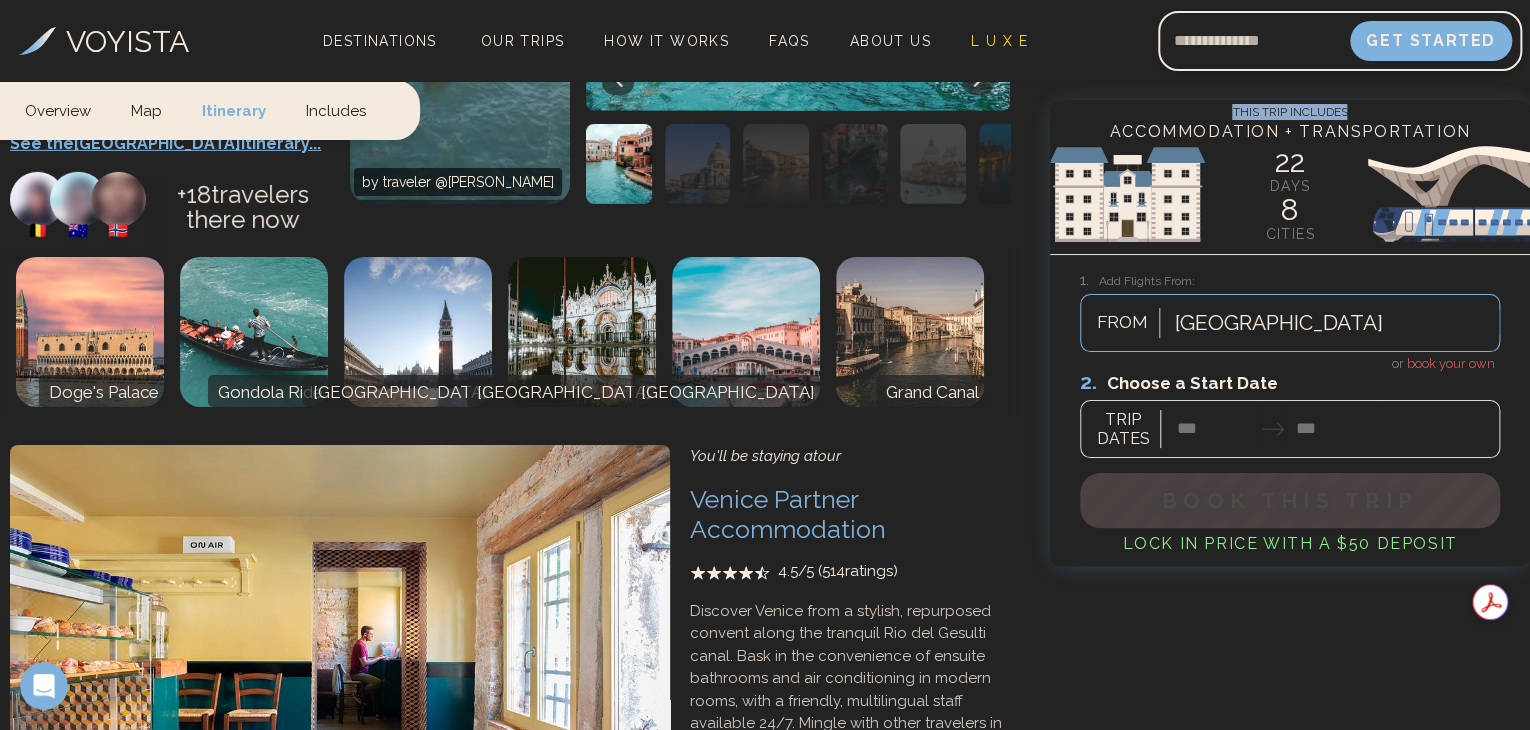 click 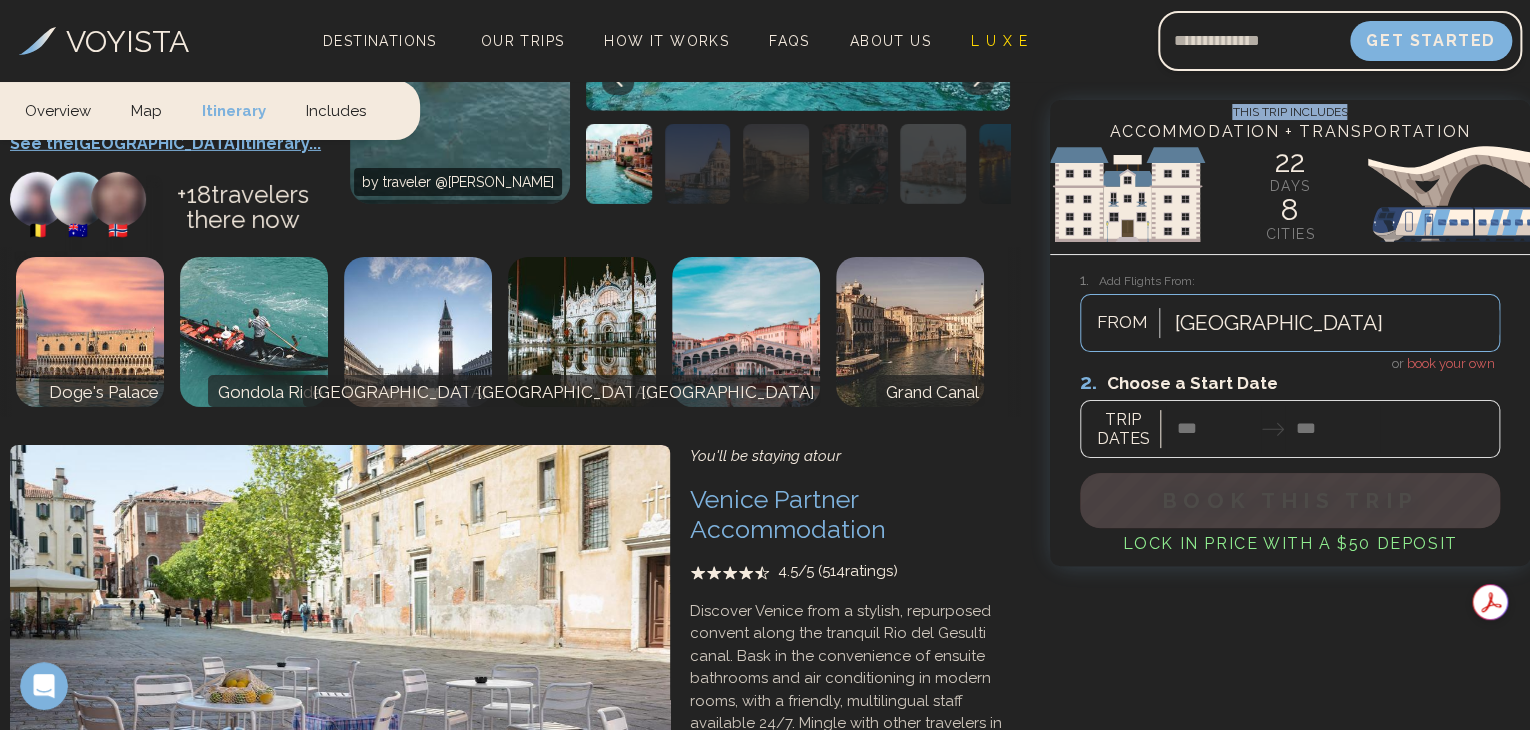 click 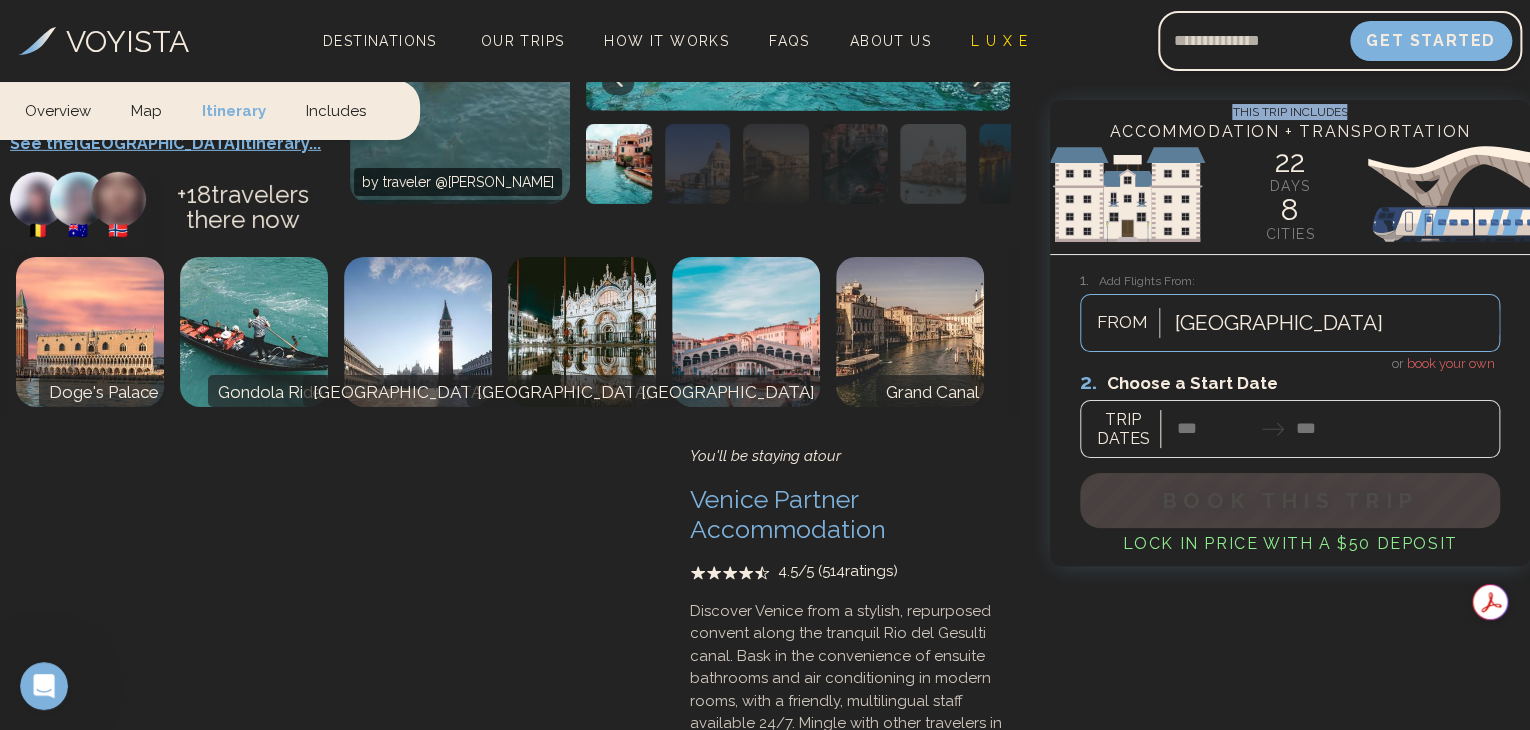 click 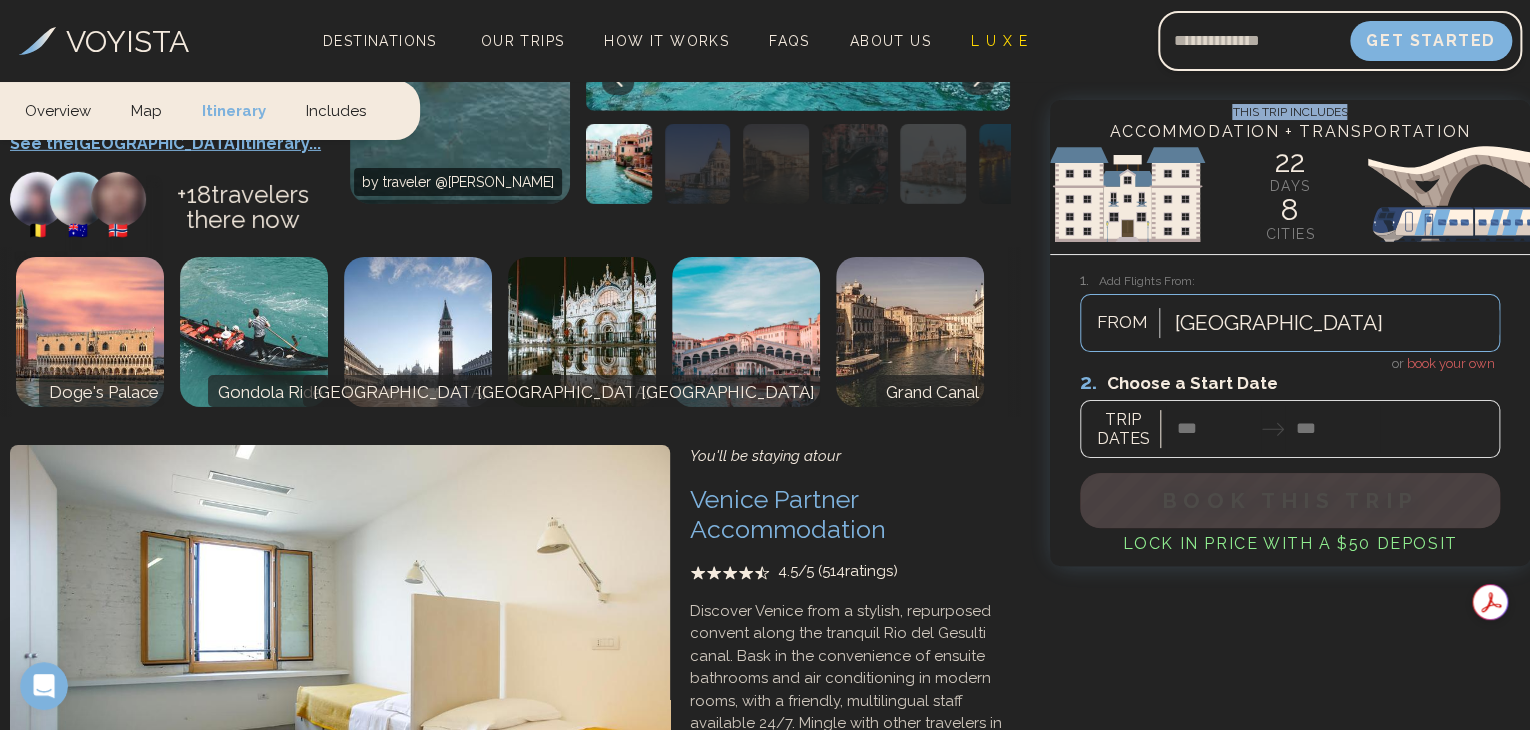 click at bounding box center (334, 645) 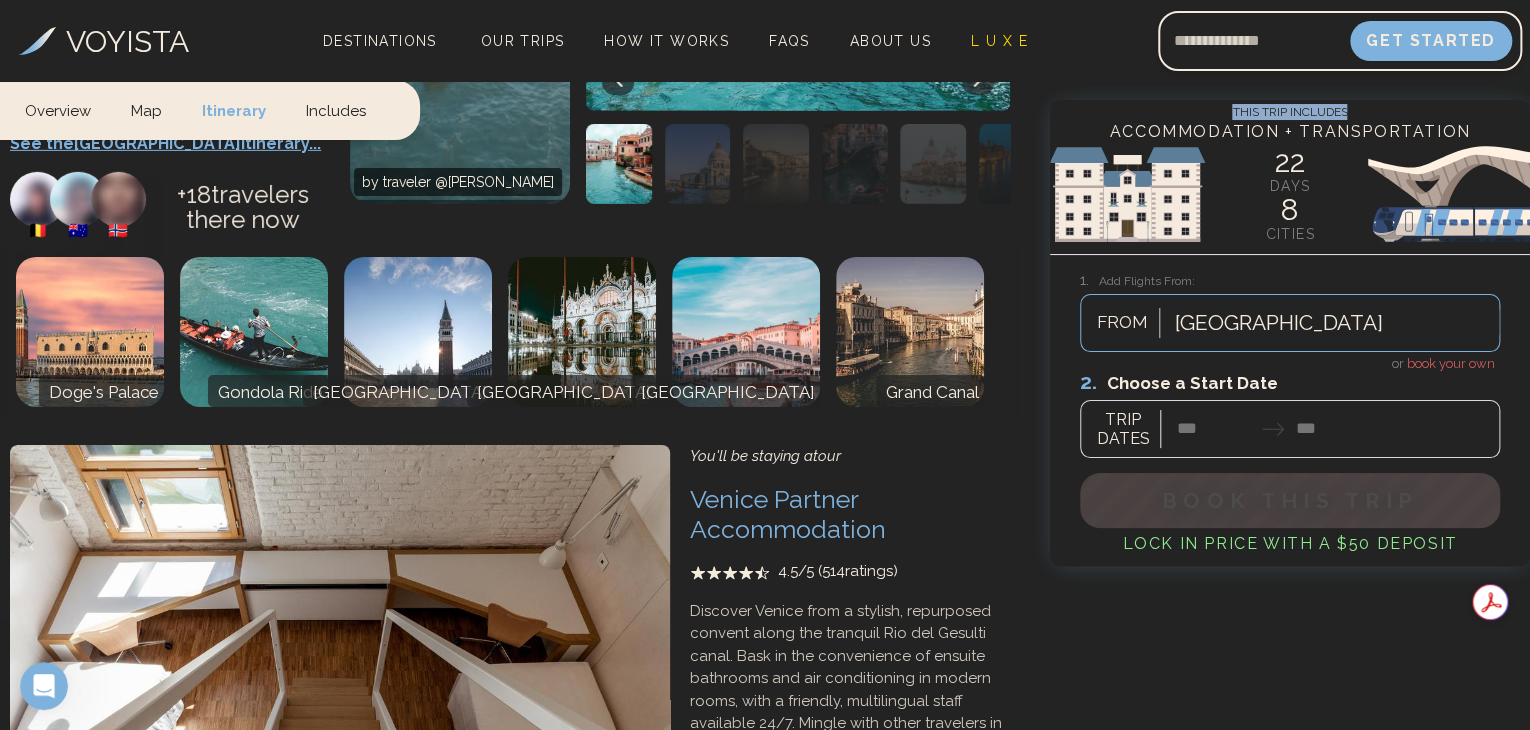 click 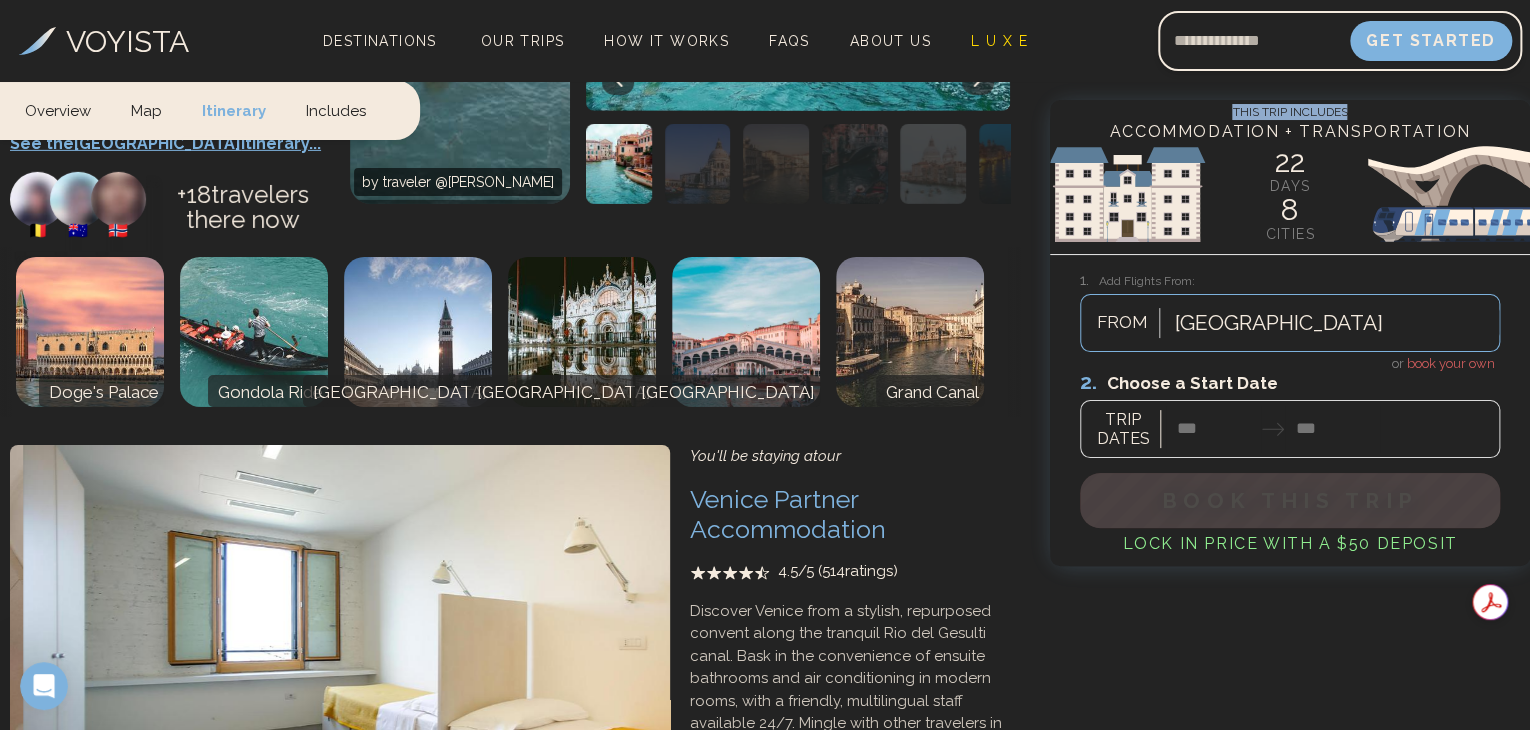 click 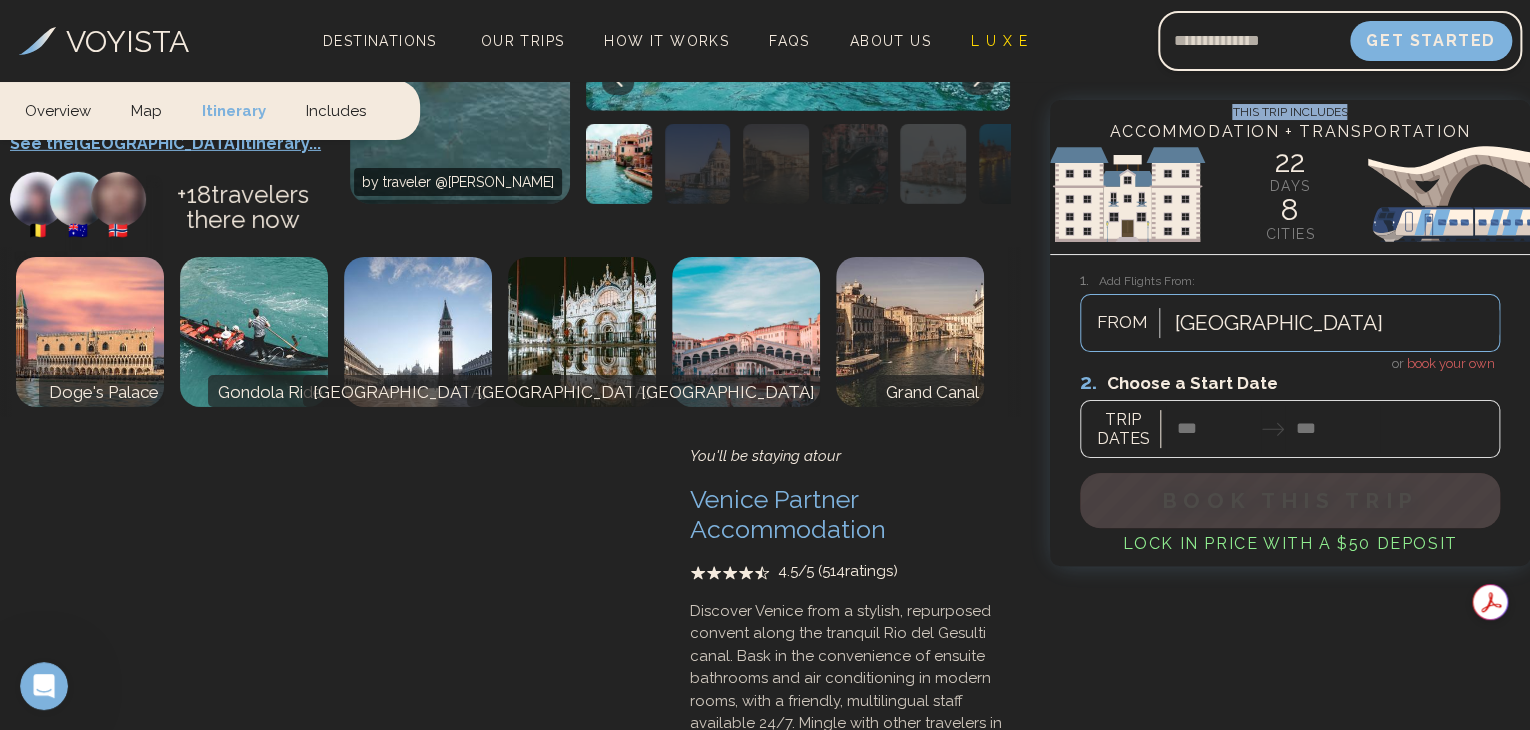 click 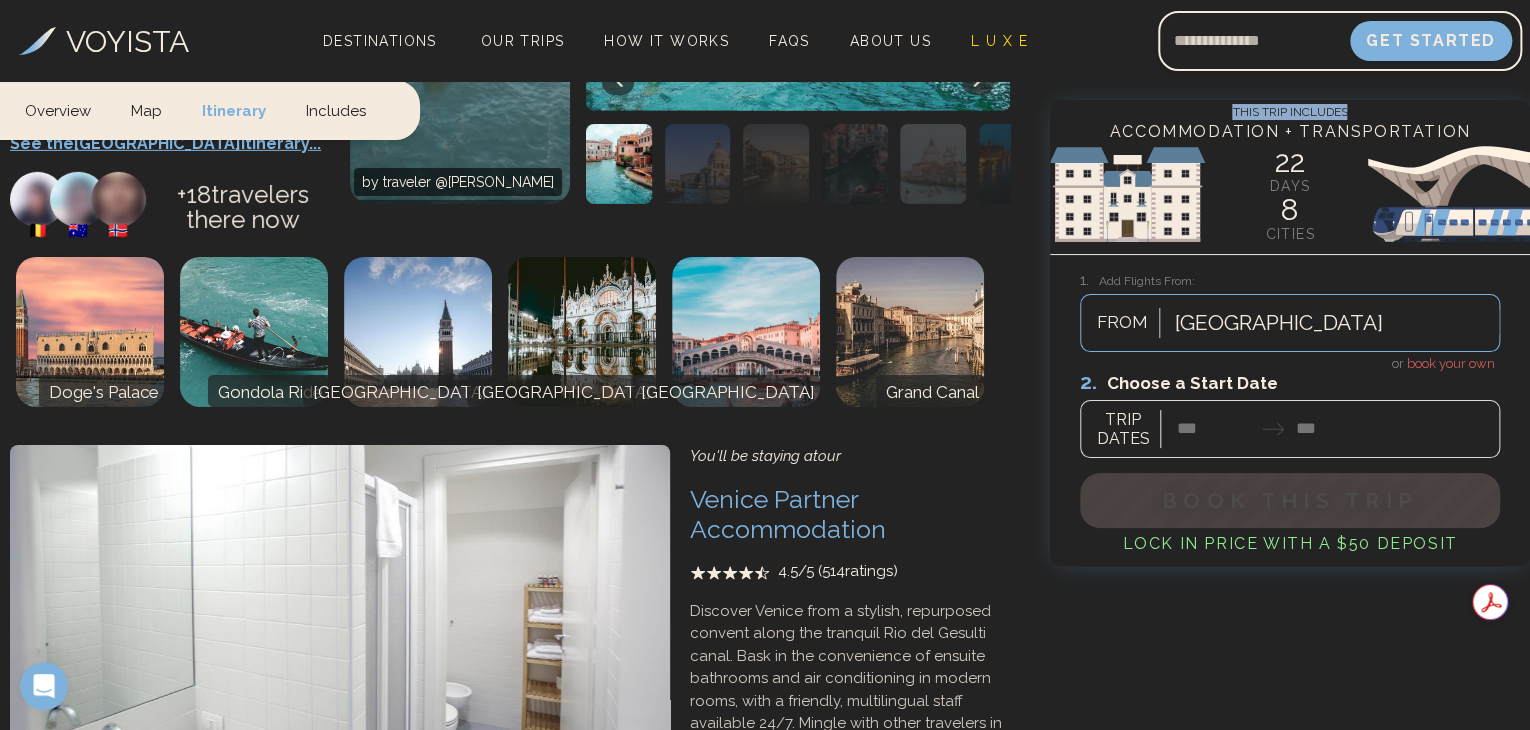 click 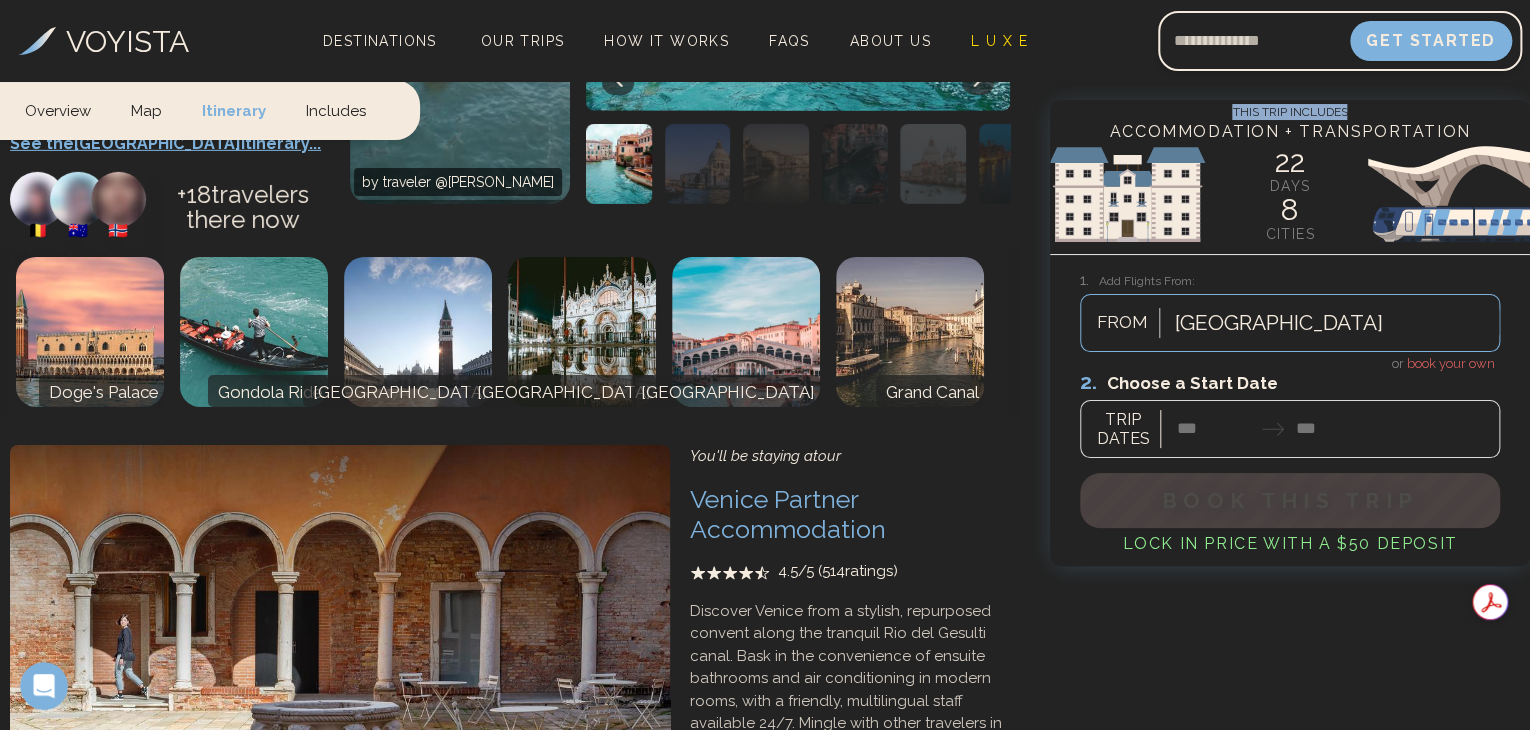 click at bounding box center (638, 813) 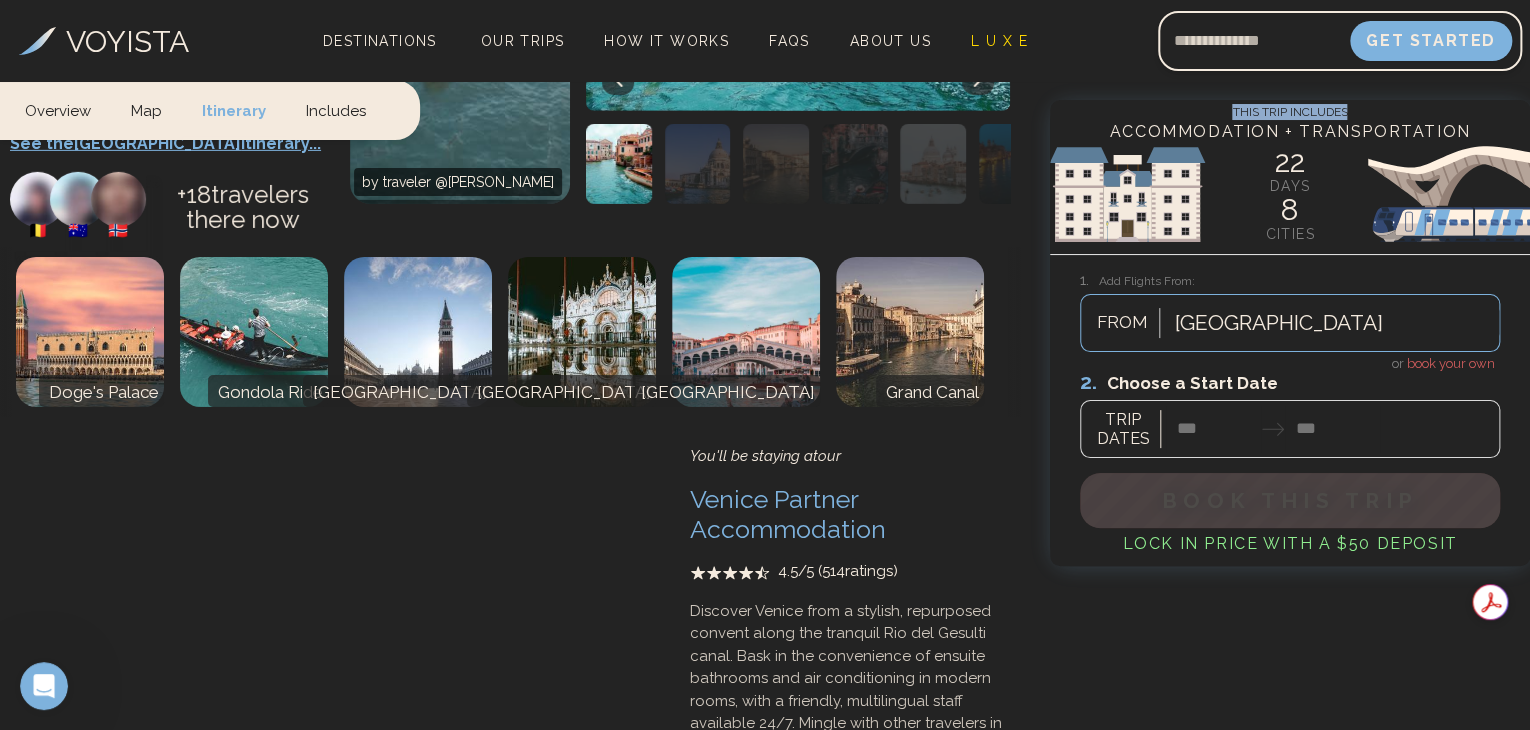 click at bounding box center [638, 813] 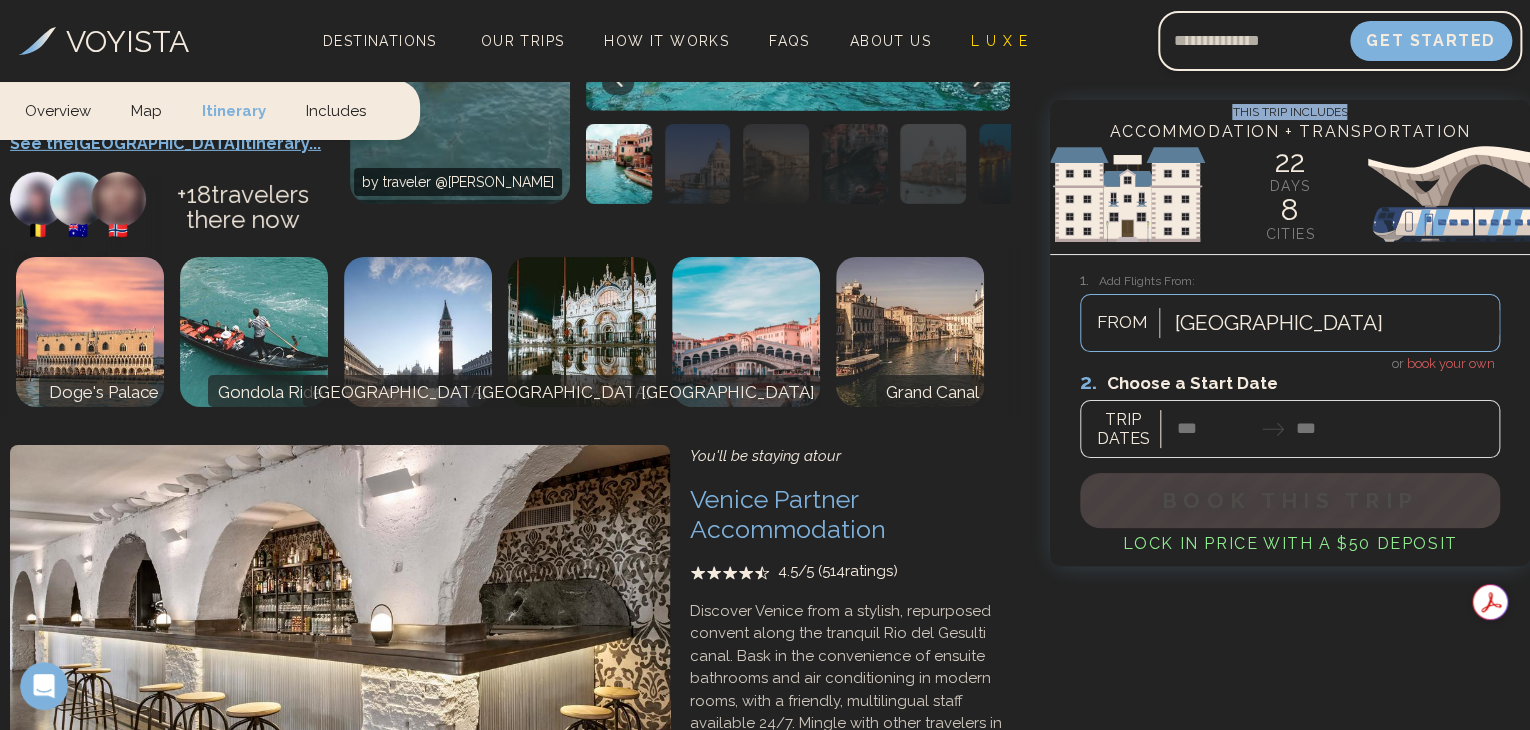 click at bounding box center [638, 813] 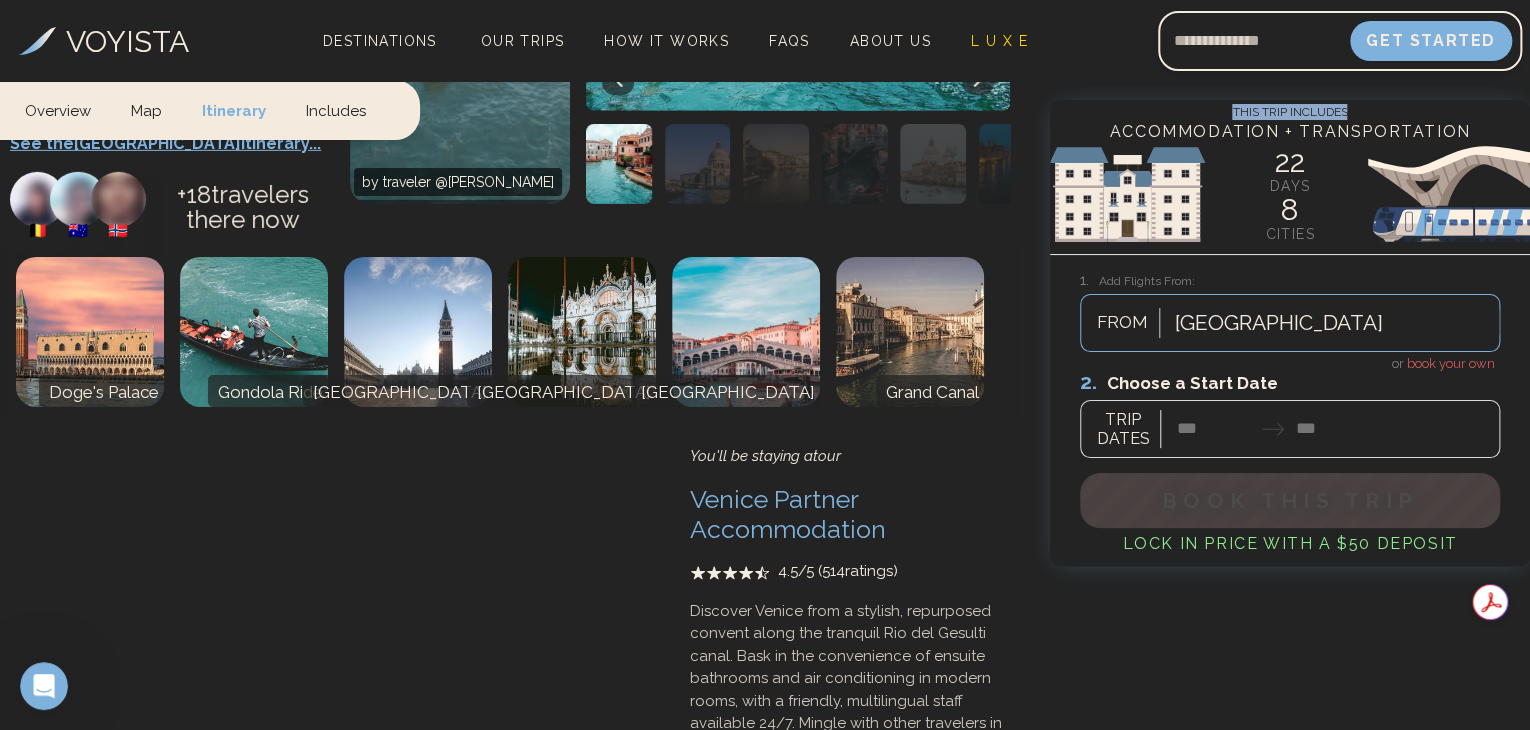 click at bounding box center [638, 813] 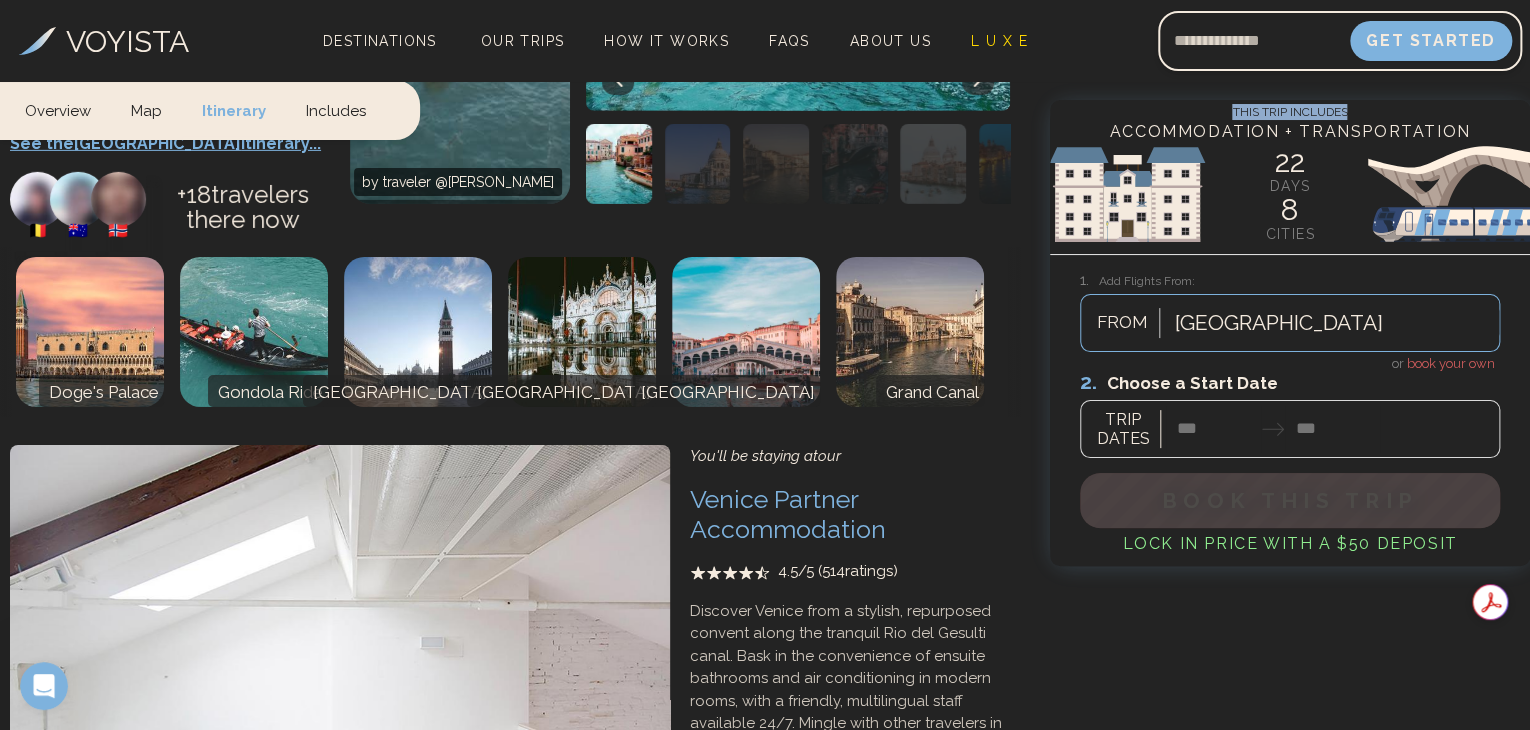 click at bounding box center (638, 813) 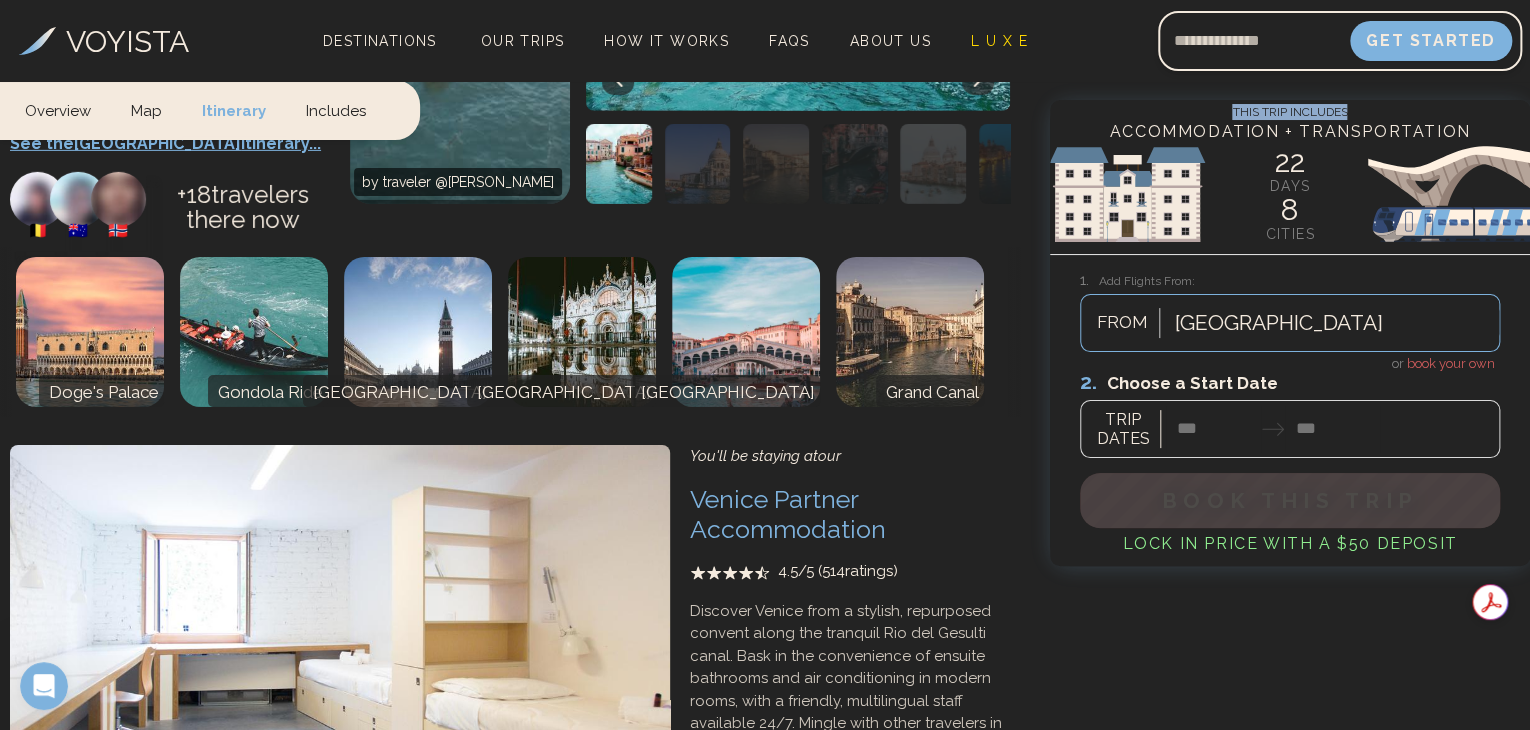 click at bounding box center [638, 813] 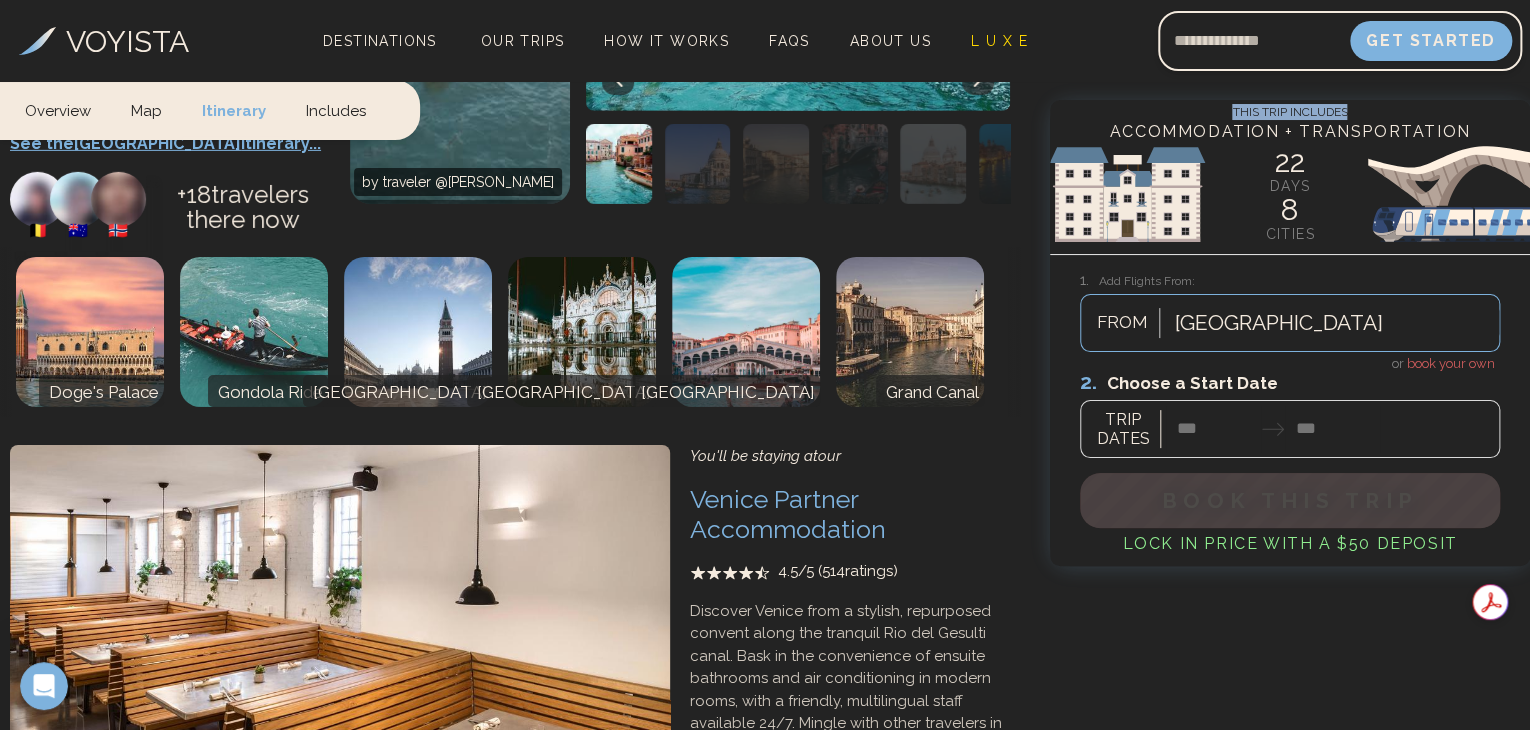click at bounding box center [638, 813] 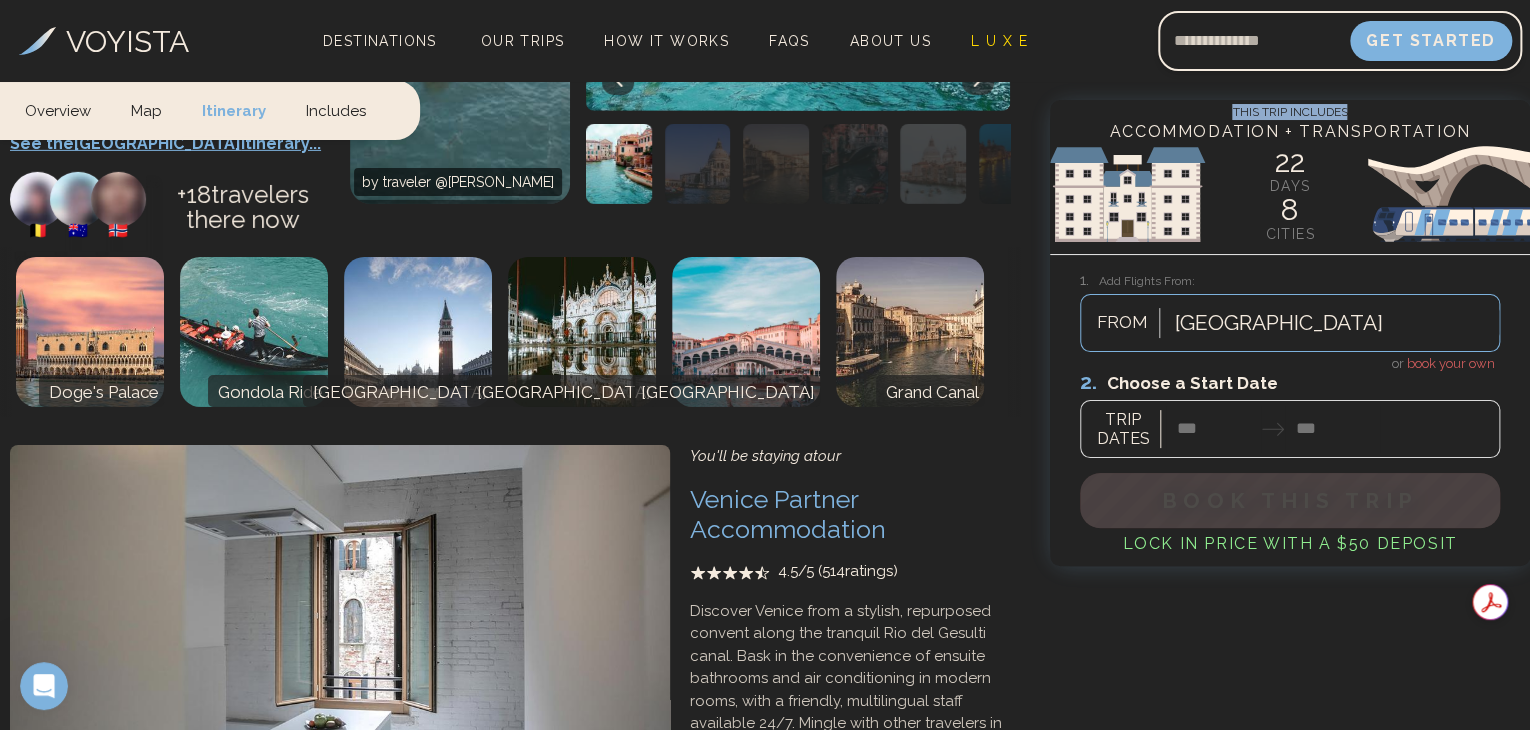 click at bounding box center (638, 813) 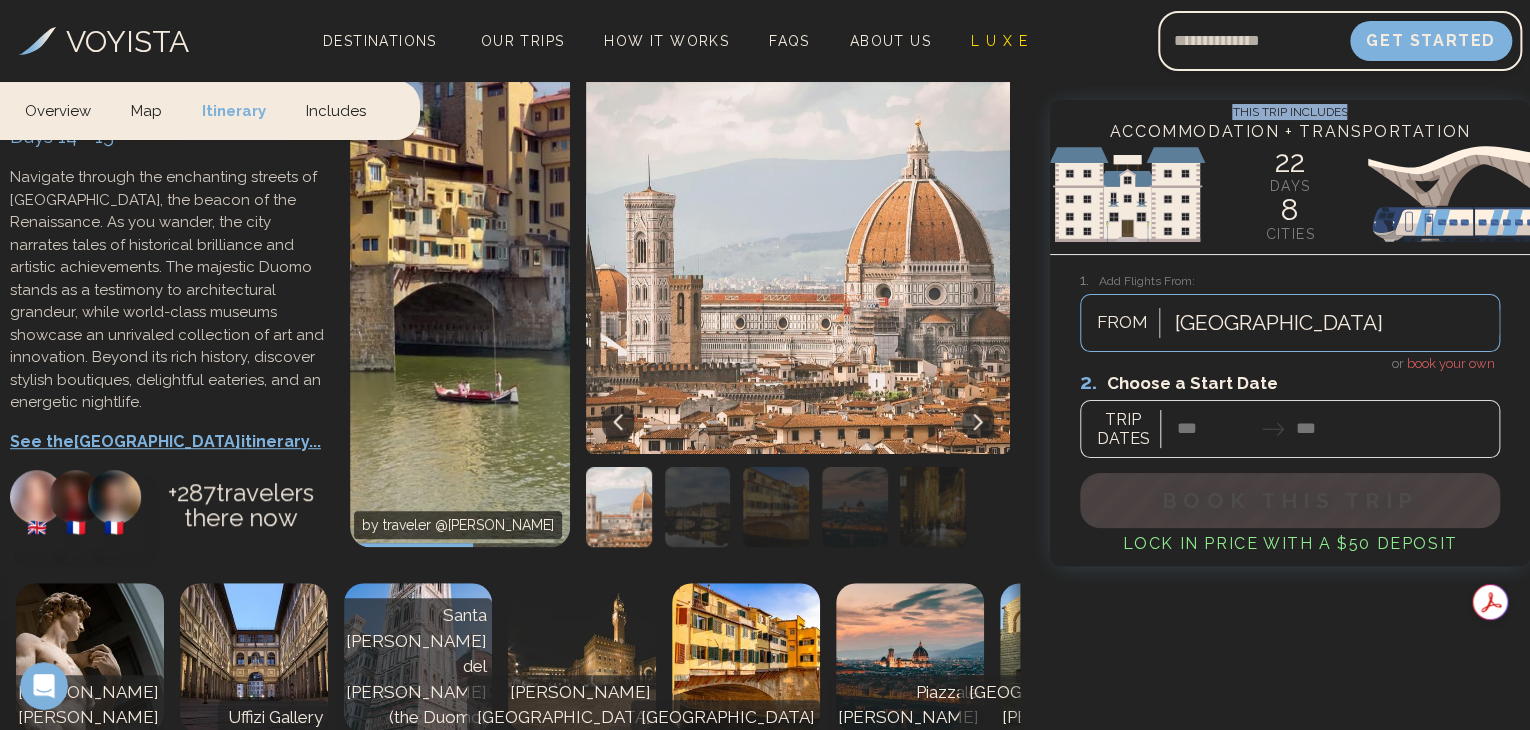 scroll, scrollTop: 8333, scrollLeft: 0, axis: vertical 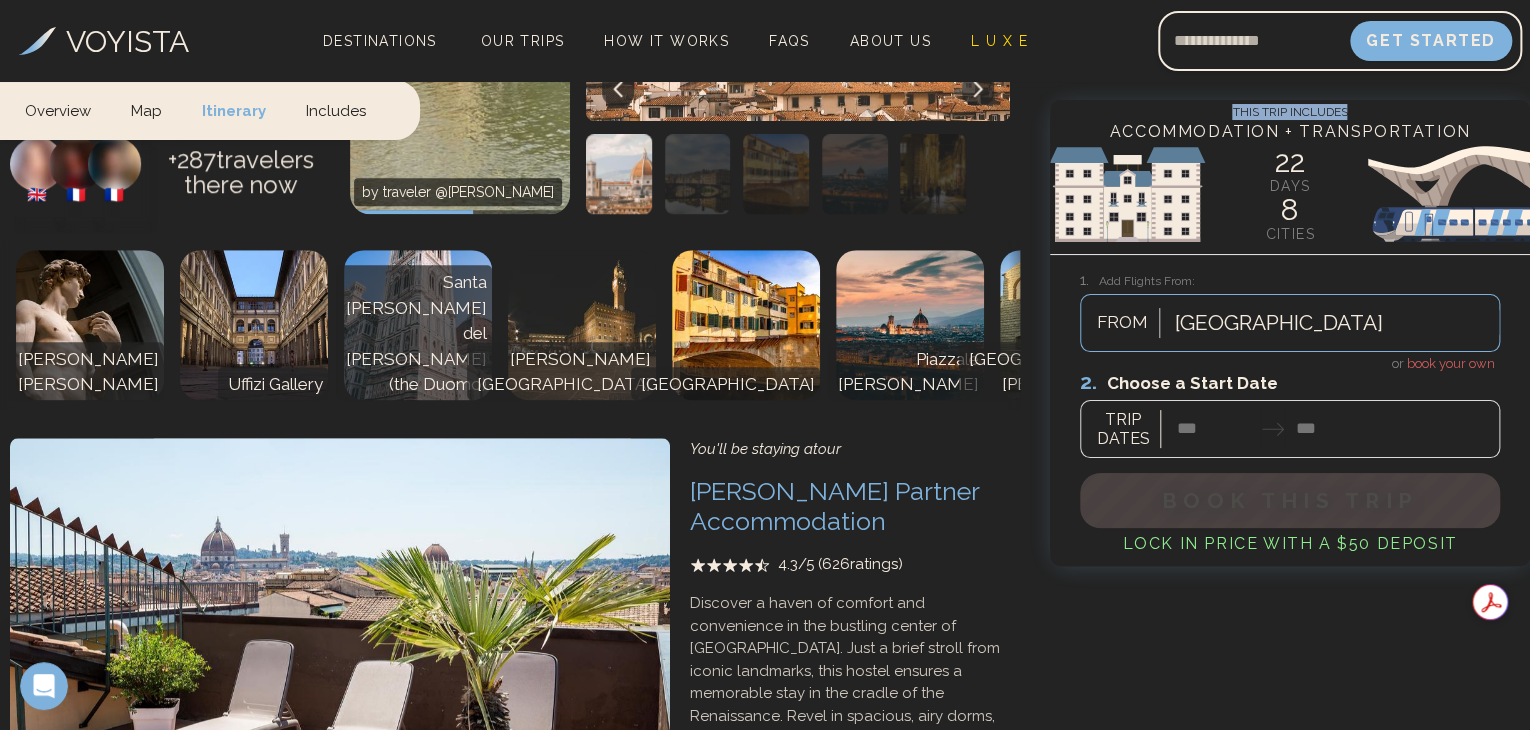 click 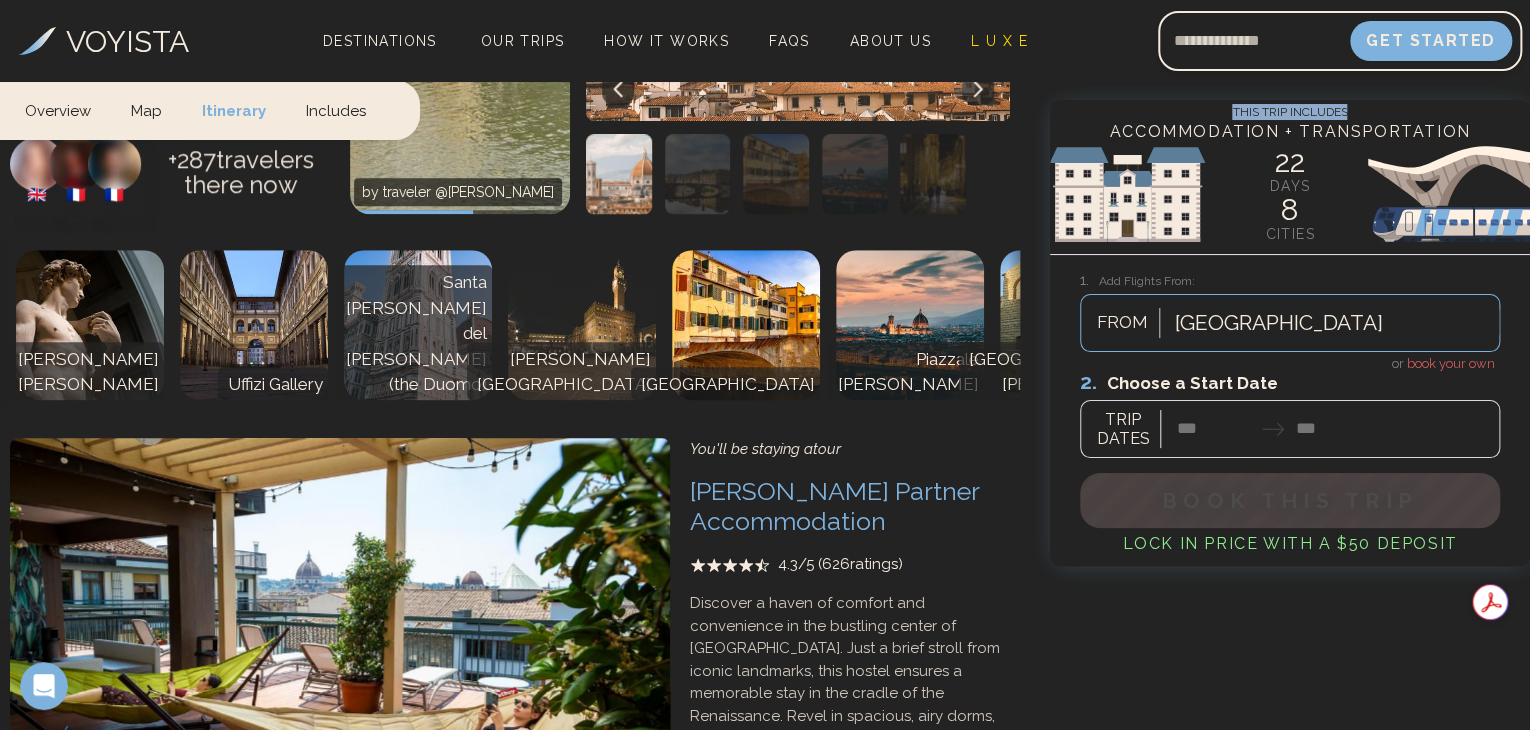 click 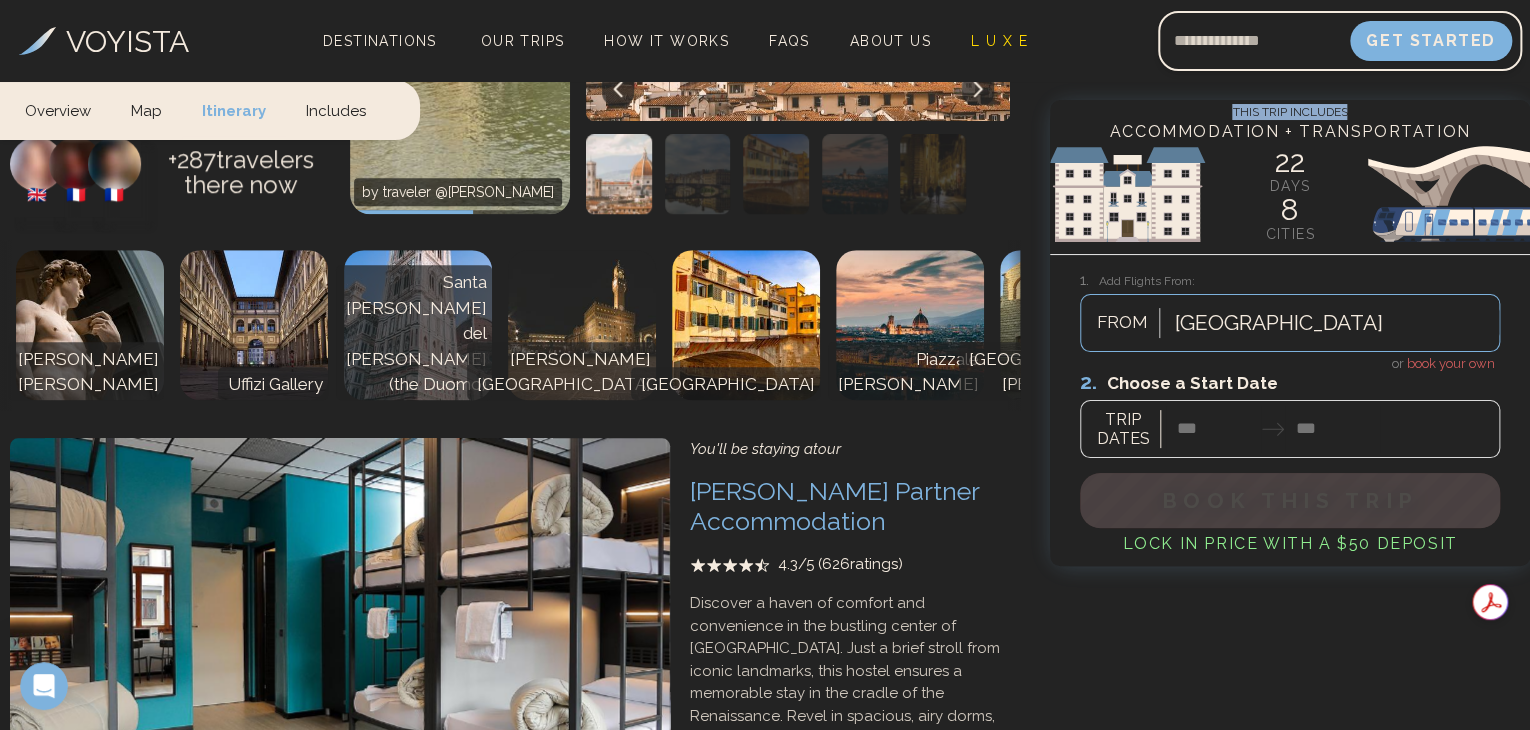 click 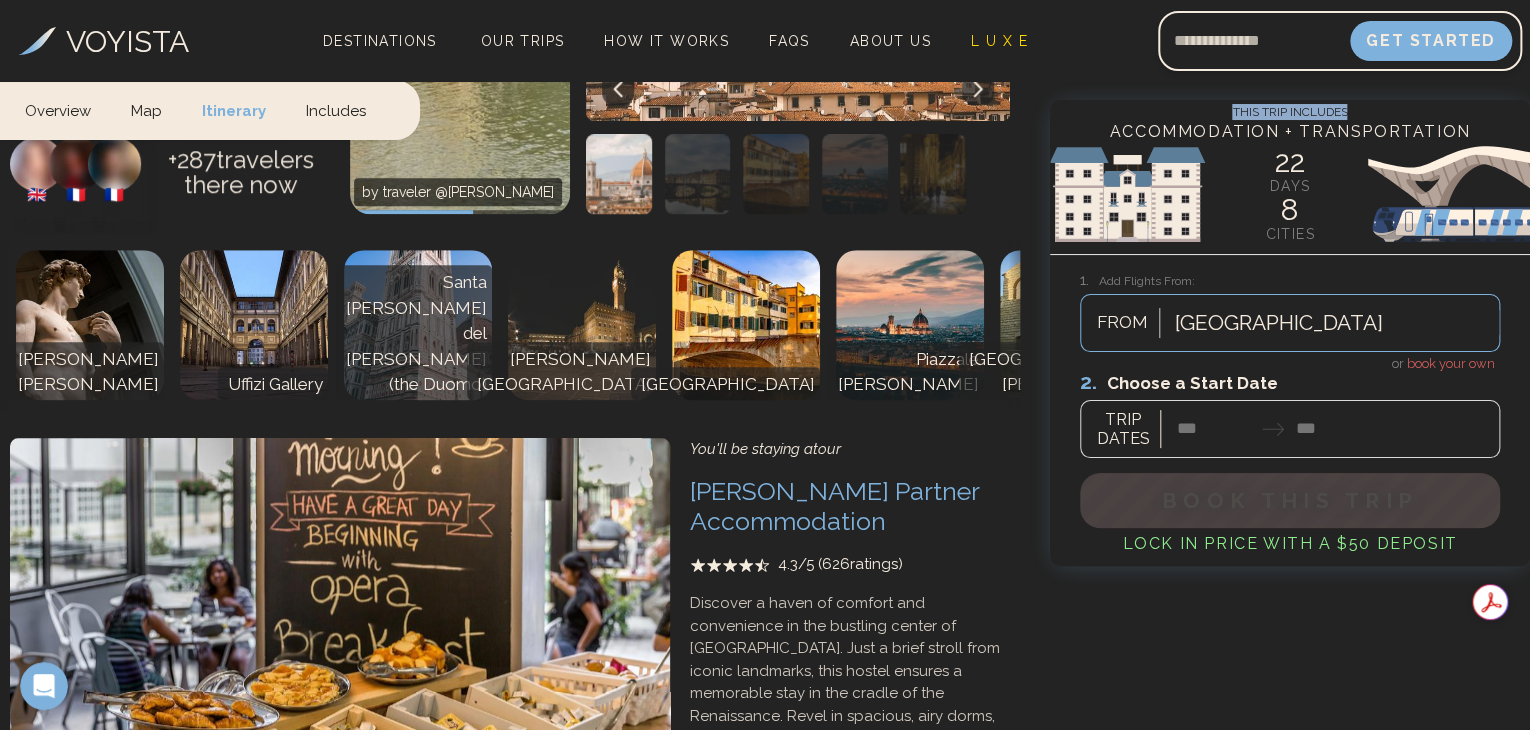 click 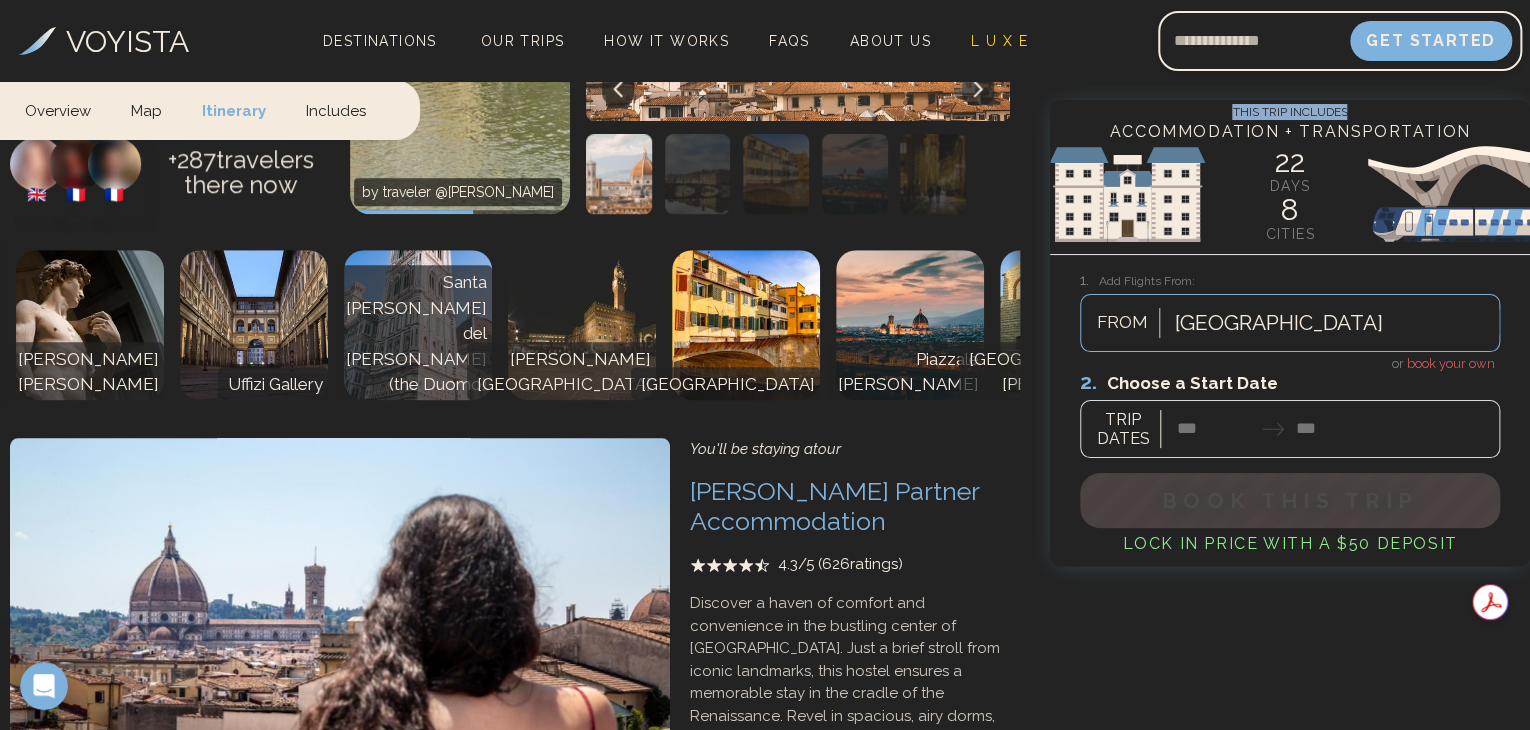 click 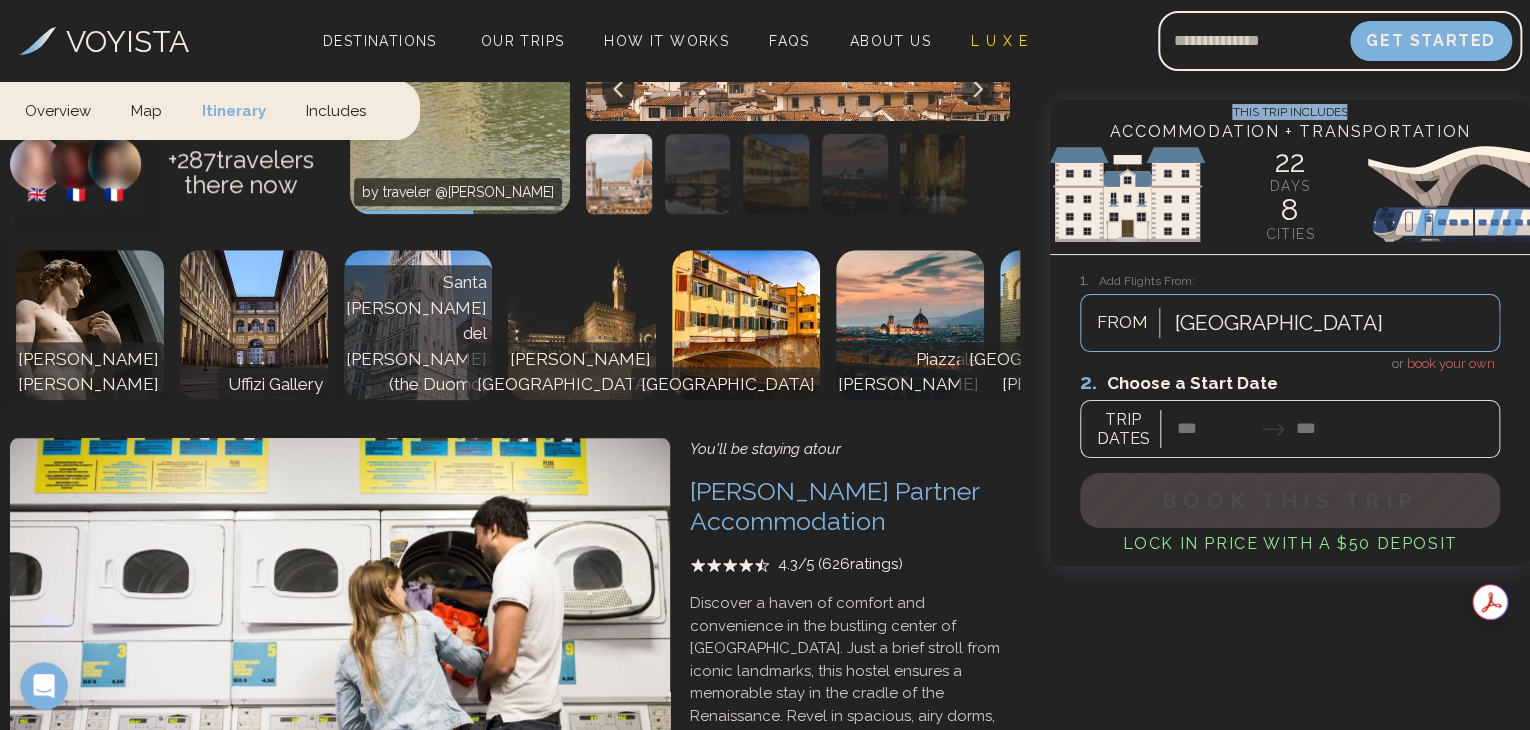 click 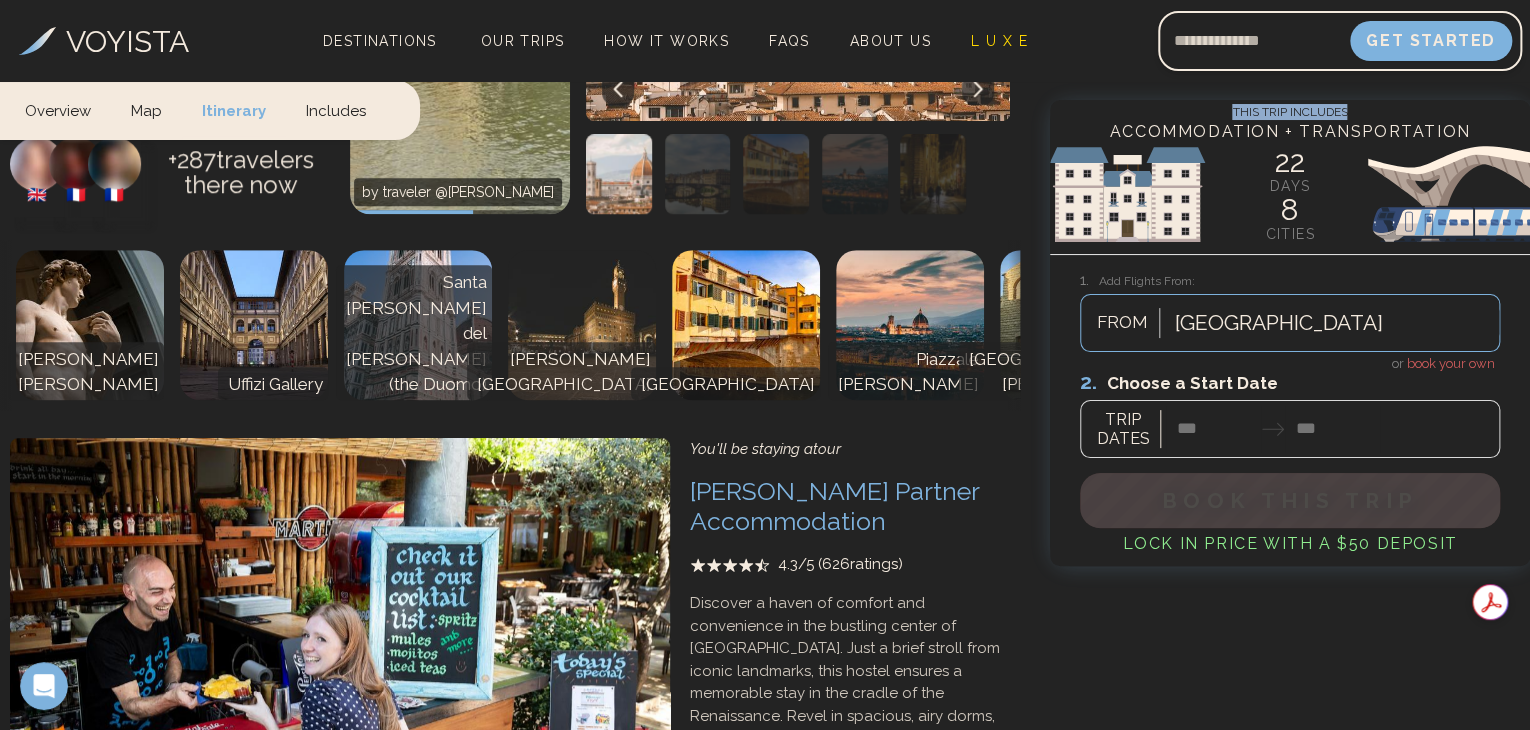 click 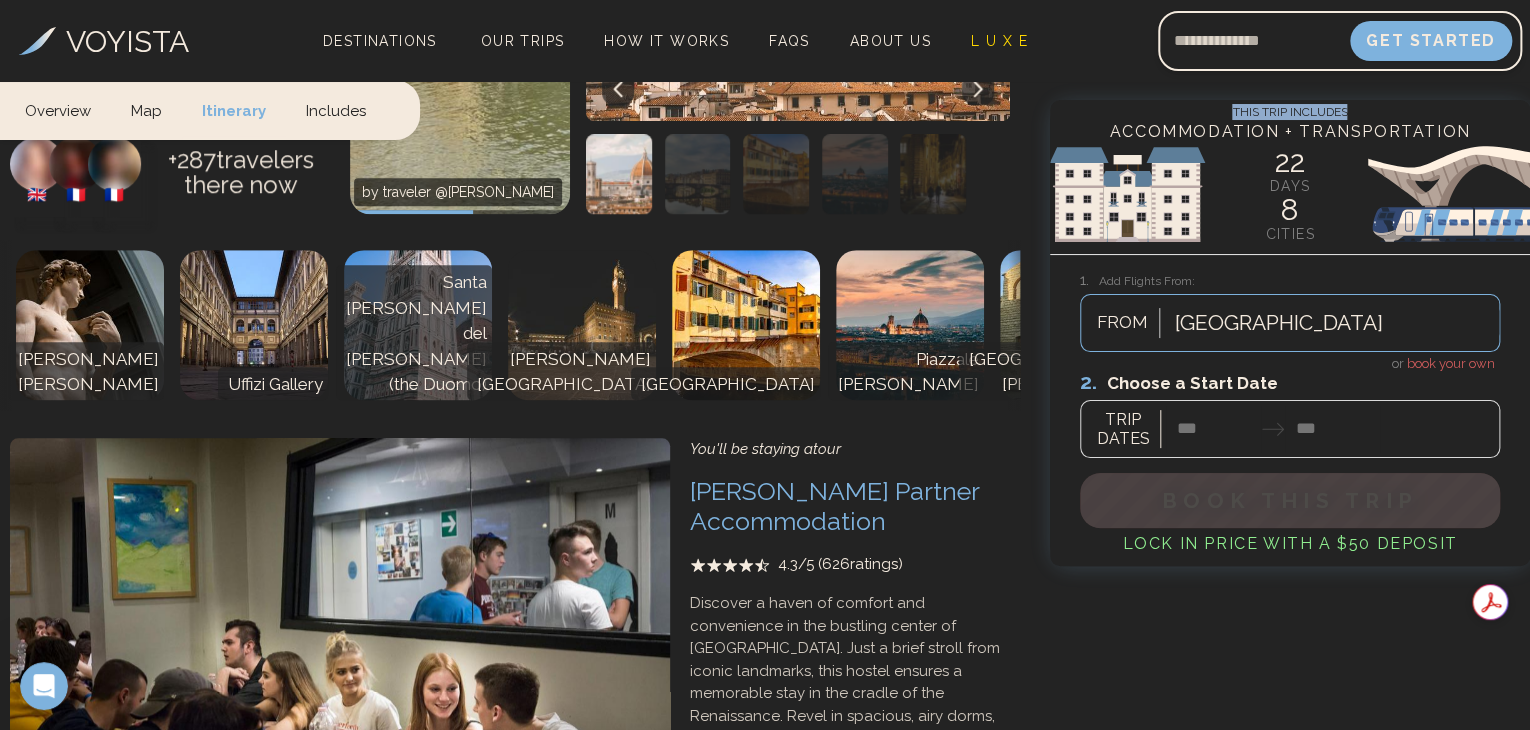 click 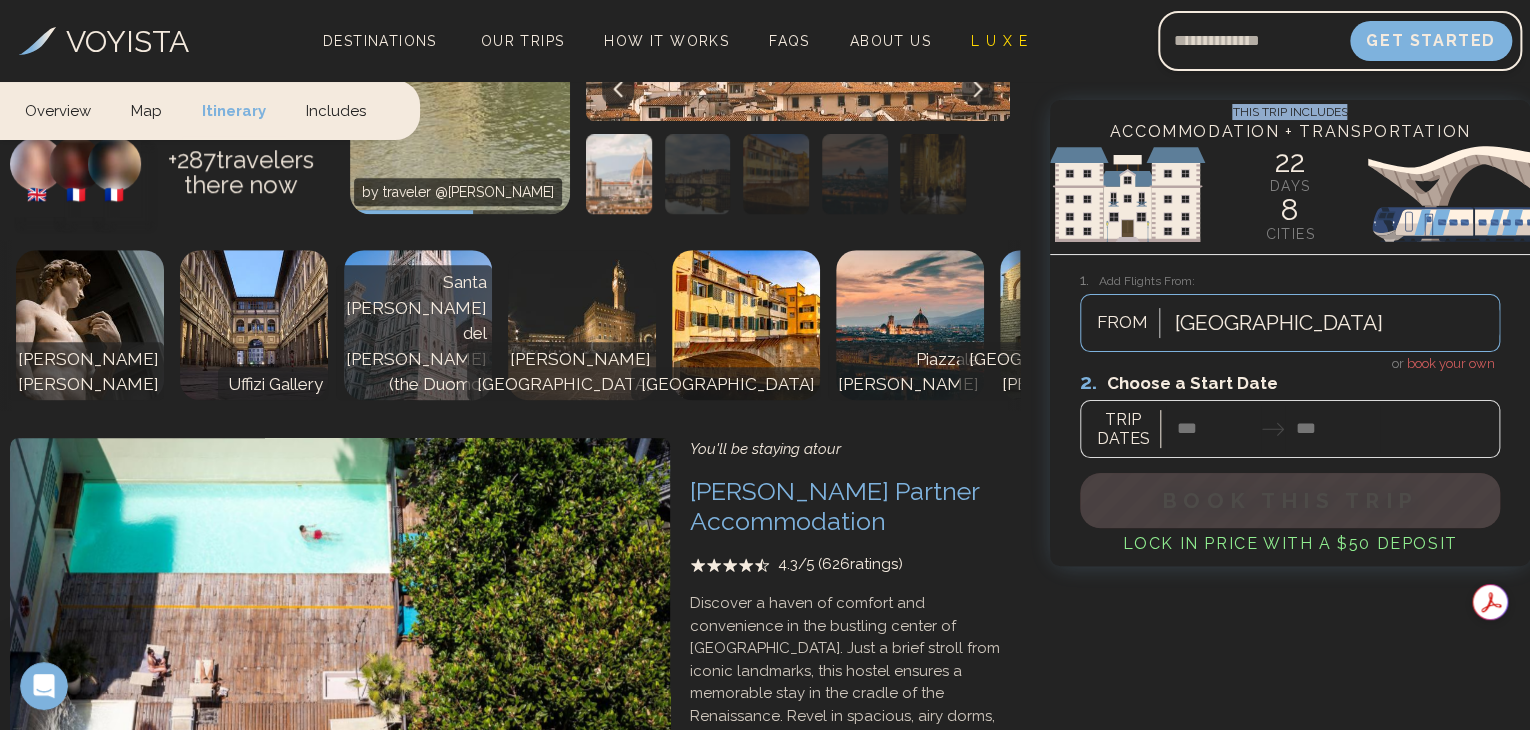click 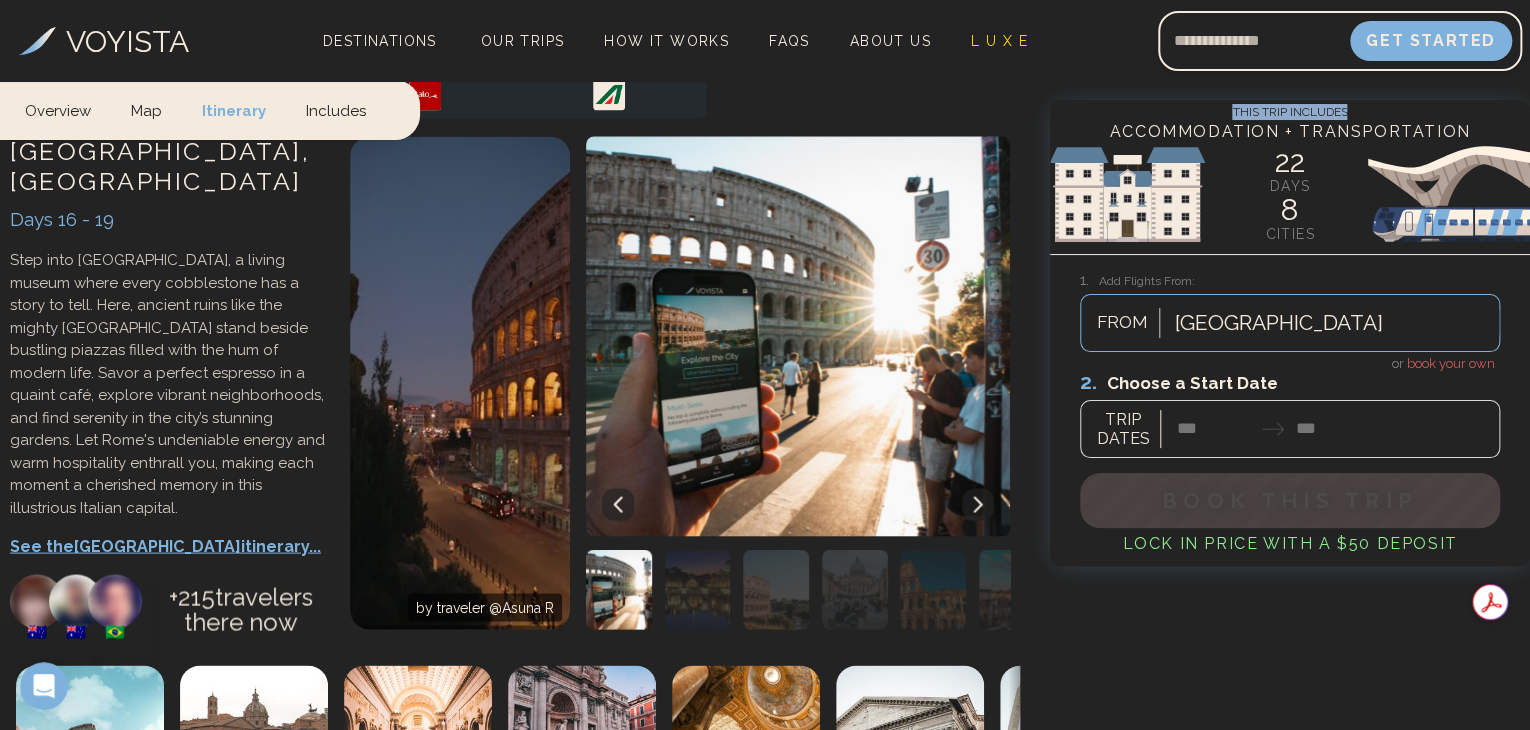 scroll, scrollTop: 9667, scrollLeft: 0, axis: vertical 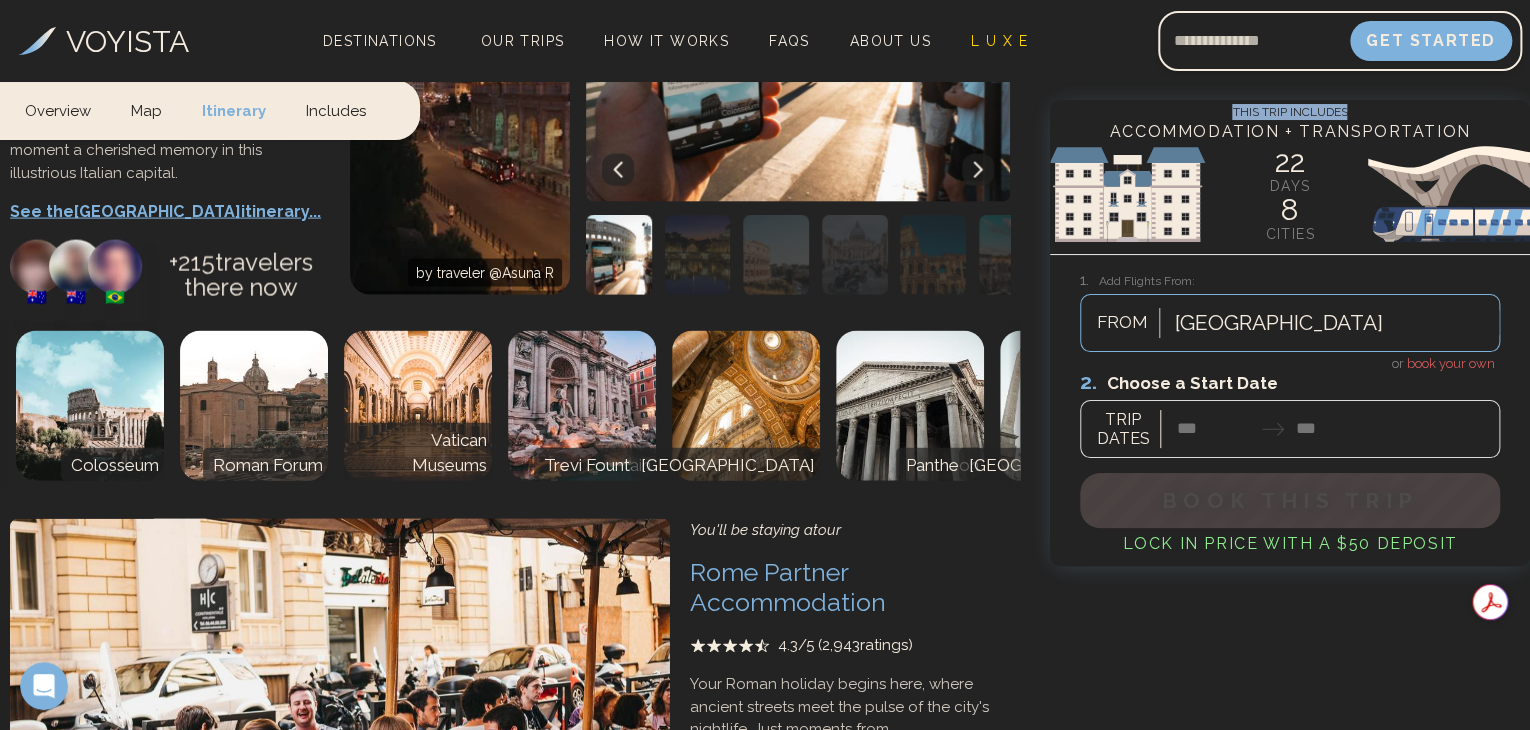 click at bounding box center [638, 887] 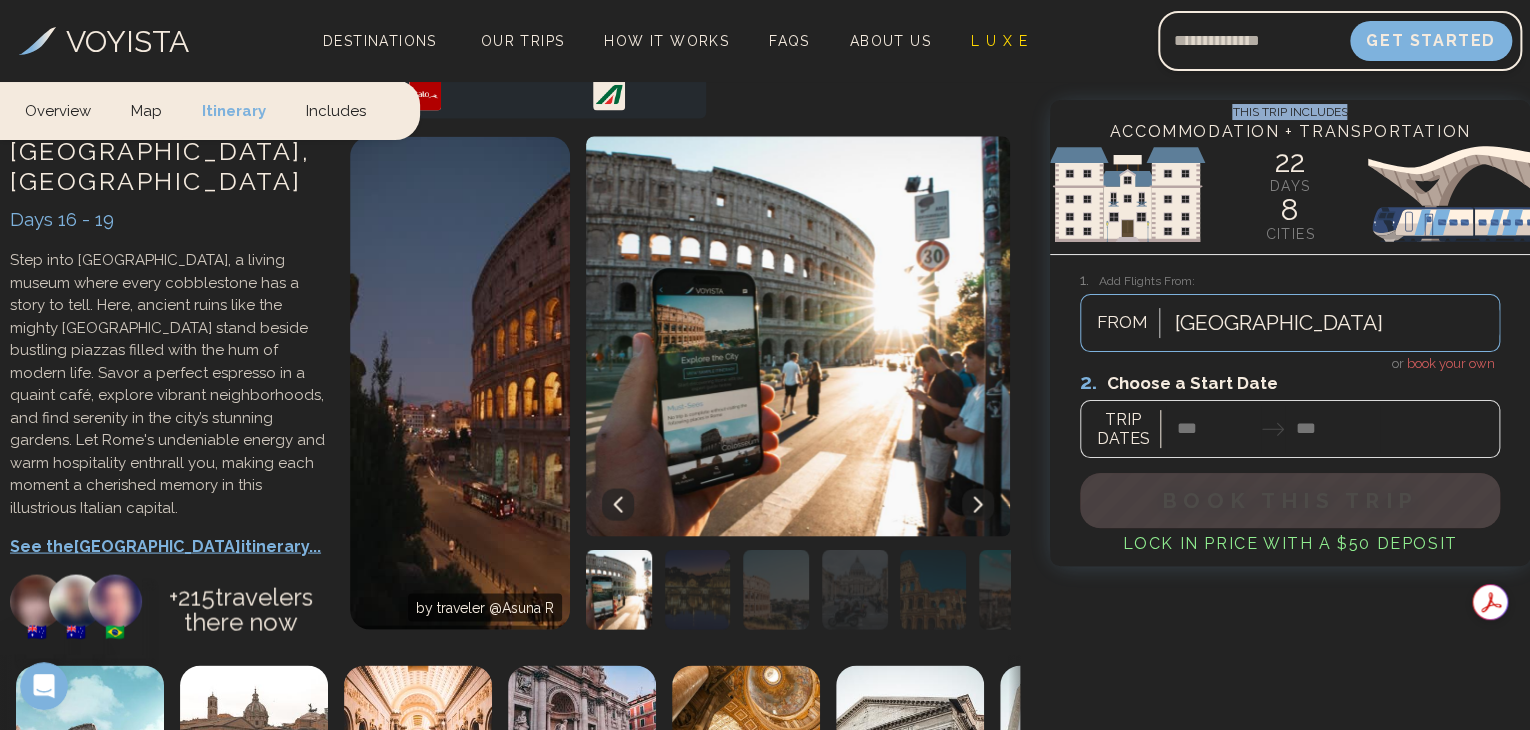 scroll, scrollTop: 9667, scrollLeft: 0, axis: vertical 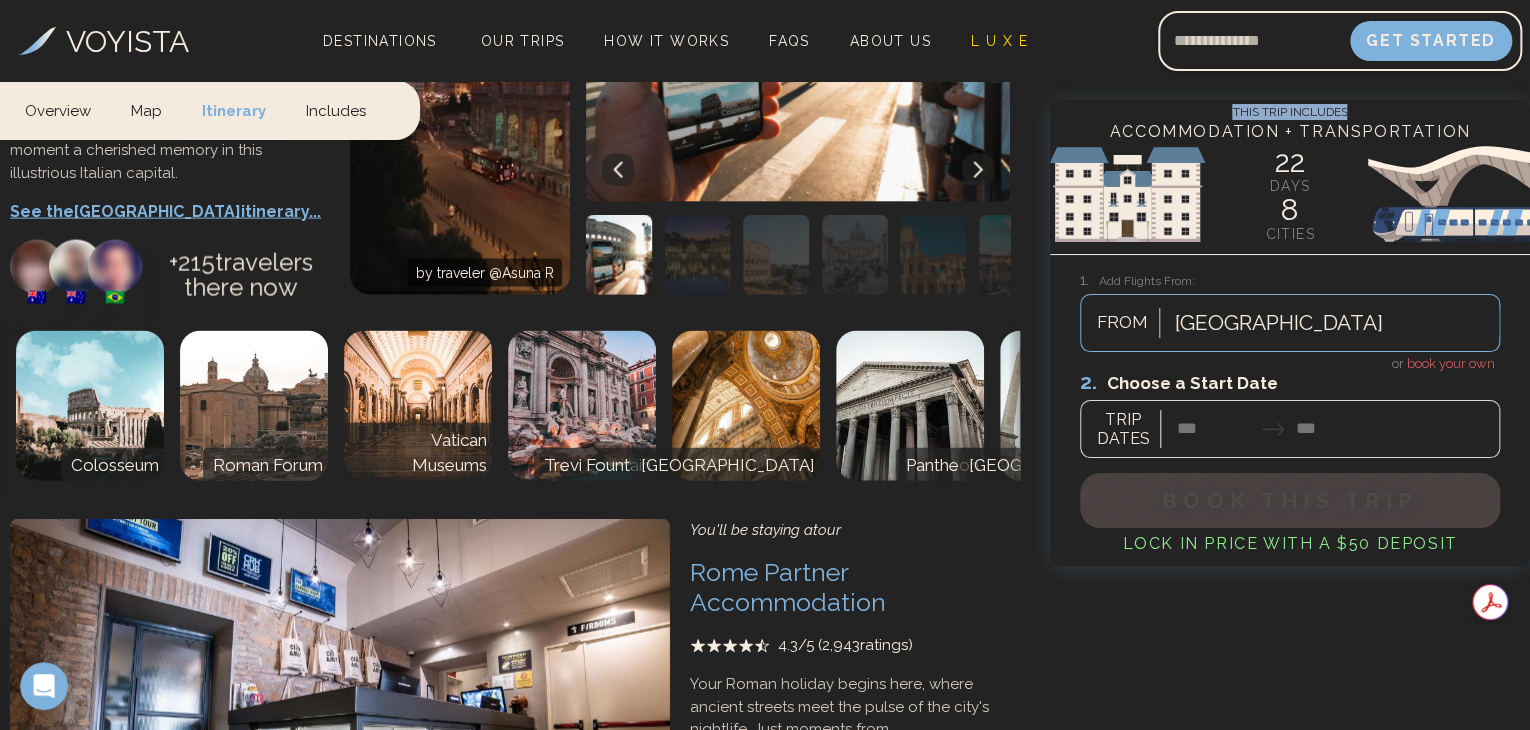 click at bounding box center [638, 887] 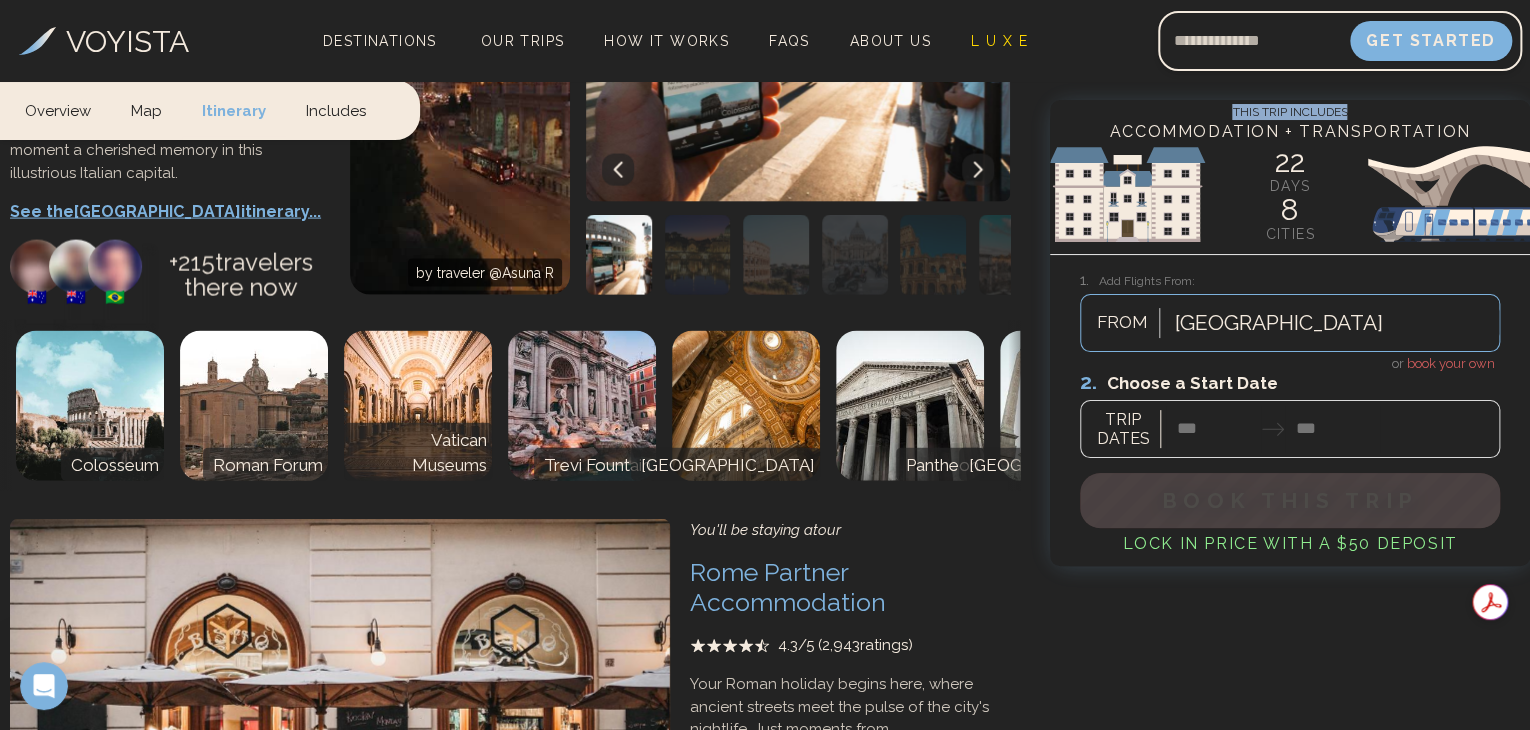 click at bounding box center (638, 887) 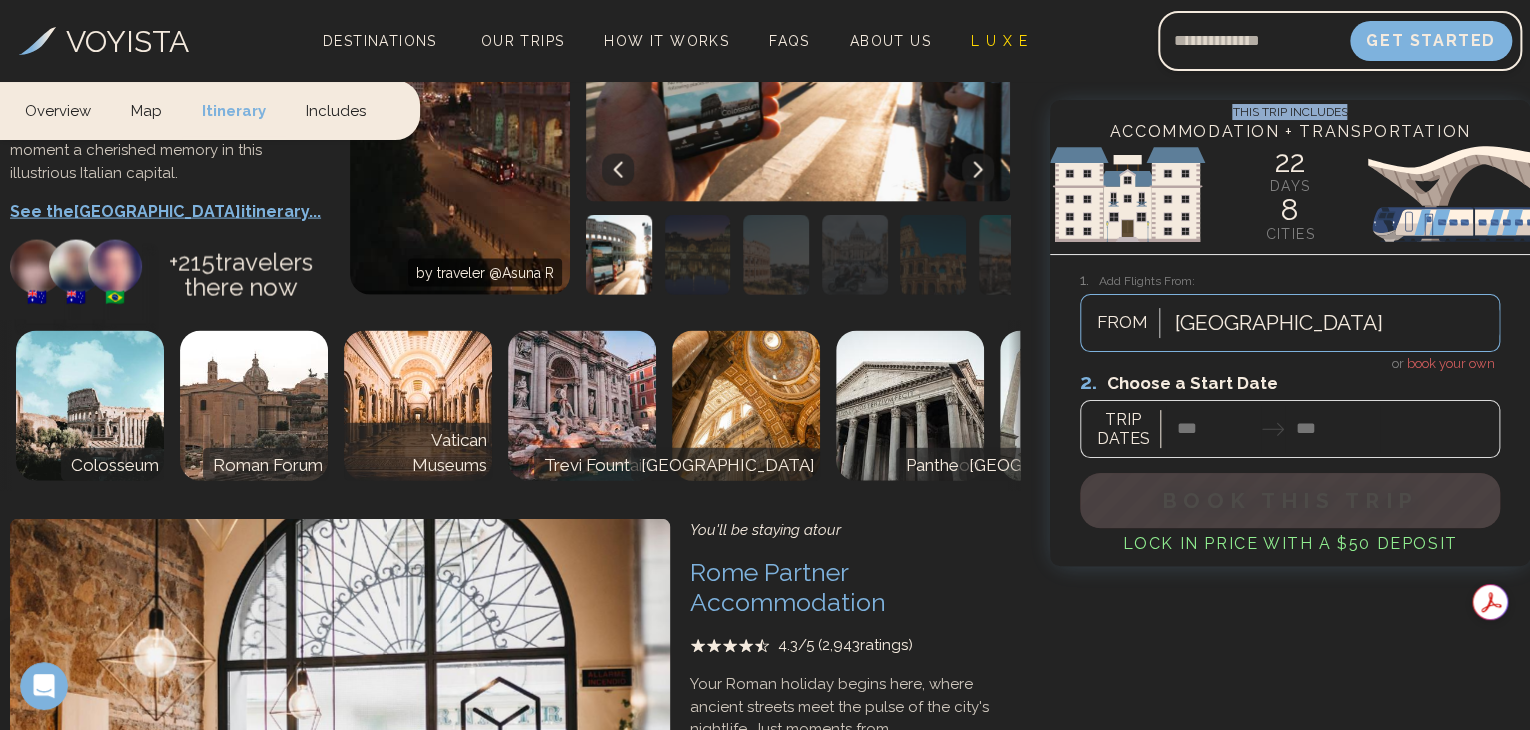 click at bounding box center (638, 887) 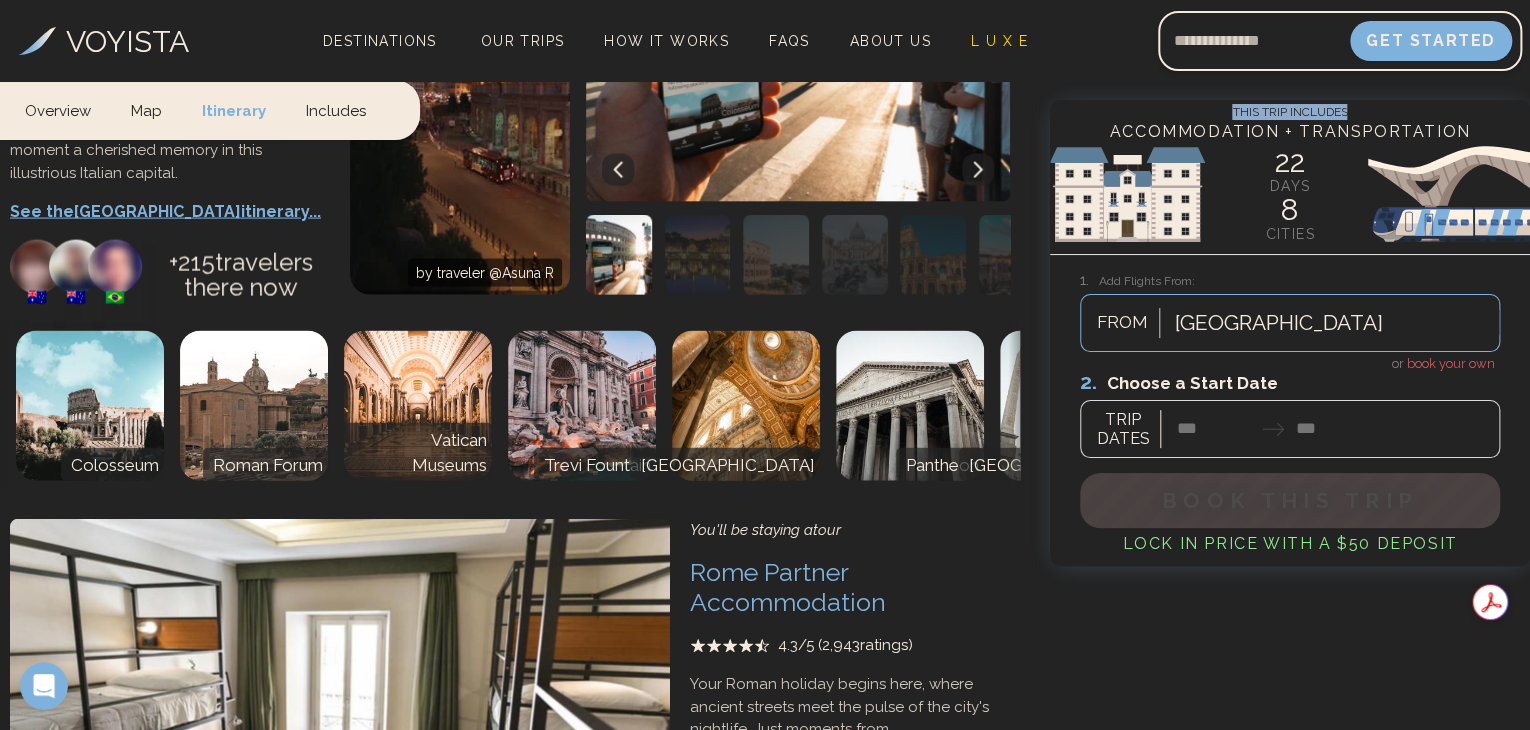 click at bounding box center (638, 887) 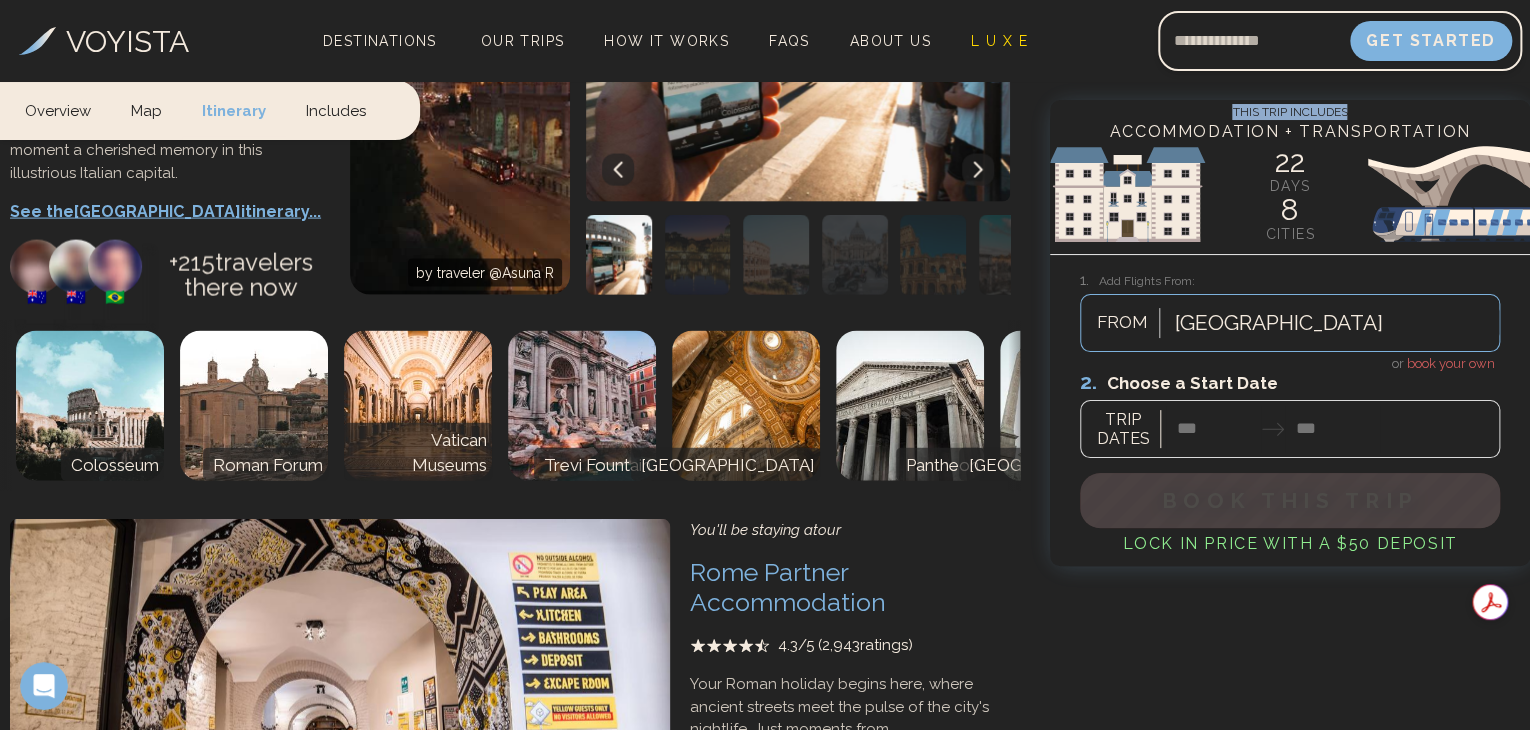 click at bounding box center [638, 887] 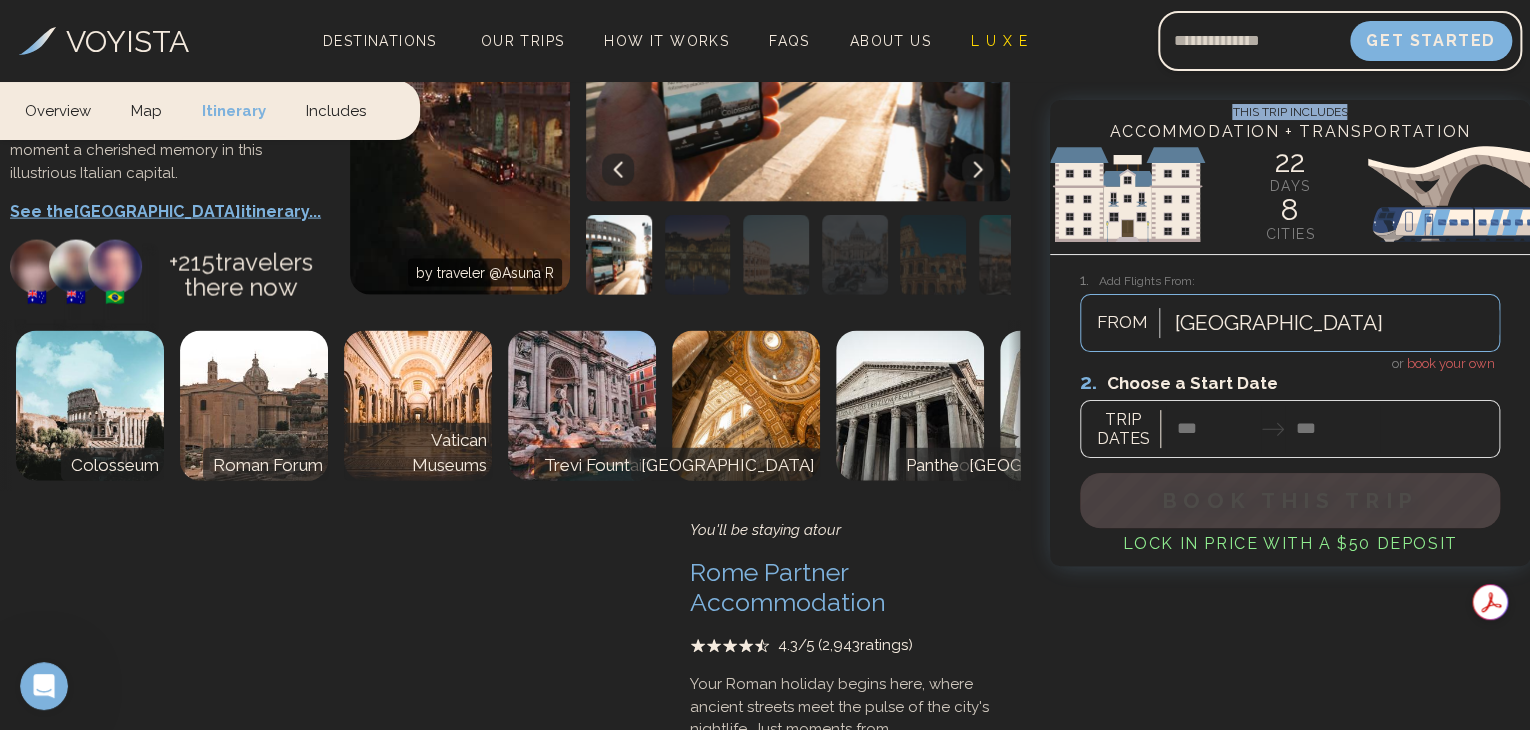 click at bounding box center (638, 887) 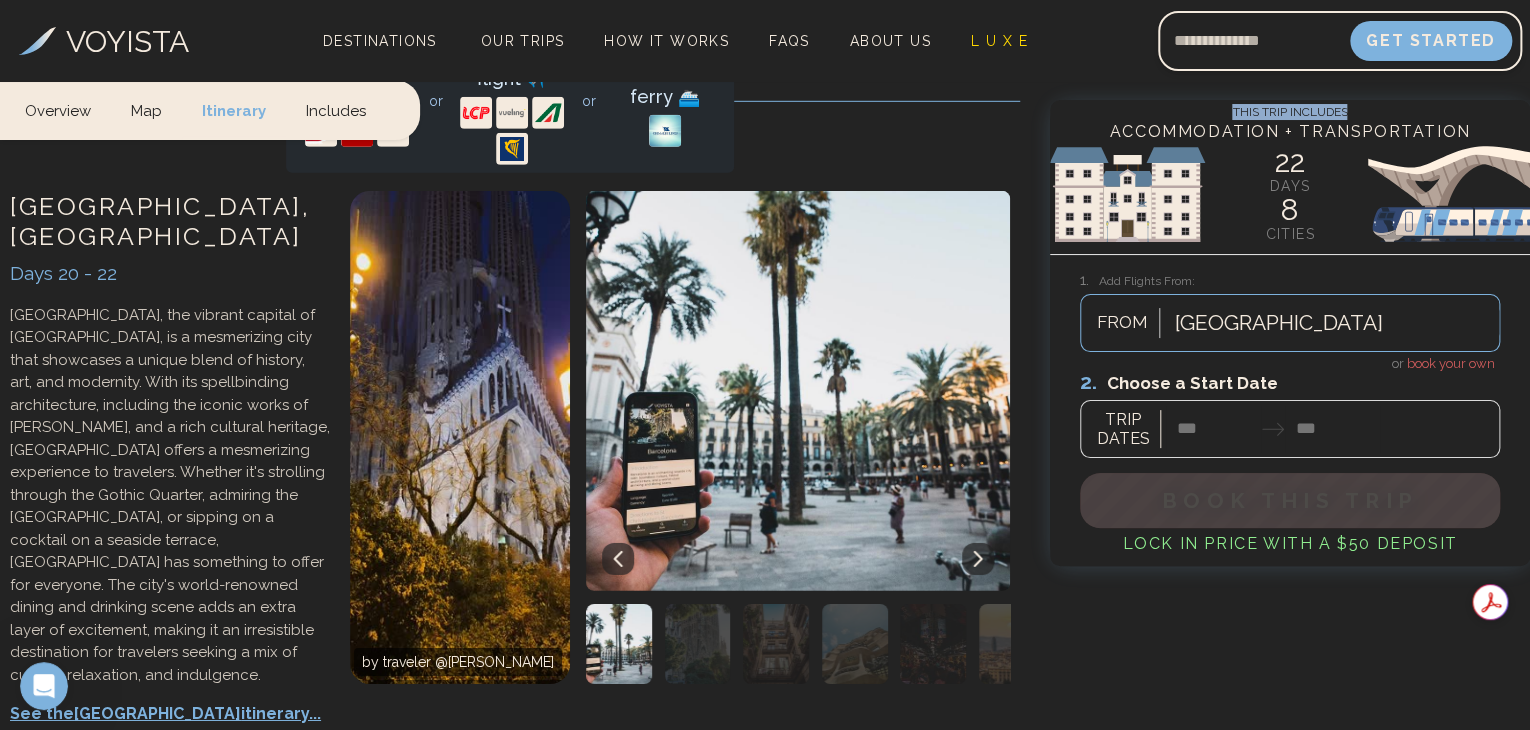 scroll, scrollTop: 11000, scrollLeft: 0, axis: vertical 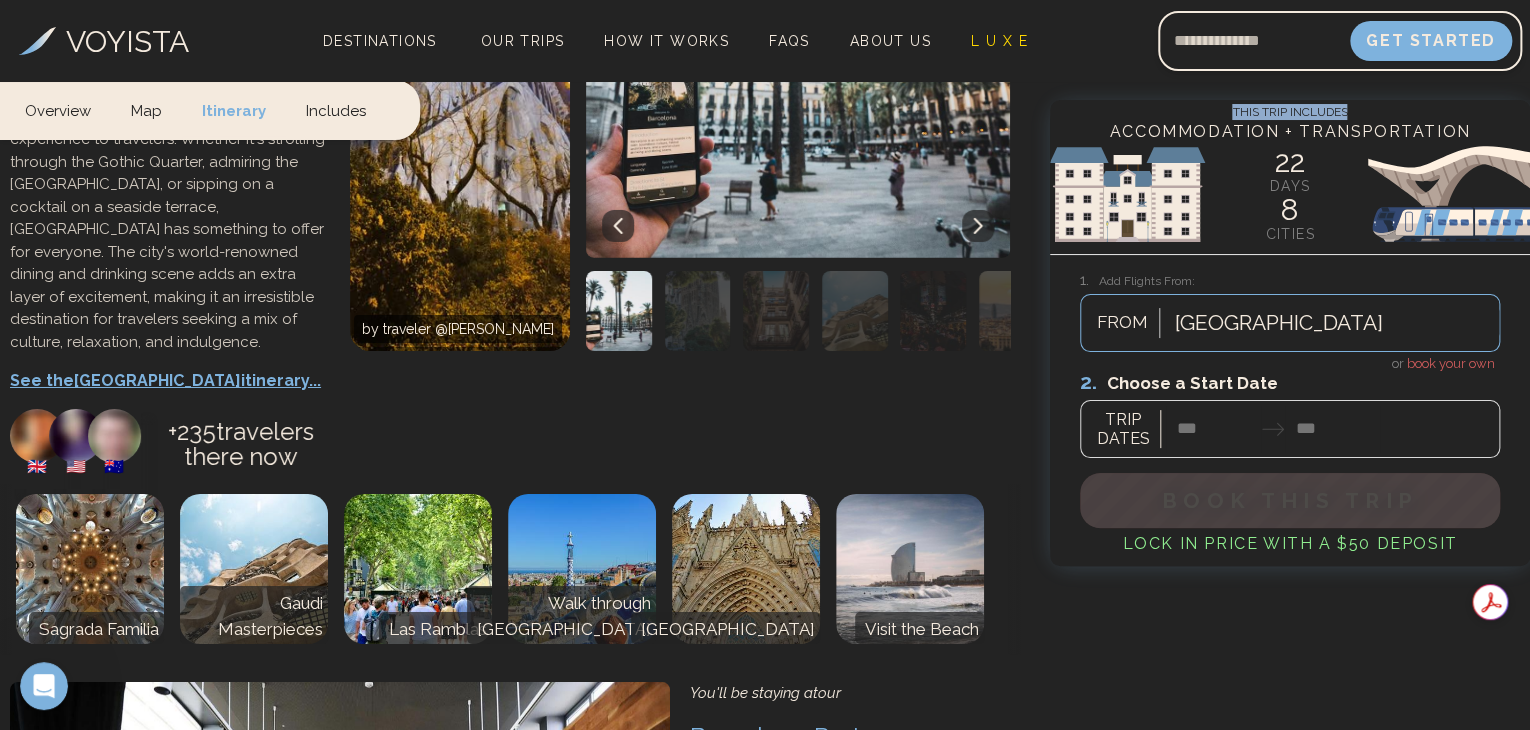 click at bounding box center [638, 1050] 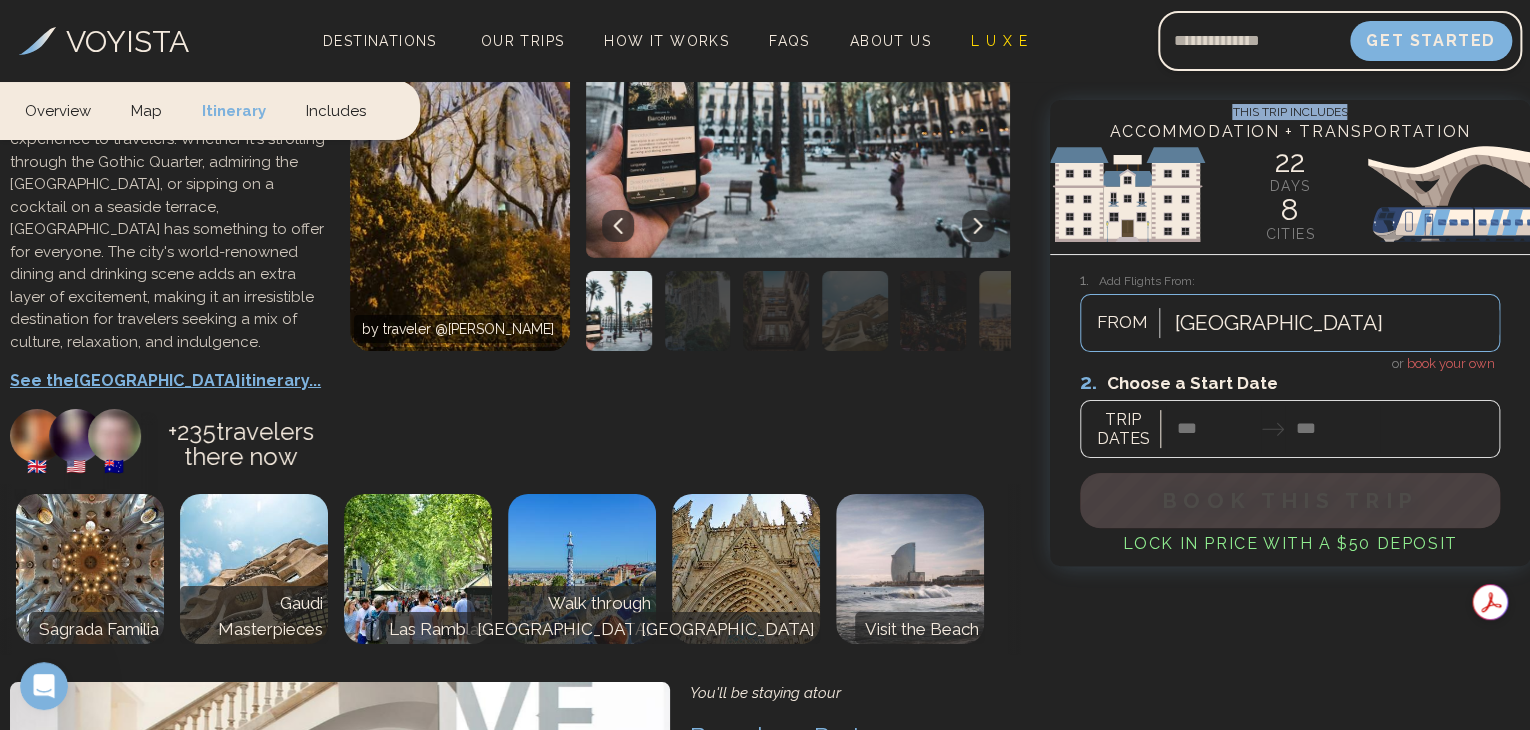 click at bounding box center [638, 1050] 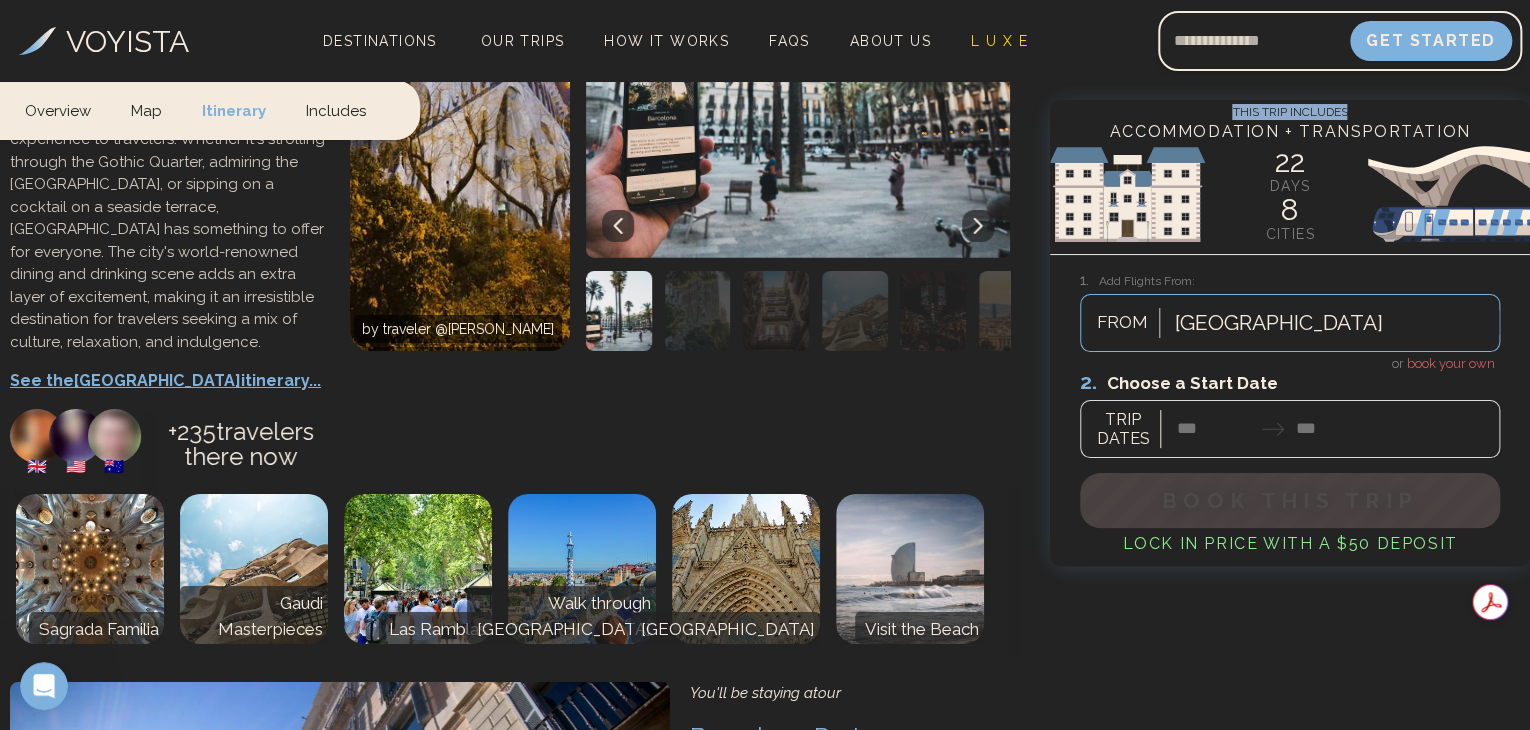 click at bounding box center [638, 1050] 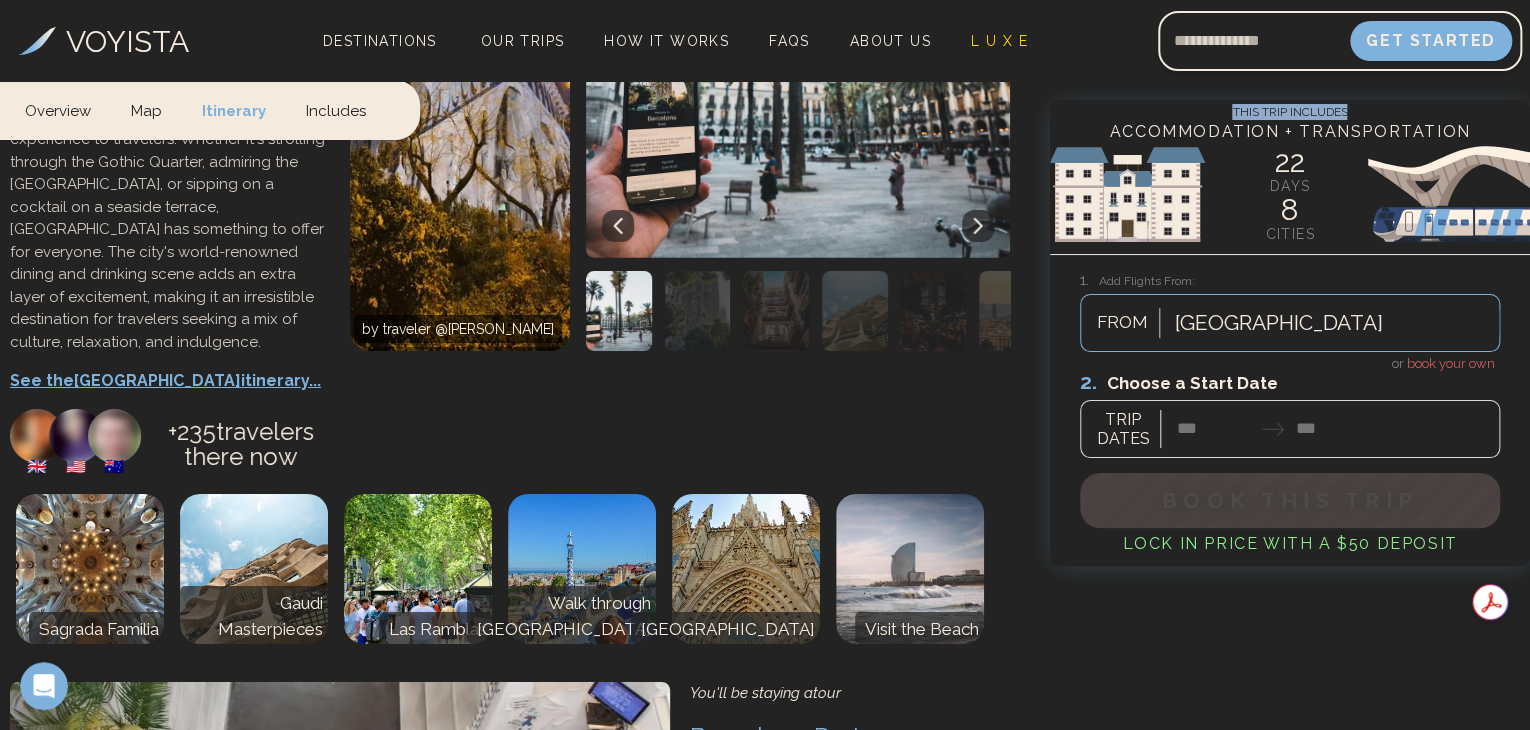 click at bounding box center [638, 1050] 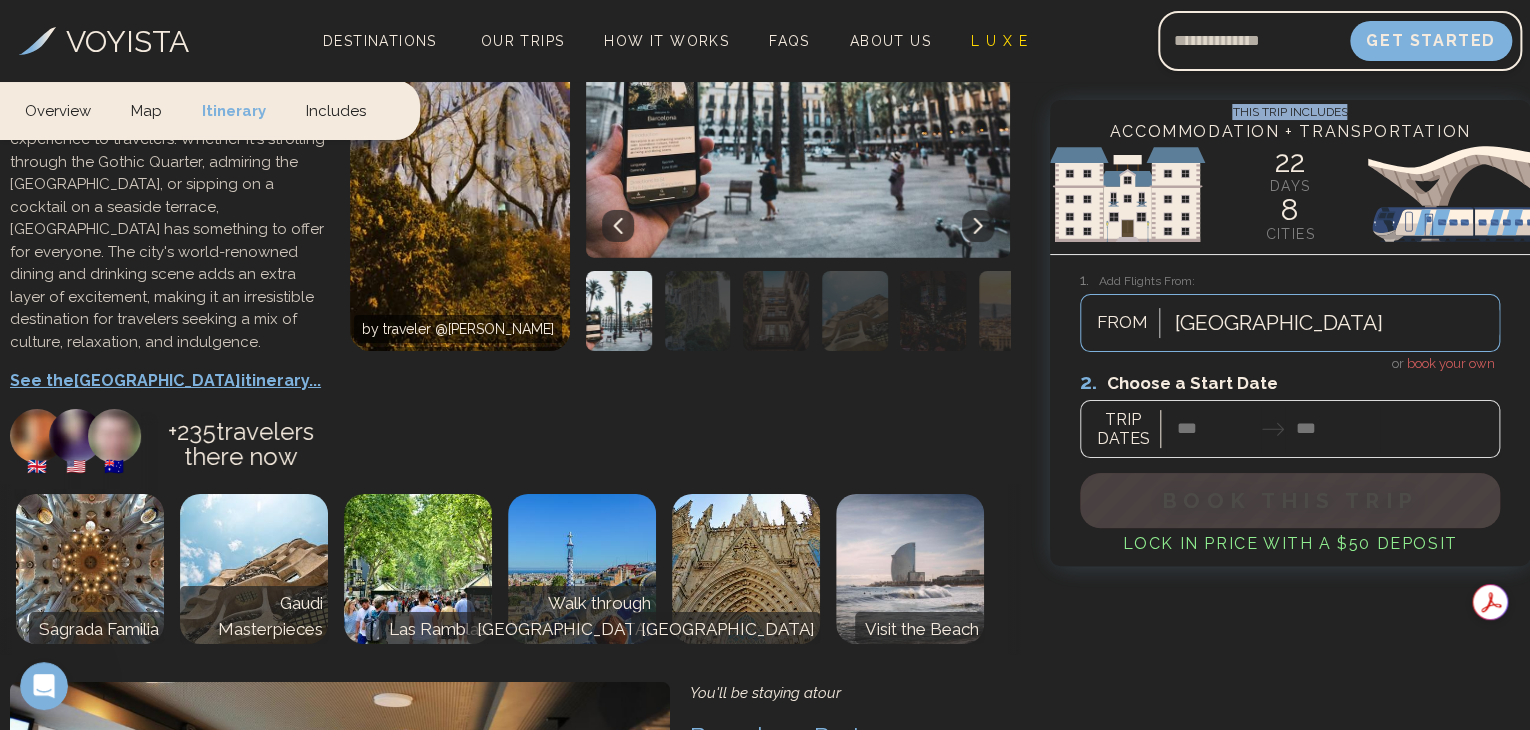 click at bounding box center [638, 1050] 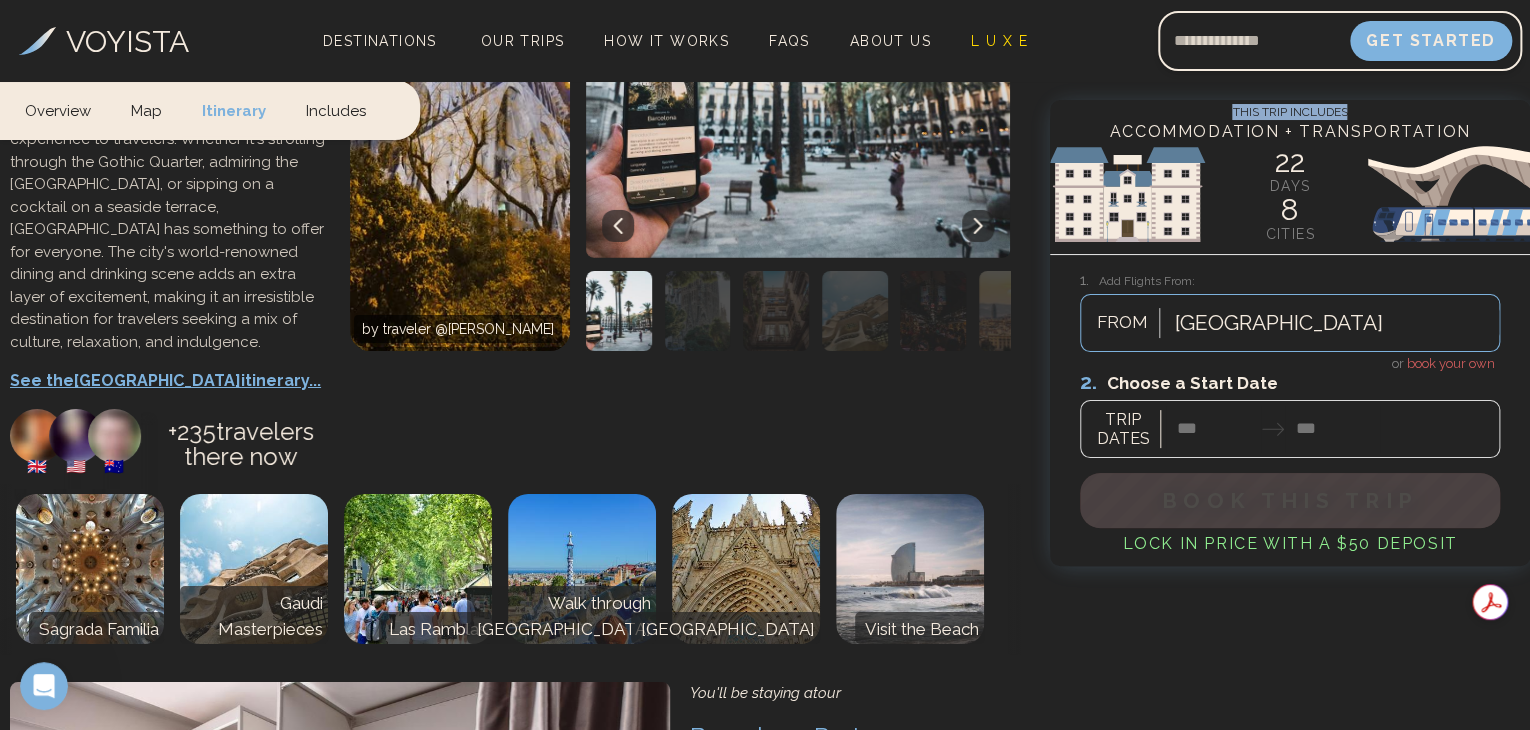click at bounding box center (638, 1050) 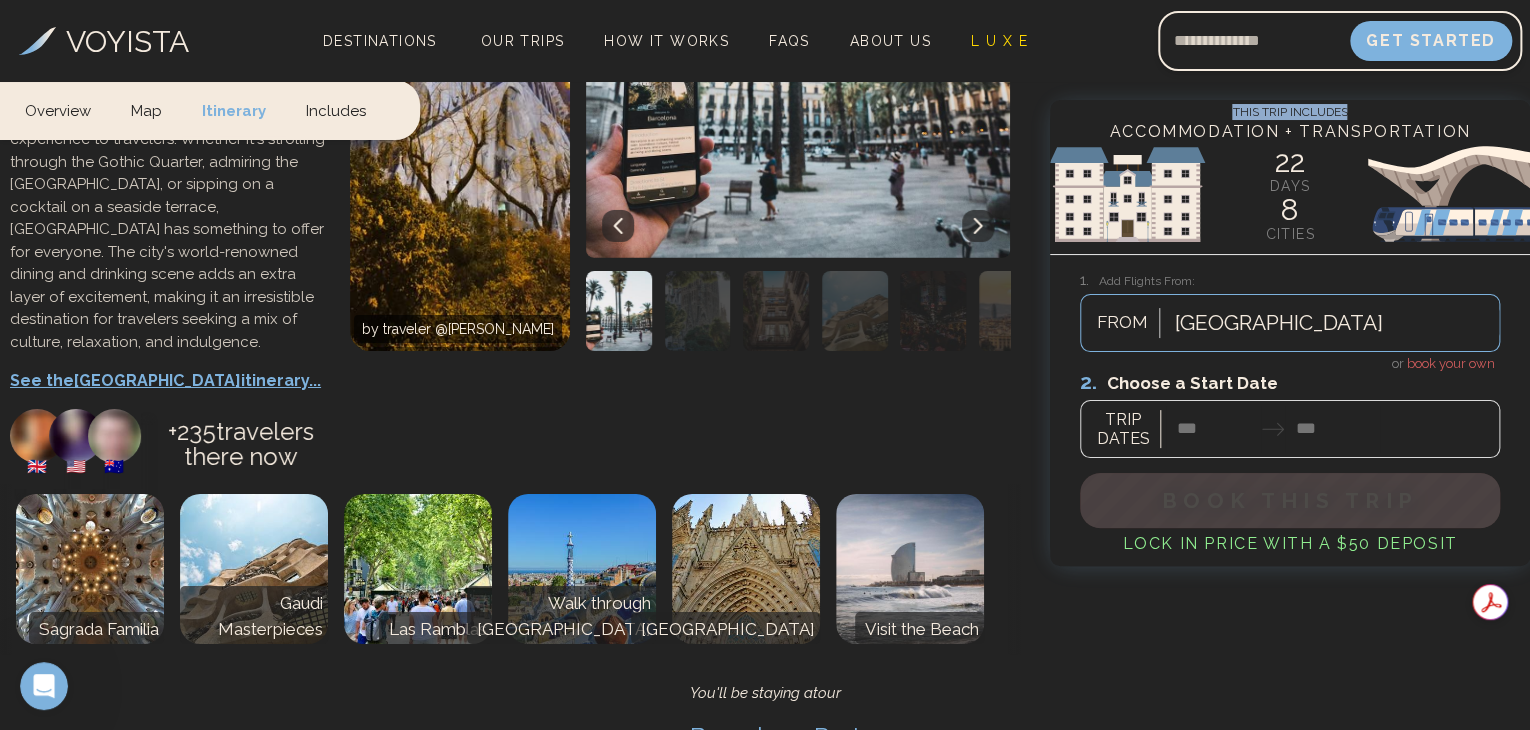 click at bounding box center [638, 1050] 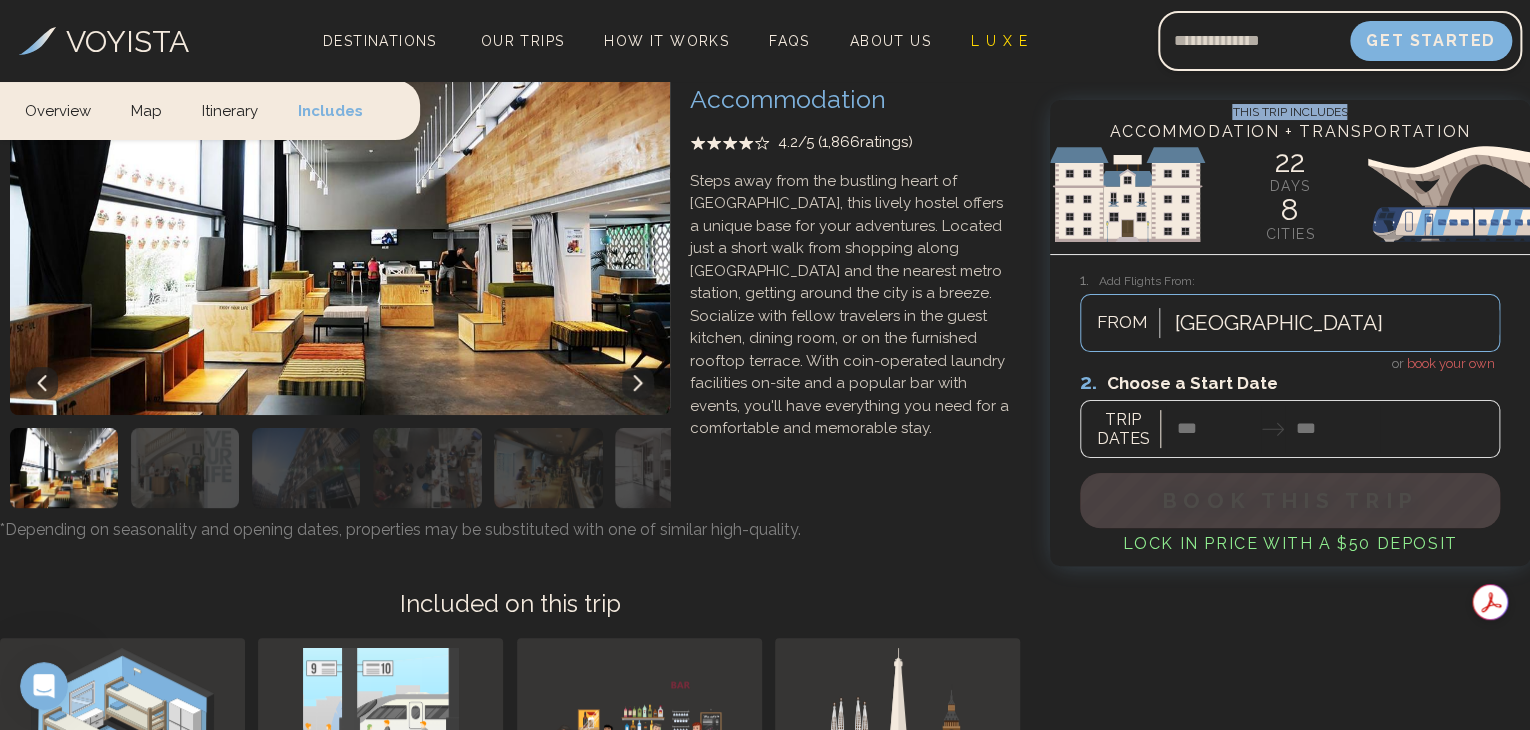 scroll, scrollTop: 11333, scrollLeft: 0, axis: vertical 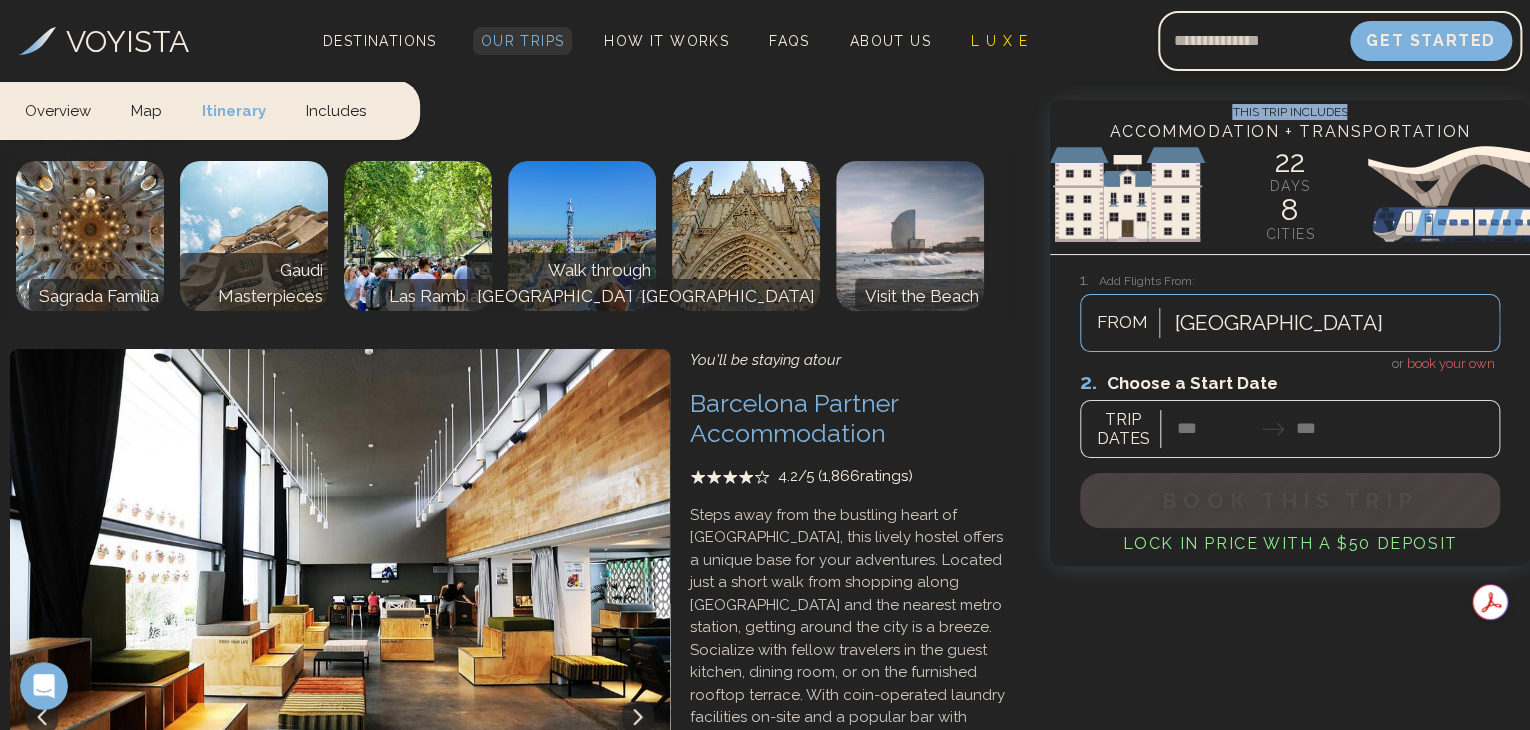 click on "Our Trips" at bounding box center (523, 41) 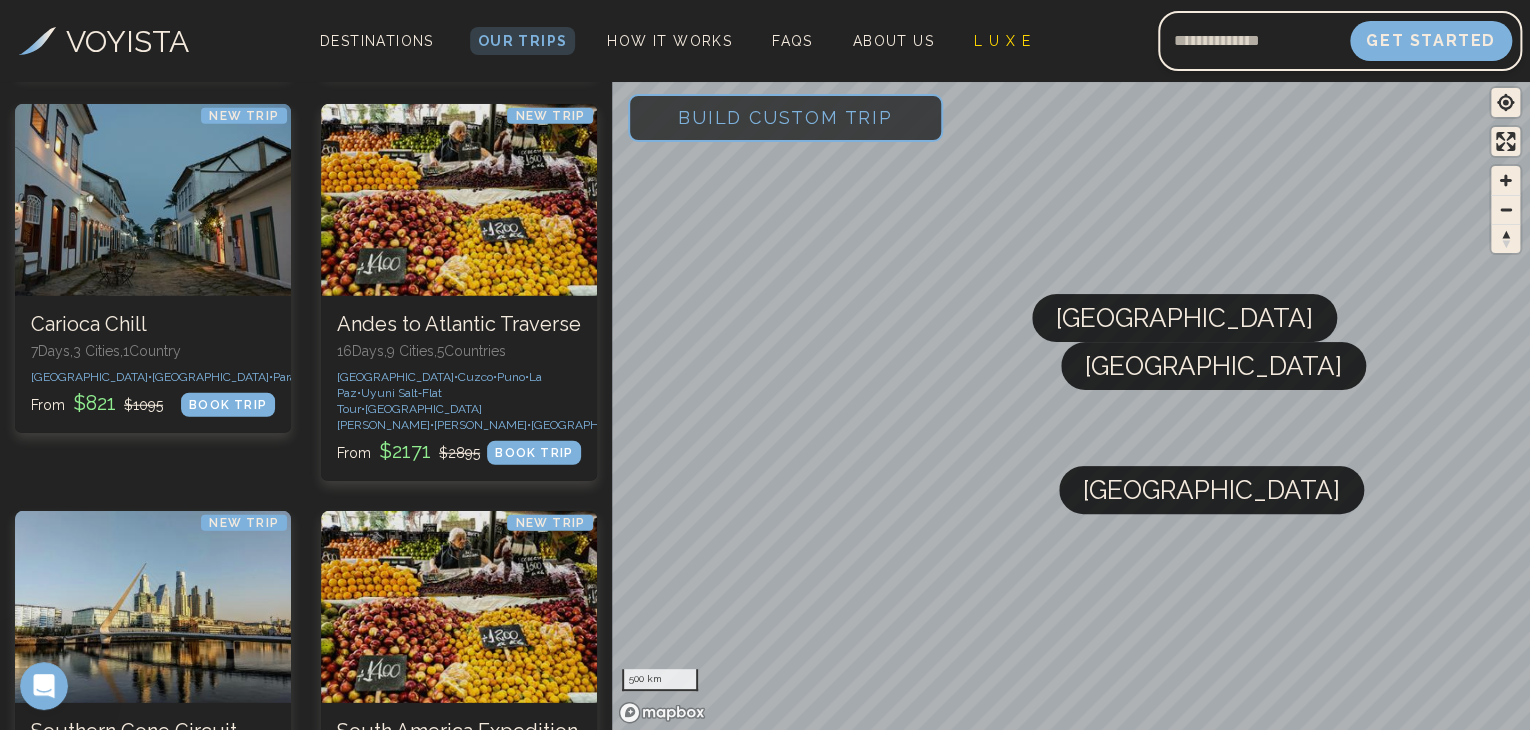 scroll, scrollTop: 6558, scrollLeft: 0, axis: vertical 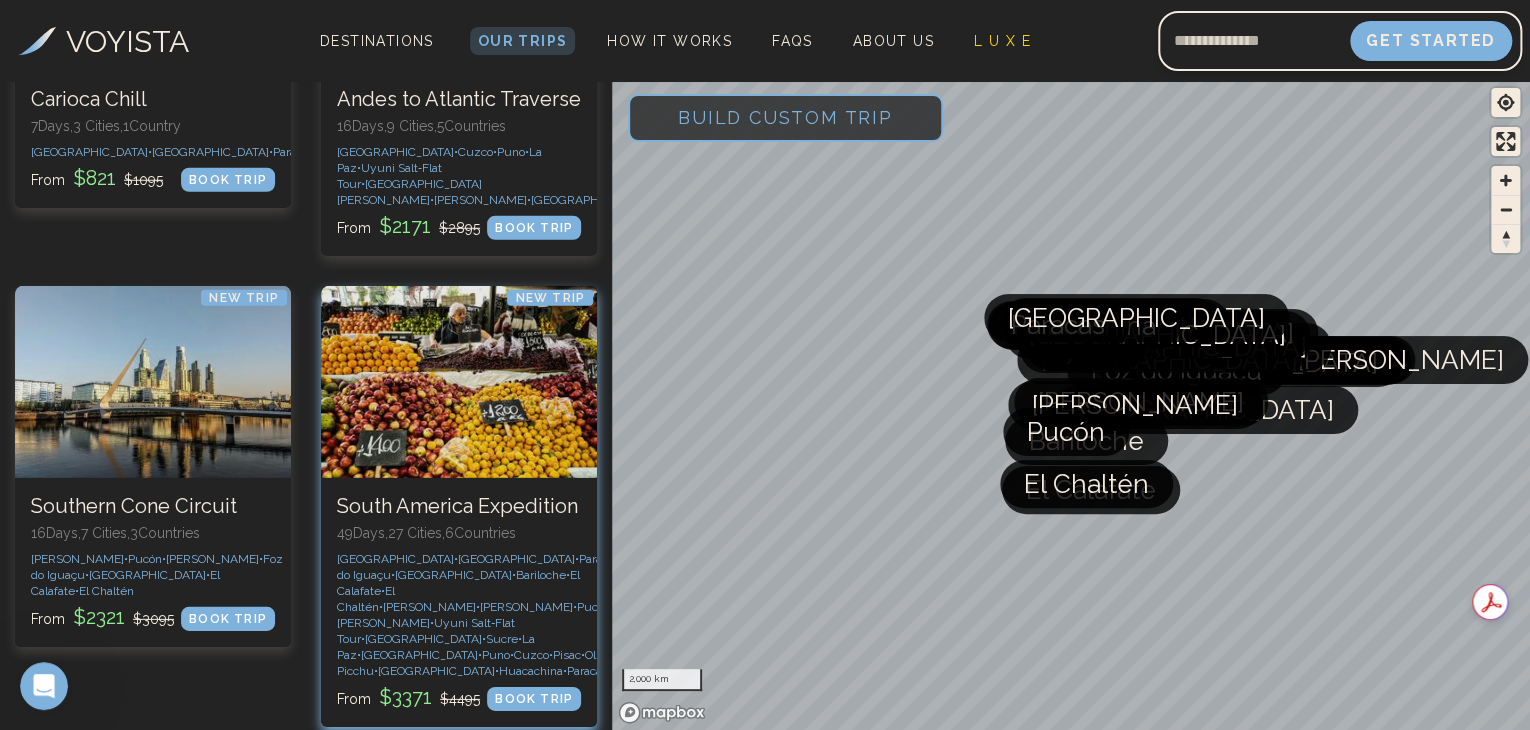click at bounding box center [459, 382] 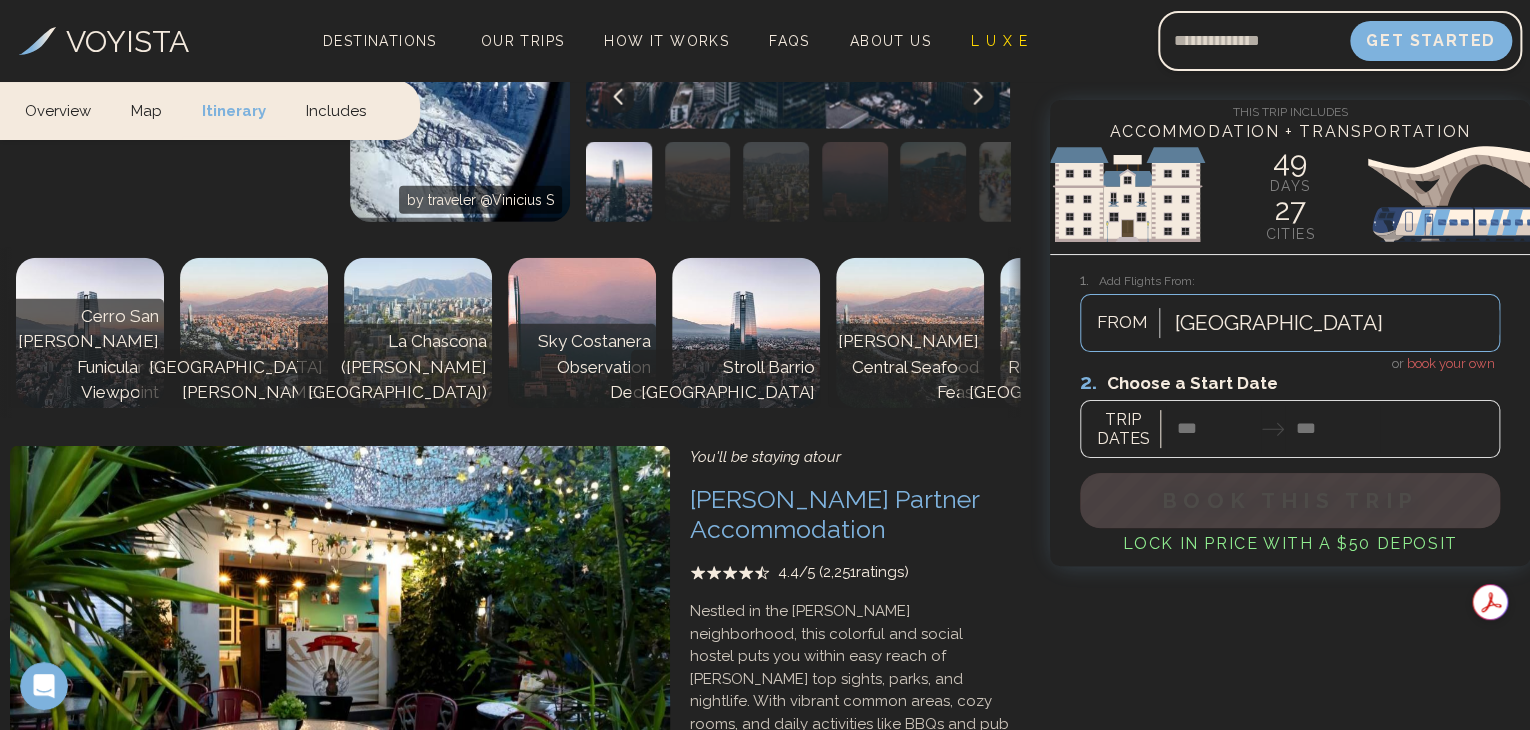 scroll, scrollTop: 14666, scrollLeft: 0, axis: vertical 